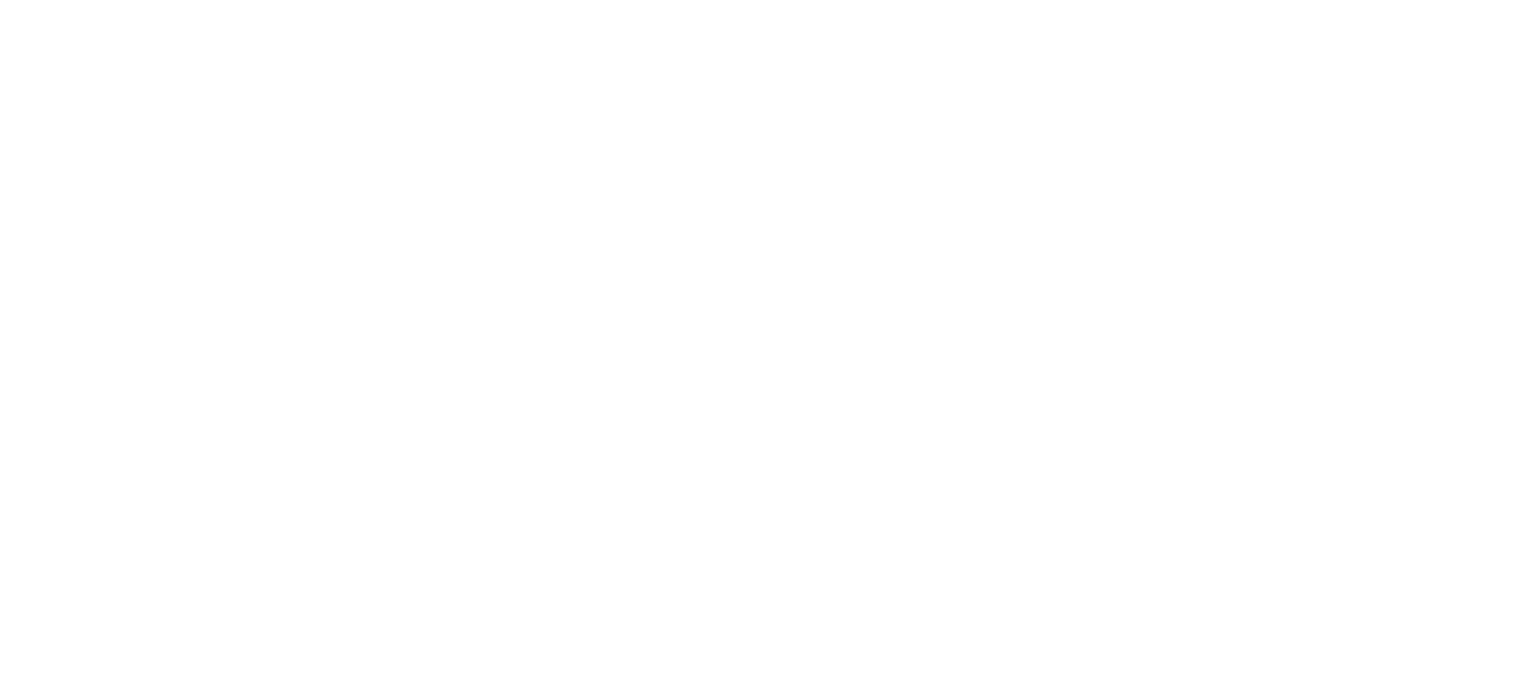 select on "*" 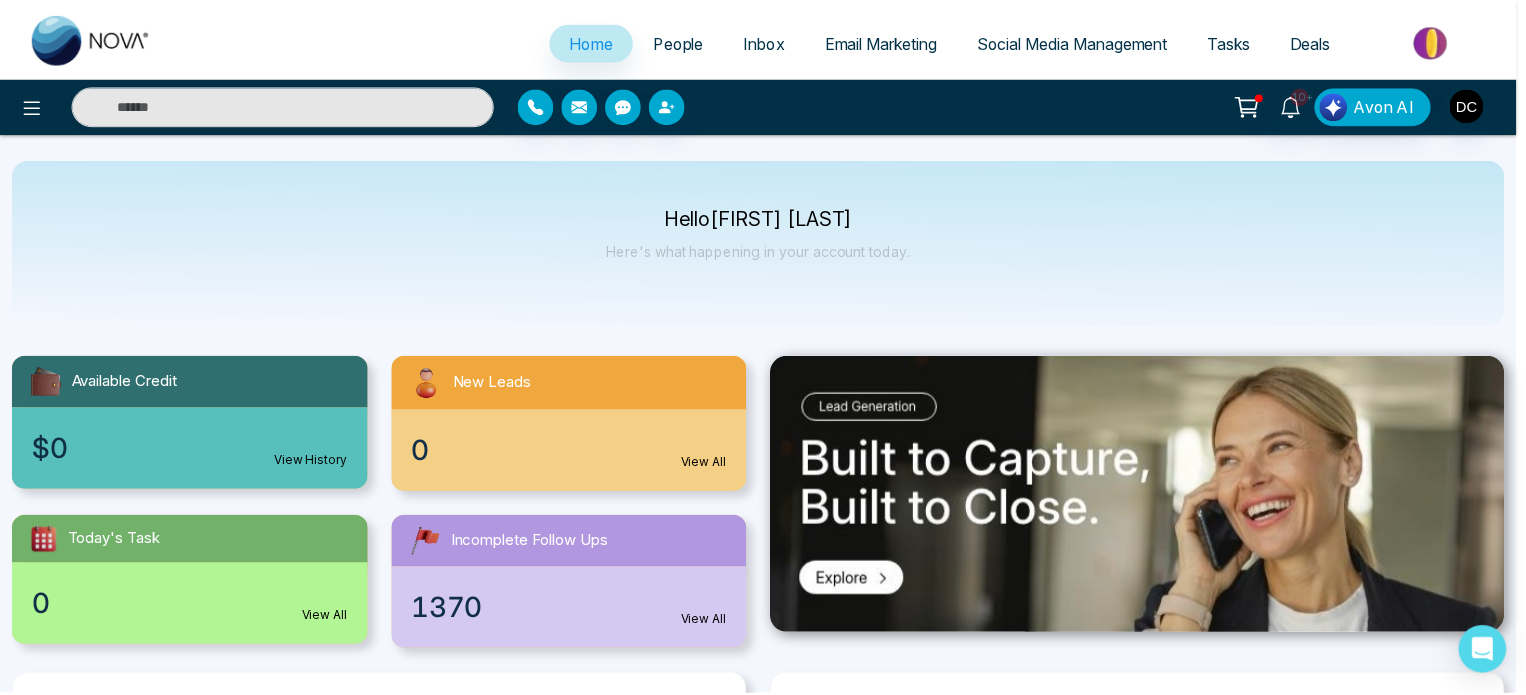 scroll, scrollTop: 0, scrollLeft: 0, axis: both 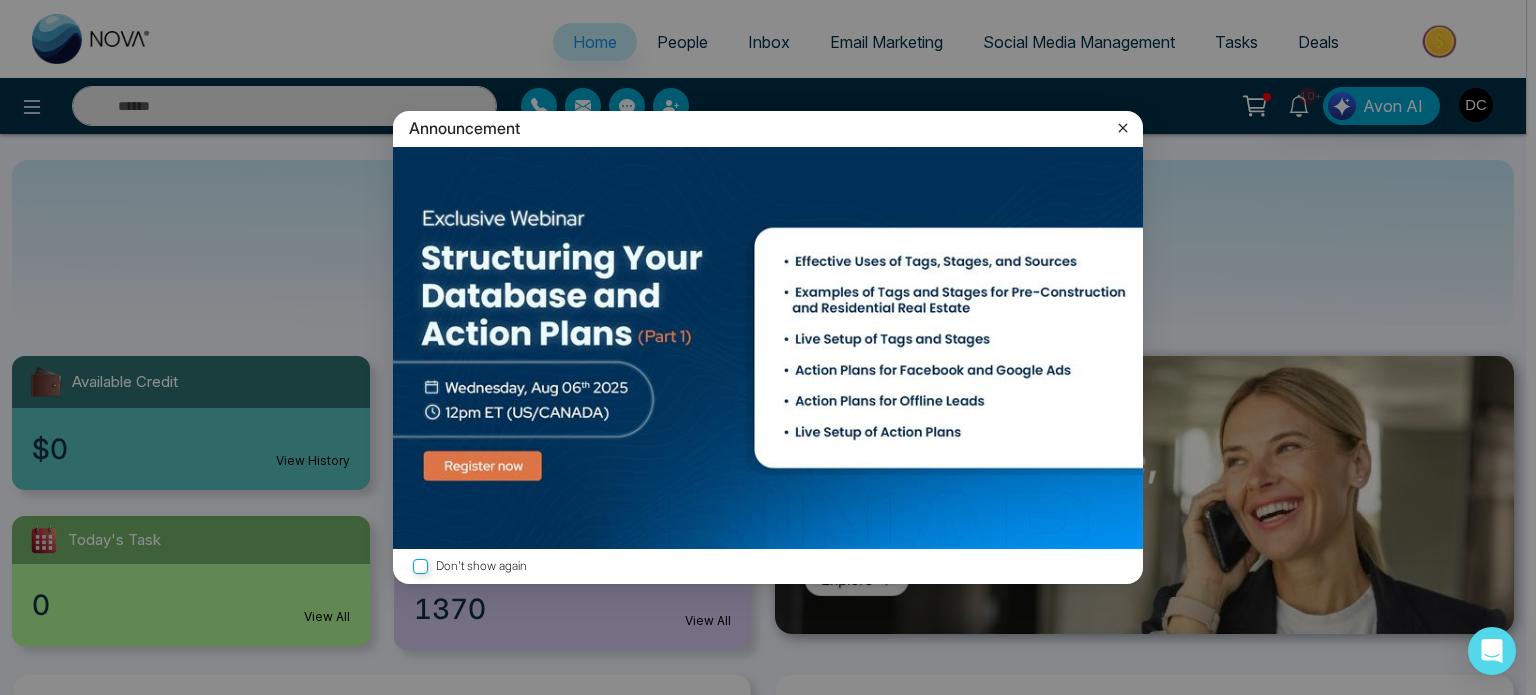 click 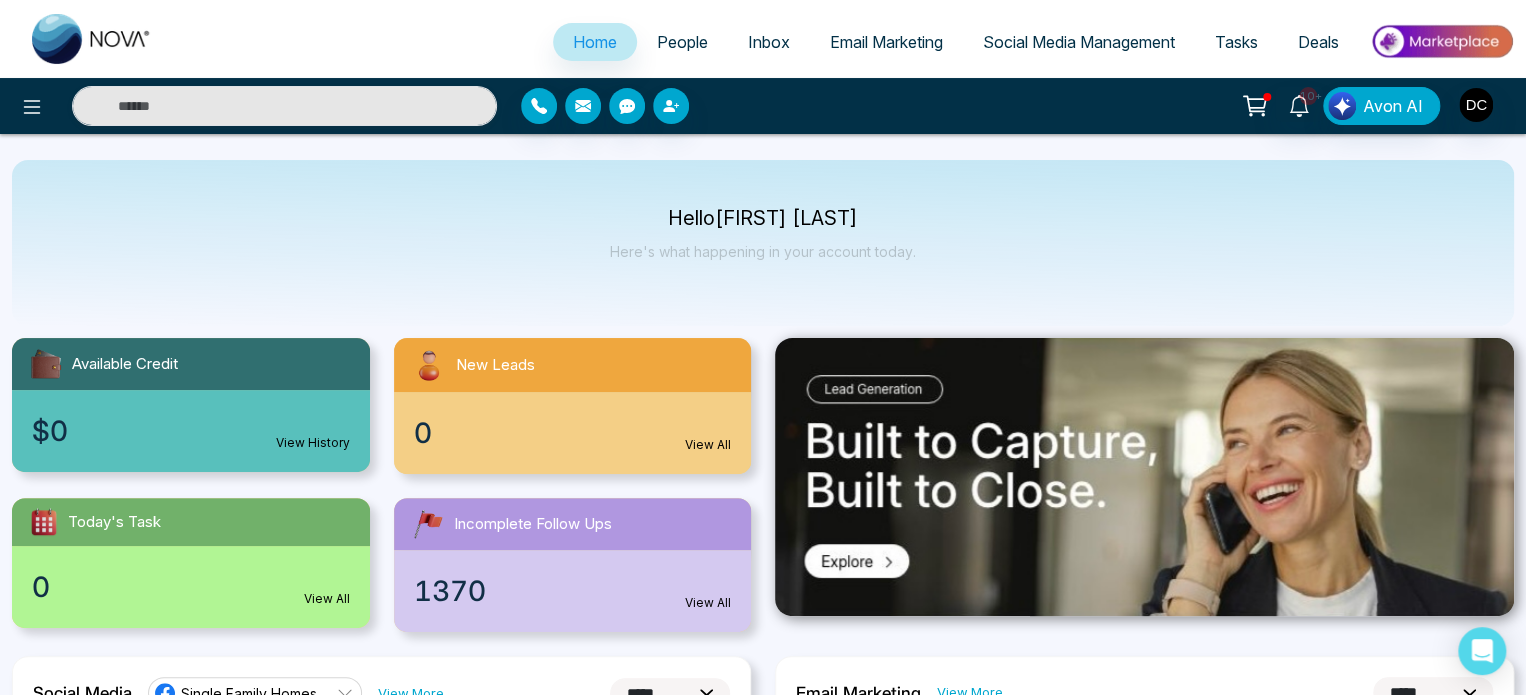 scroll, scrollTop: 0, scrollLeft: 0, axis: both 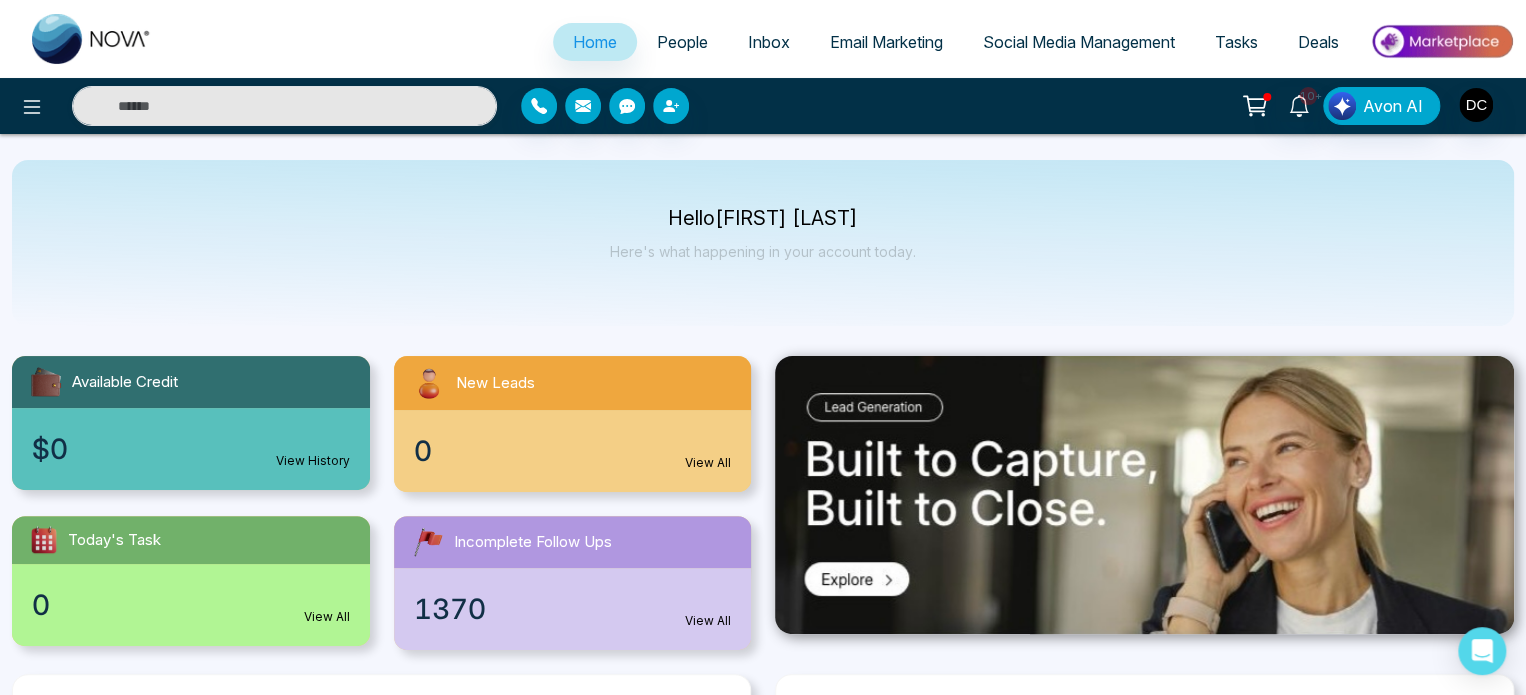 click on "[TEXT] [FIRST] [LAST] [TEXT] [TEXT] [TEXT] [TEXT] [TEXT]" at bounding box center (763, 243) 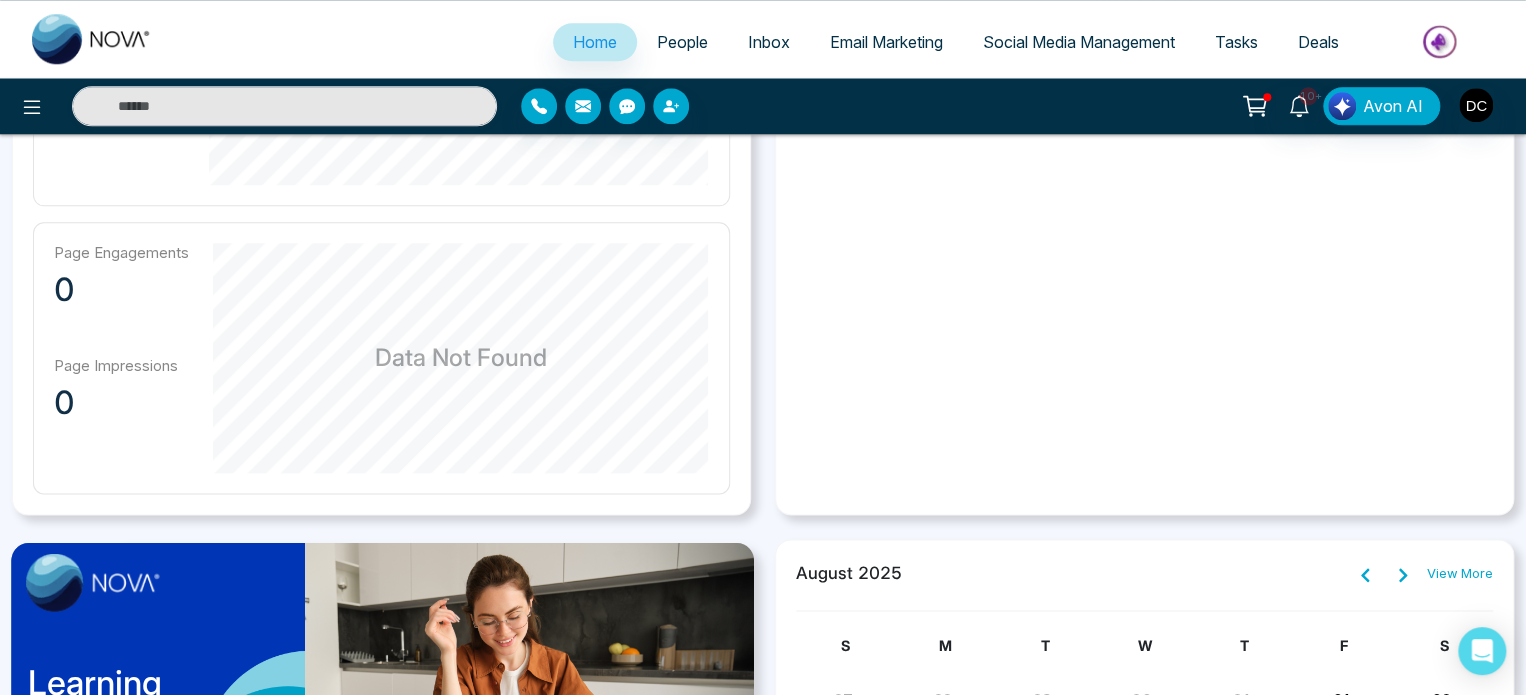 scroll, scrollTop: 1200, scrollLeft: 0, axis: vertical 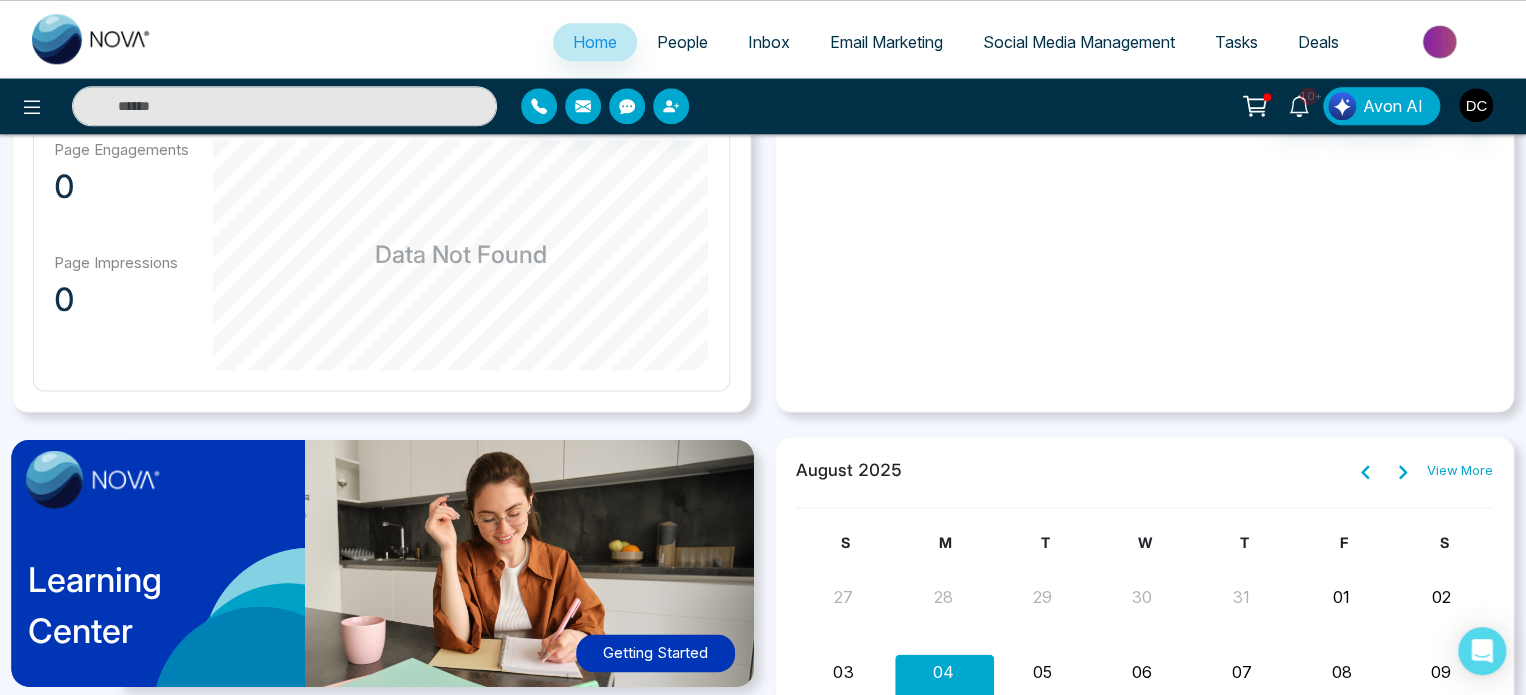 click on "Email Marketing" at bounding box center [886, 42] 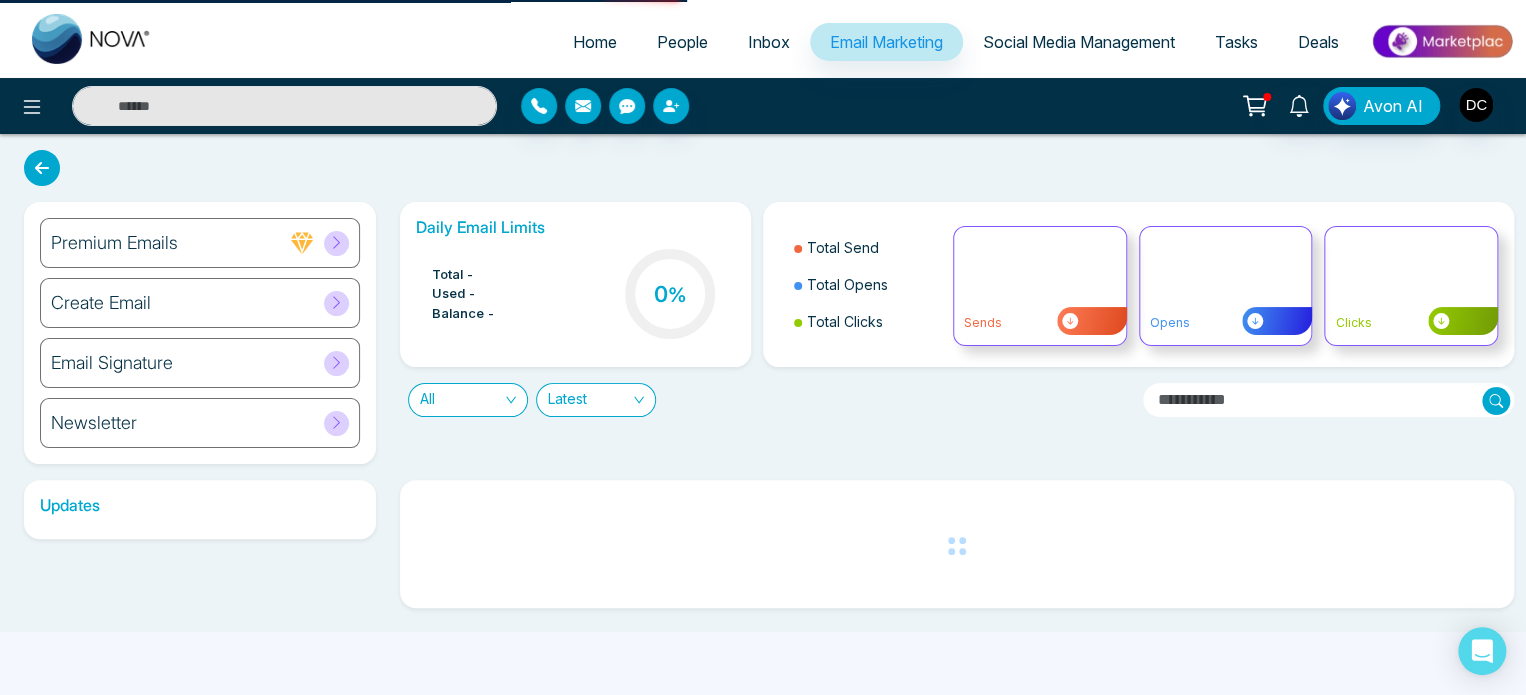 scroll, scrollTop: 0, scrollLeft: 0, axis: both 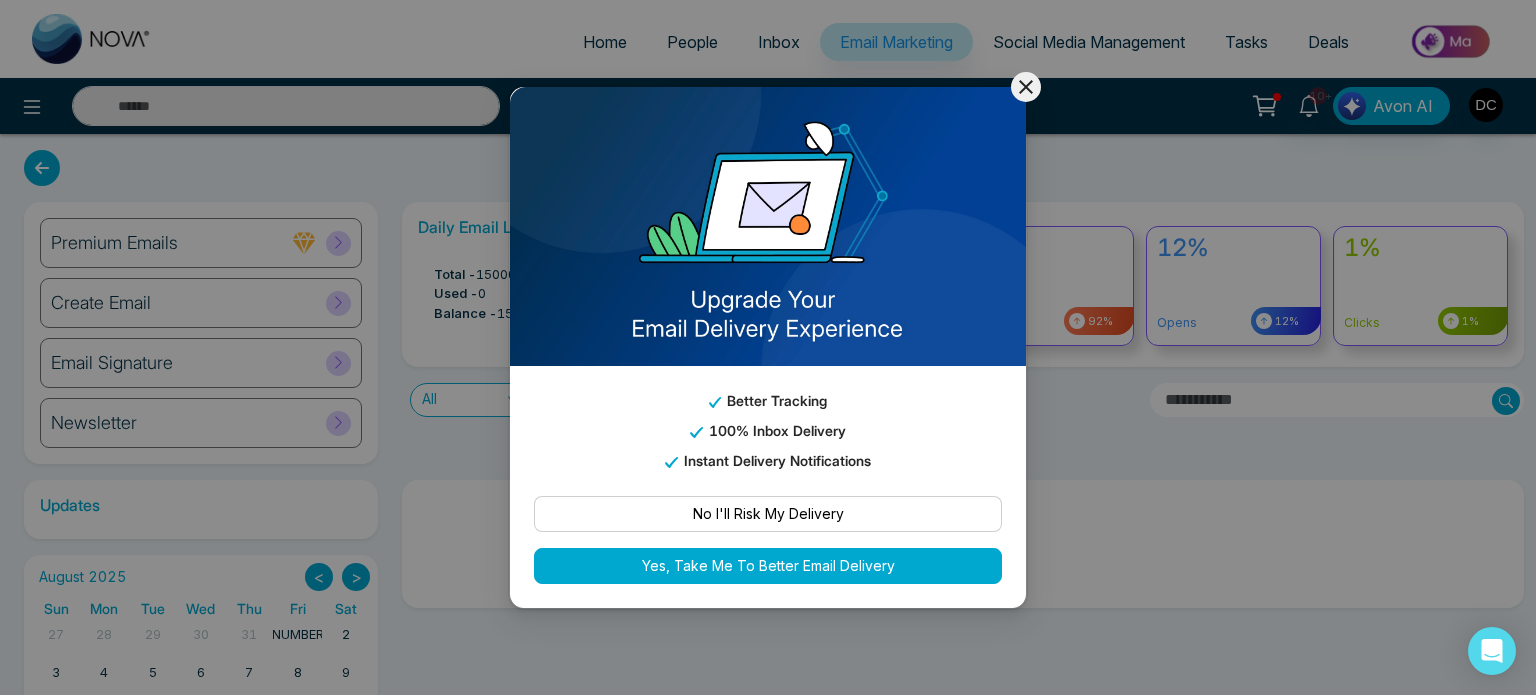 click 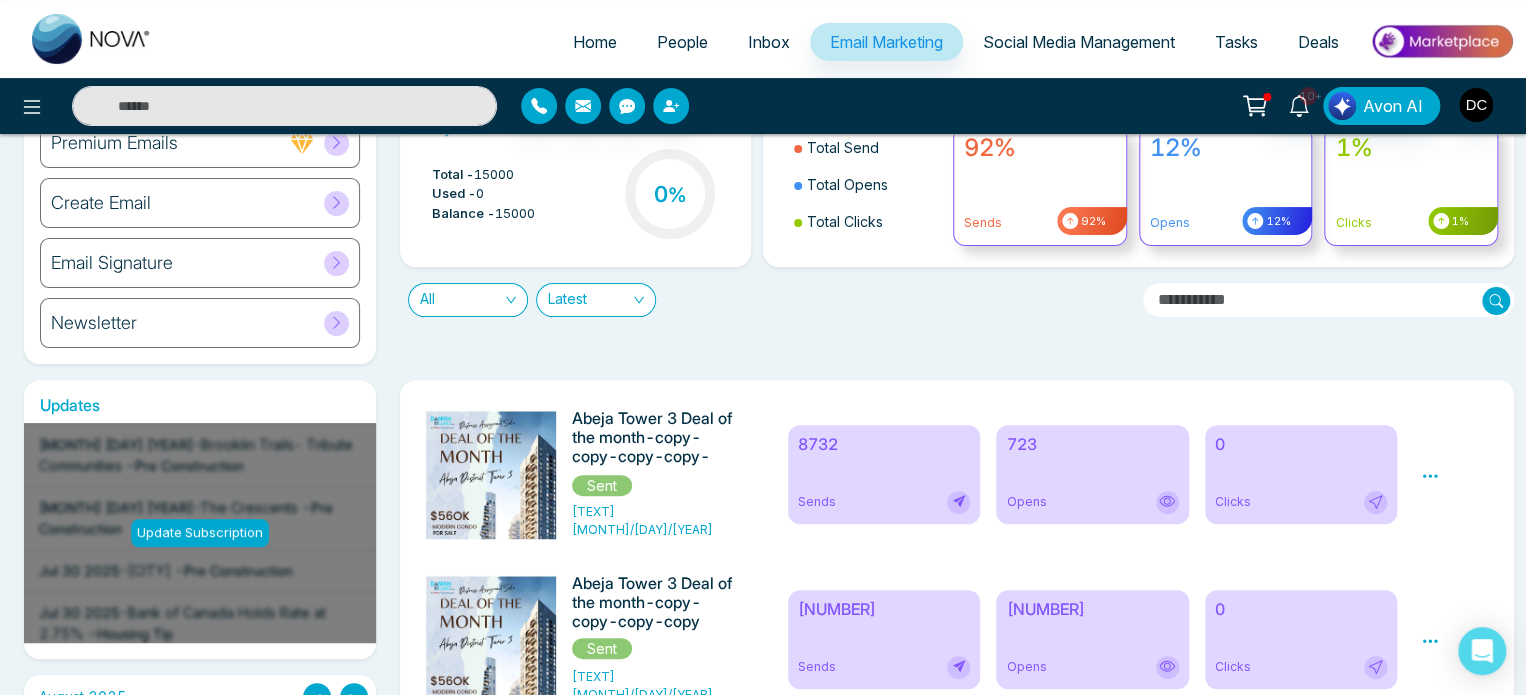 scroll, scrollTop: 0, scrollLeft: 0, axis: both 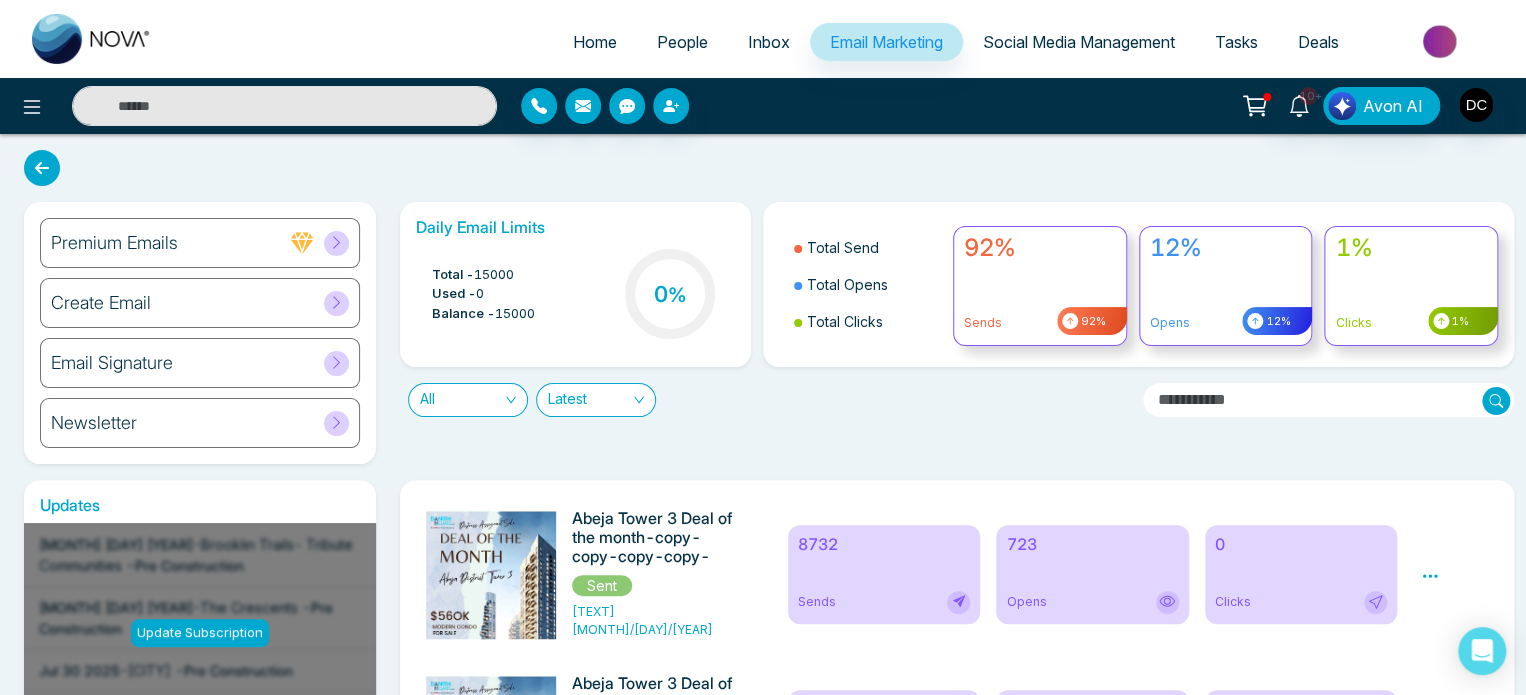click on "People" at bounding box center (682, 42) 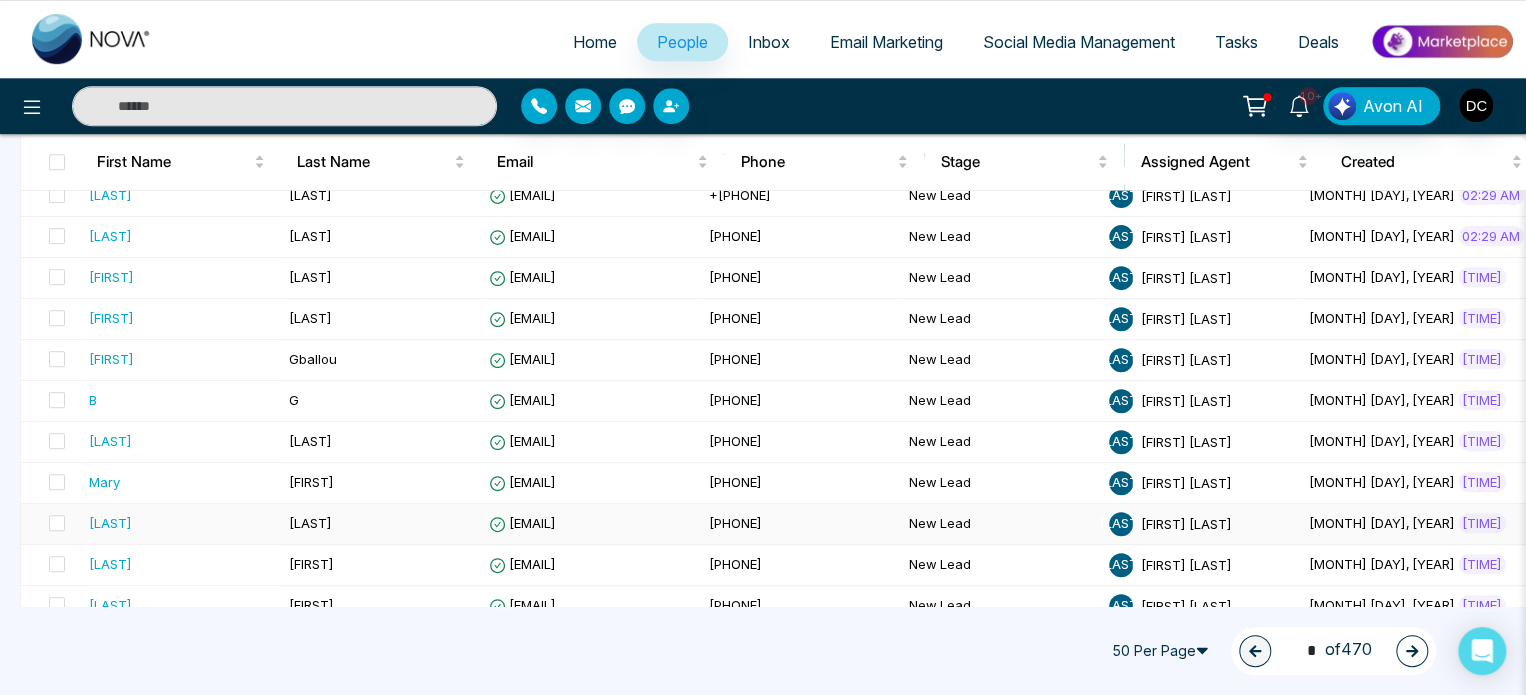 scroll, scrollTop: 0, scrollLeft: 0, axis: both 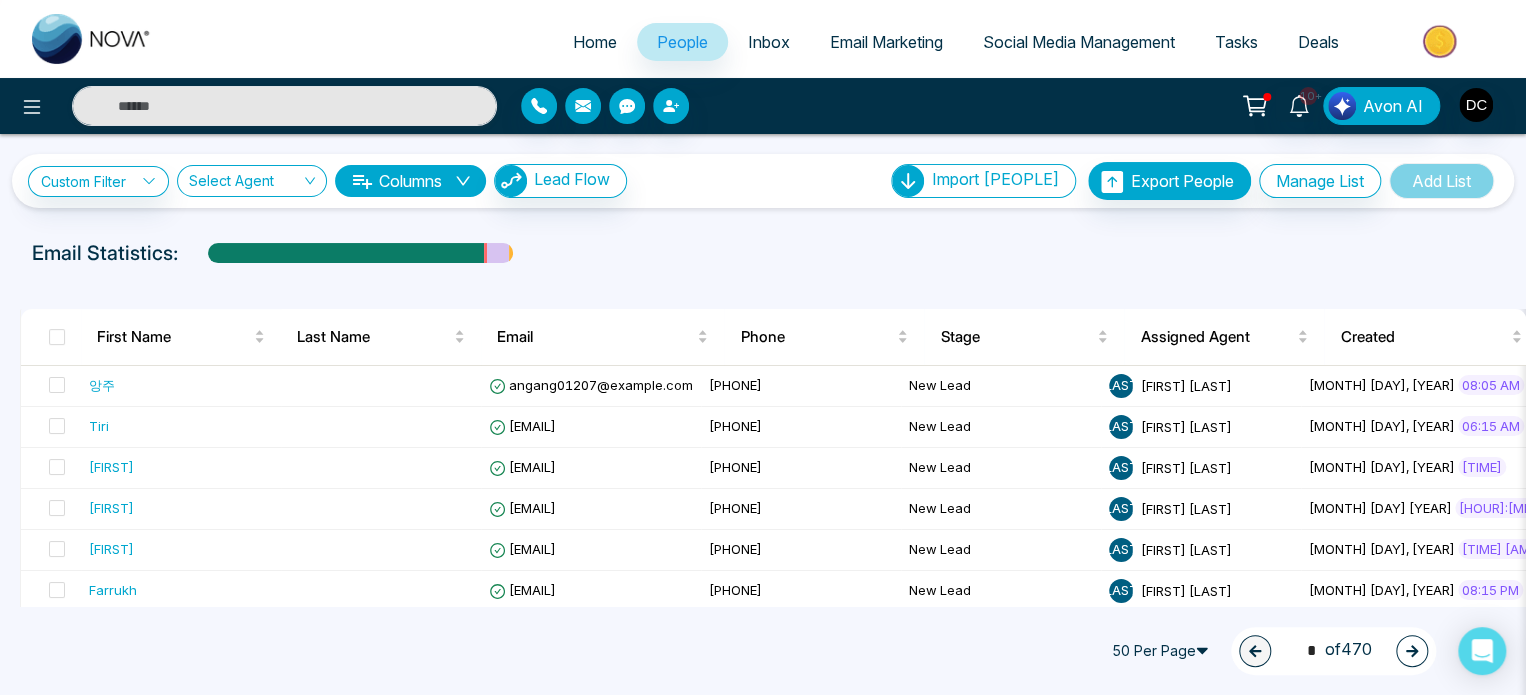 click on "Email Statistics:" at bounding box center [763, 253] 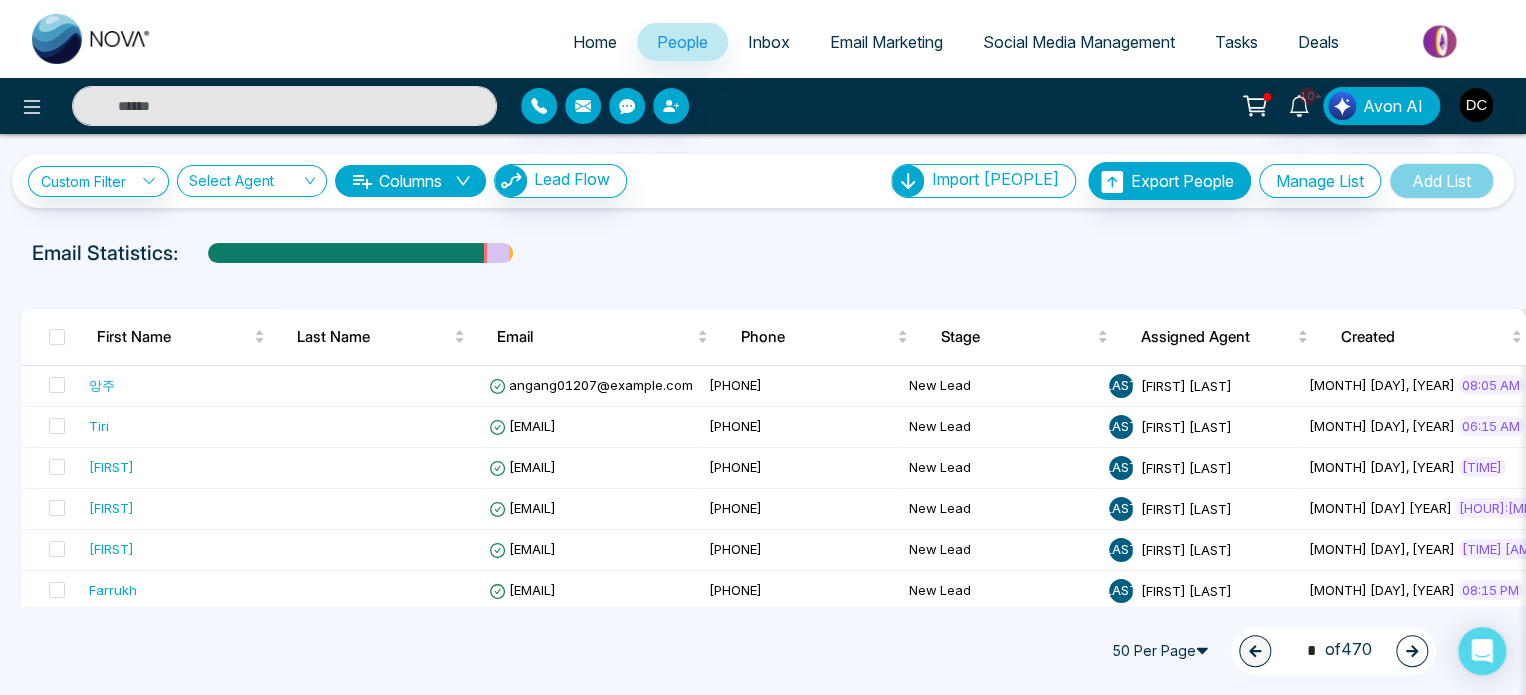 click on "+[PHONE] D" at bounding box center (763, 1324) 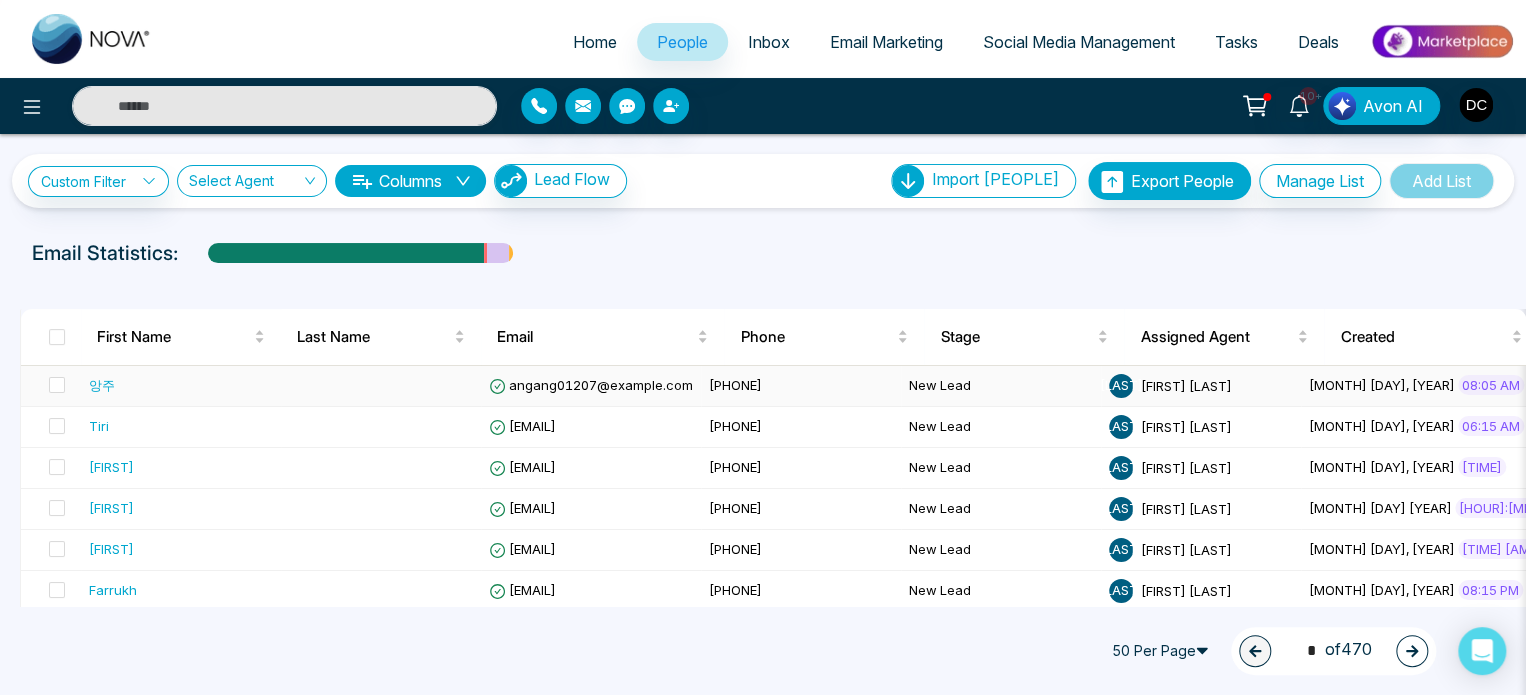 click on "[EMAIL]" at bounding box center [591, 385] 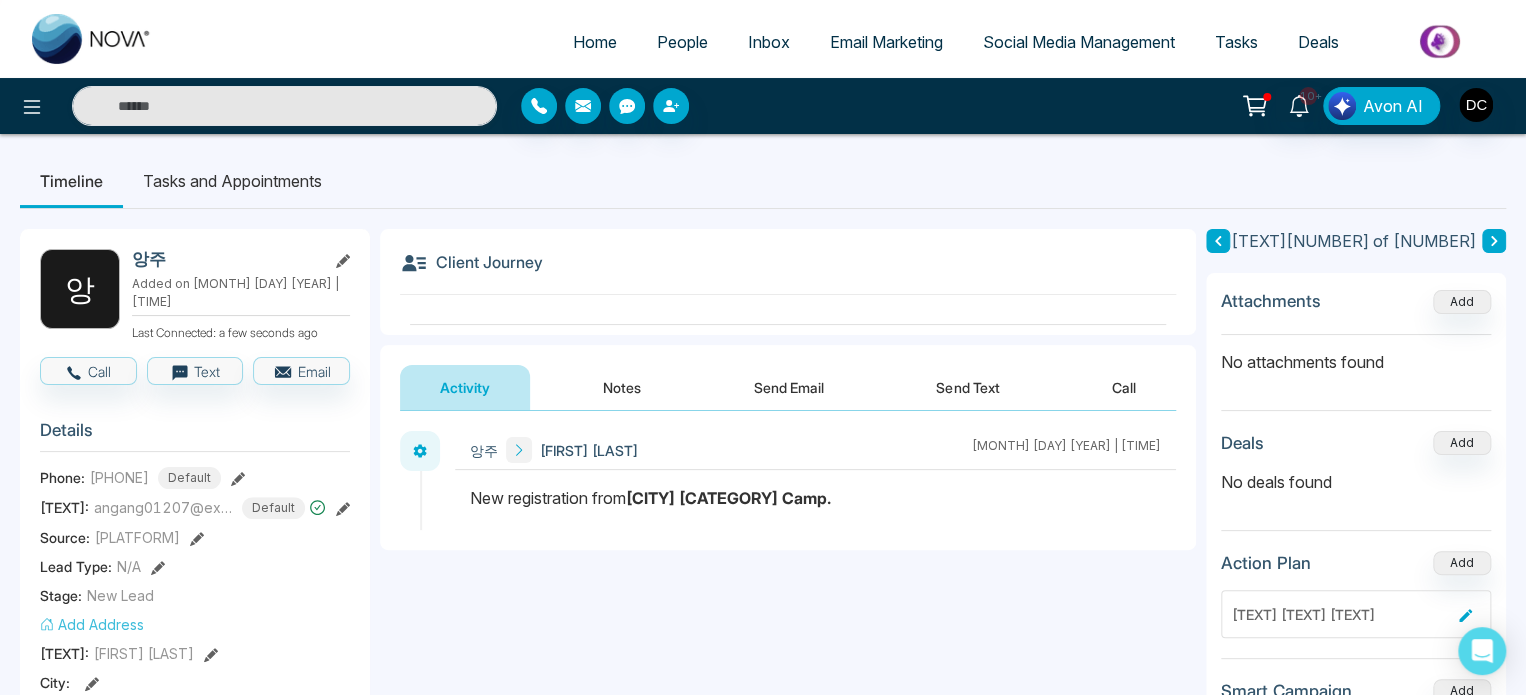 click on "Send Email" at bounding box center (789, 387) 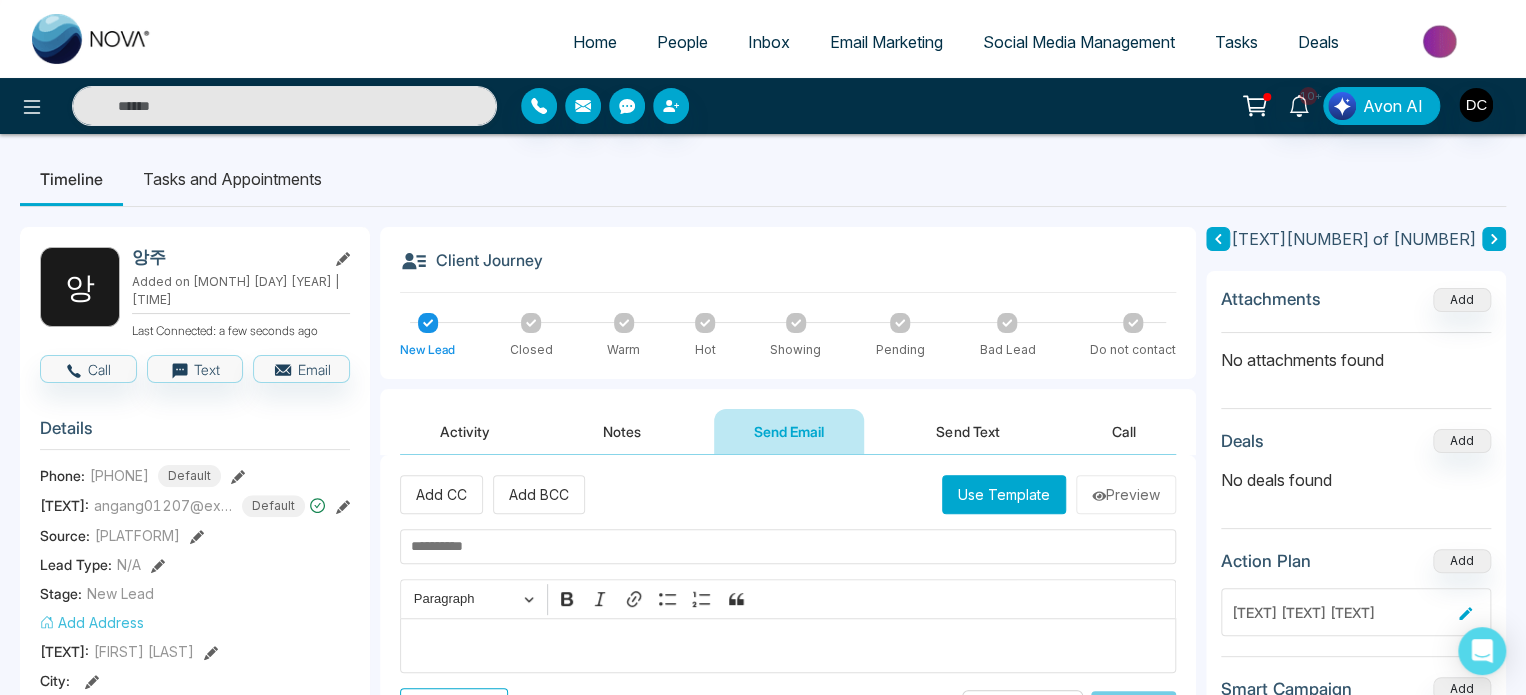 scroll, scrollTop: 0, scrollLeft: 0, axis: both 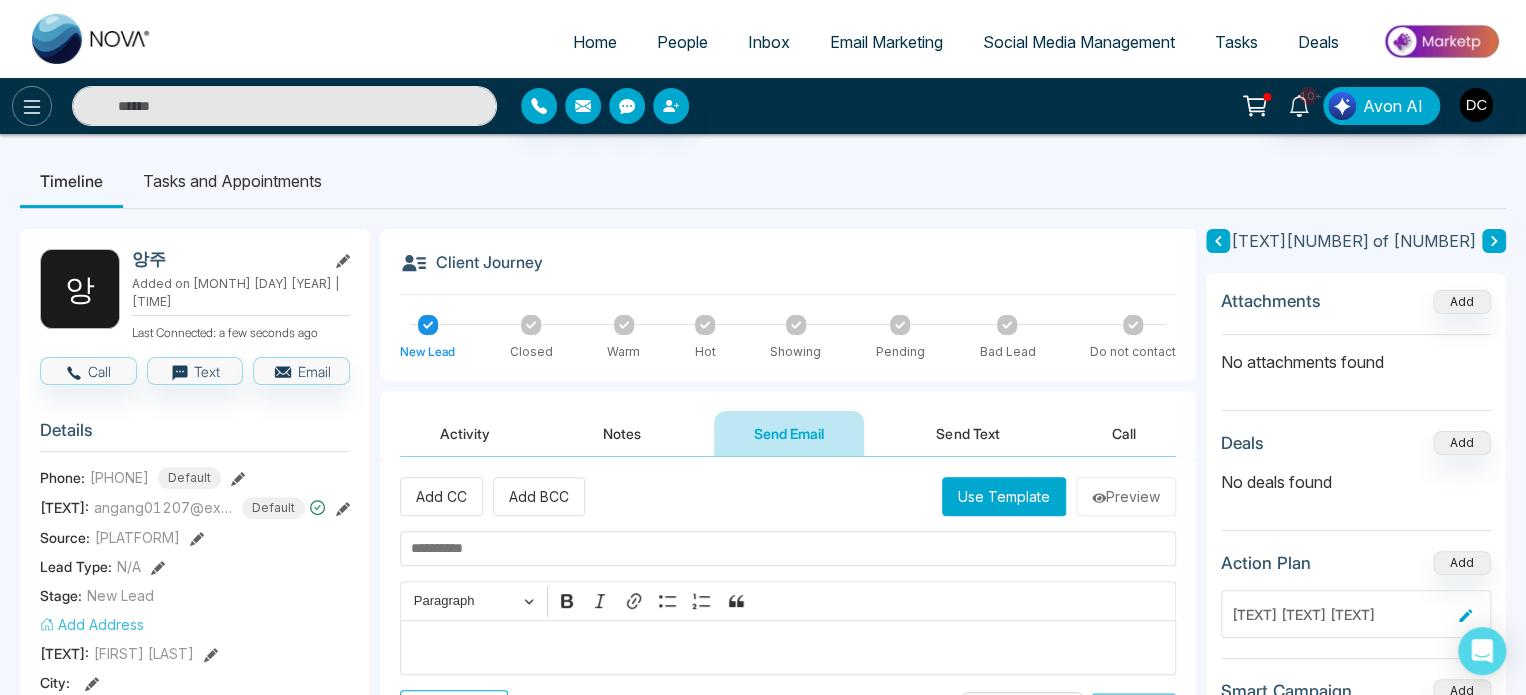 click 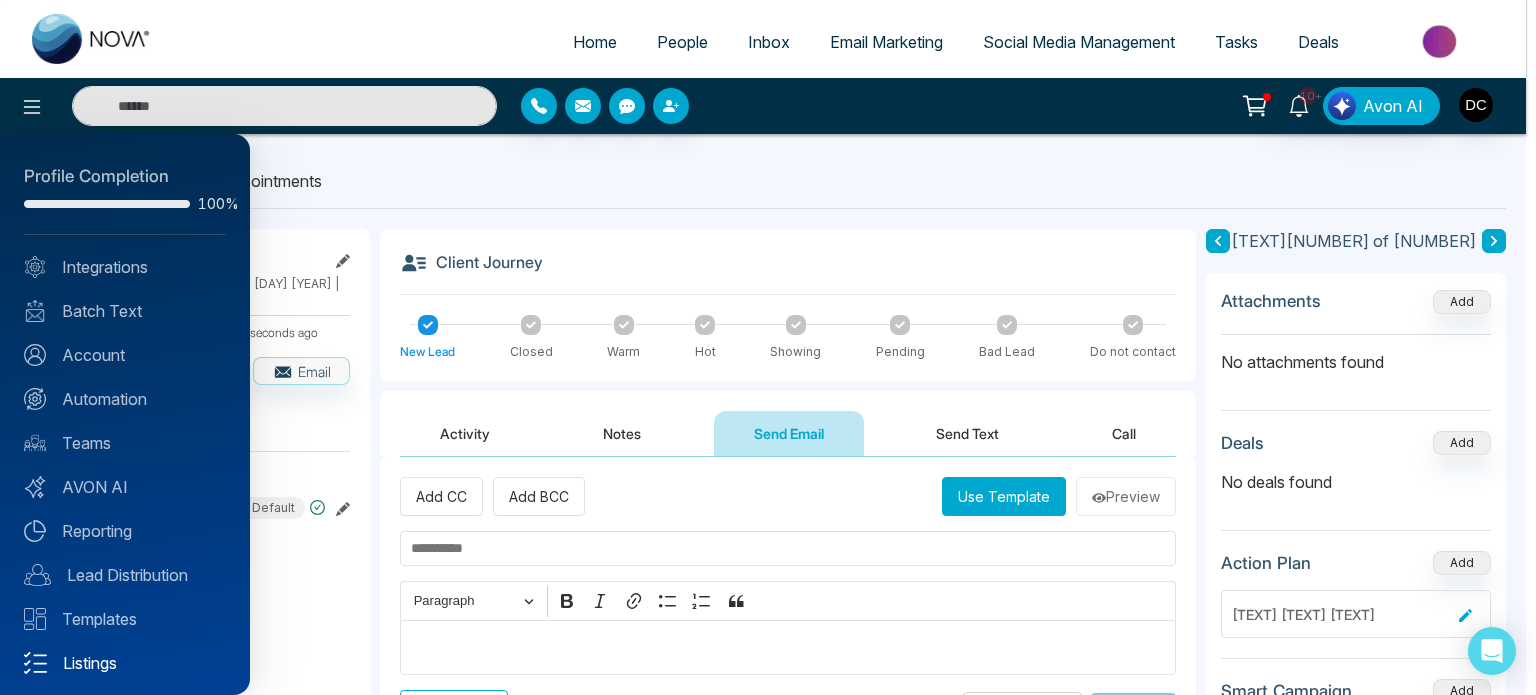 click on "Listings" at bounding box center (125, 663) 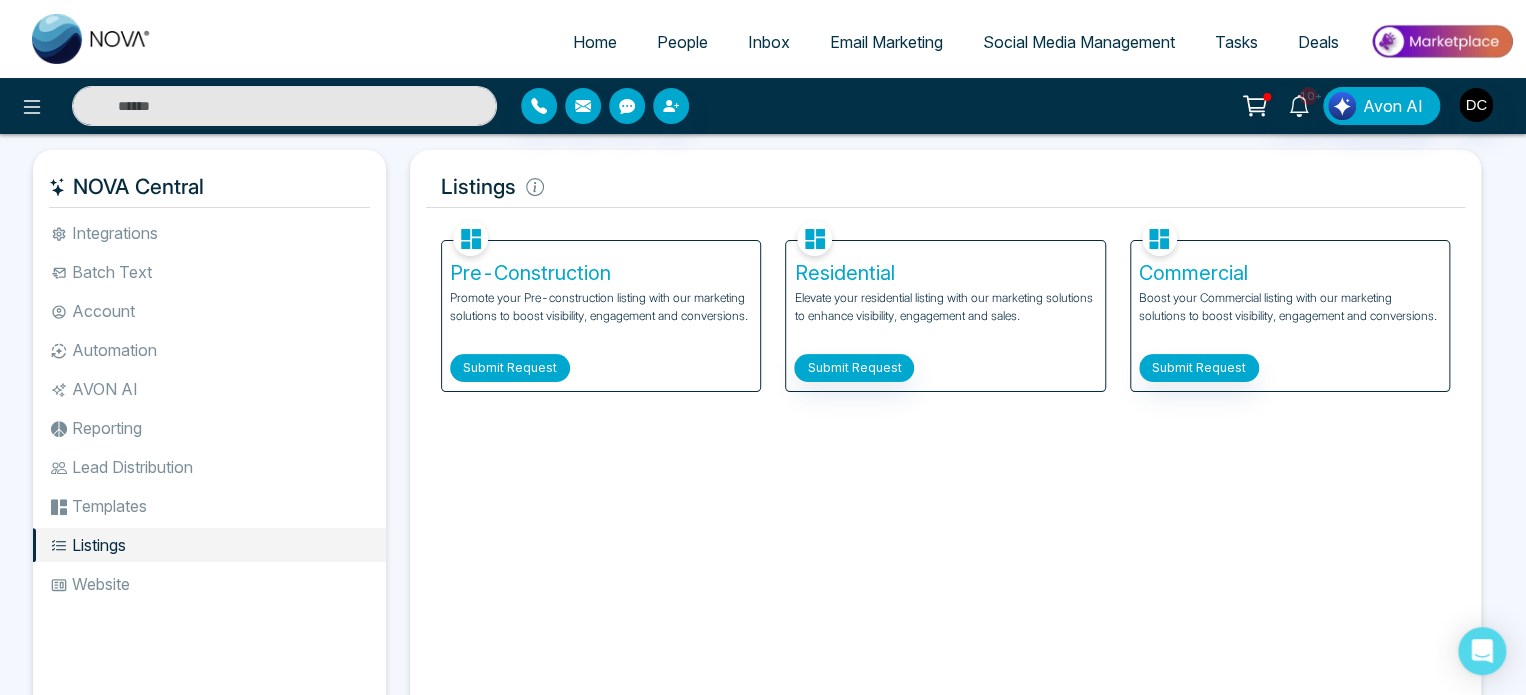 click on "Submit Request" at bounding box center (510, 368) 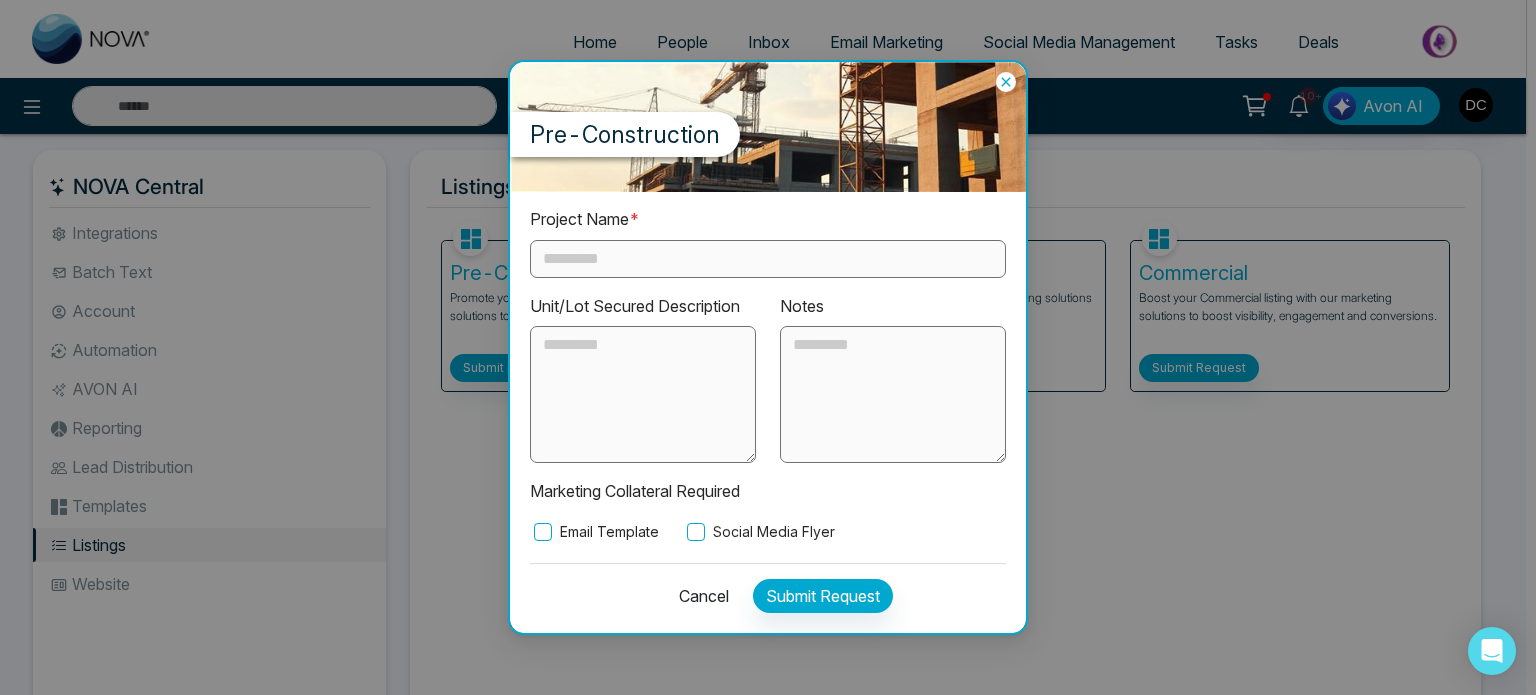 click at bounding box center (768, 259) 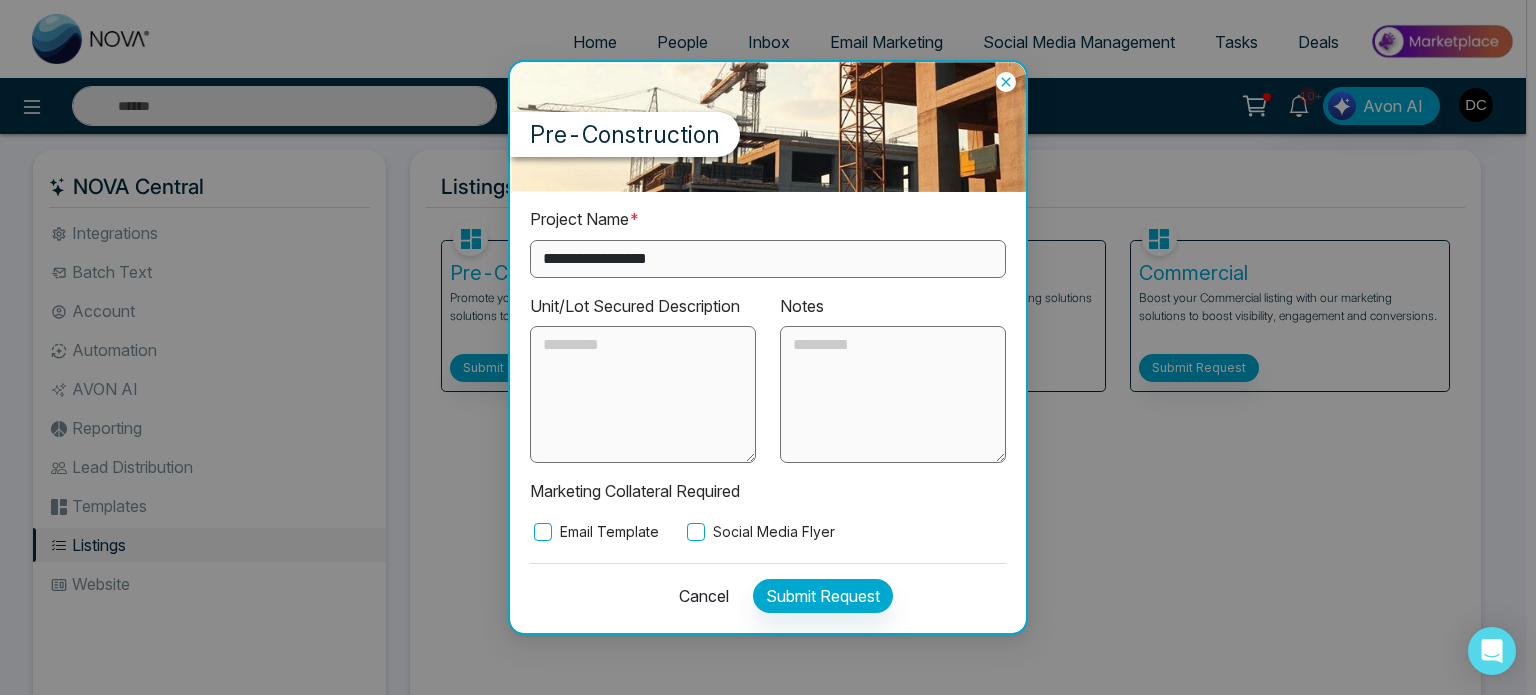 type on "**********" 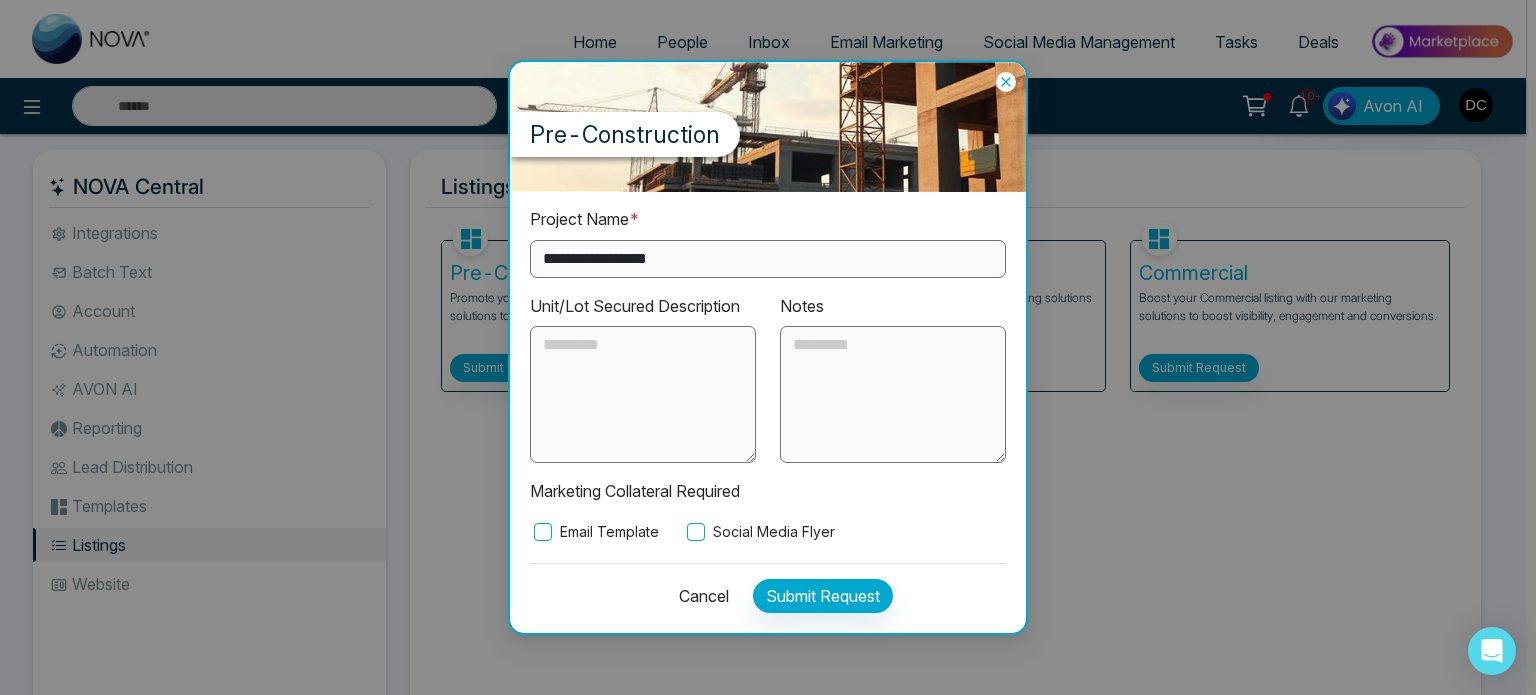 click at bounding box center [643, 395] 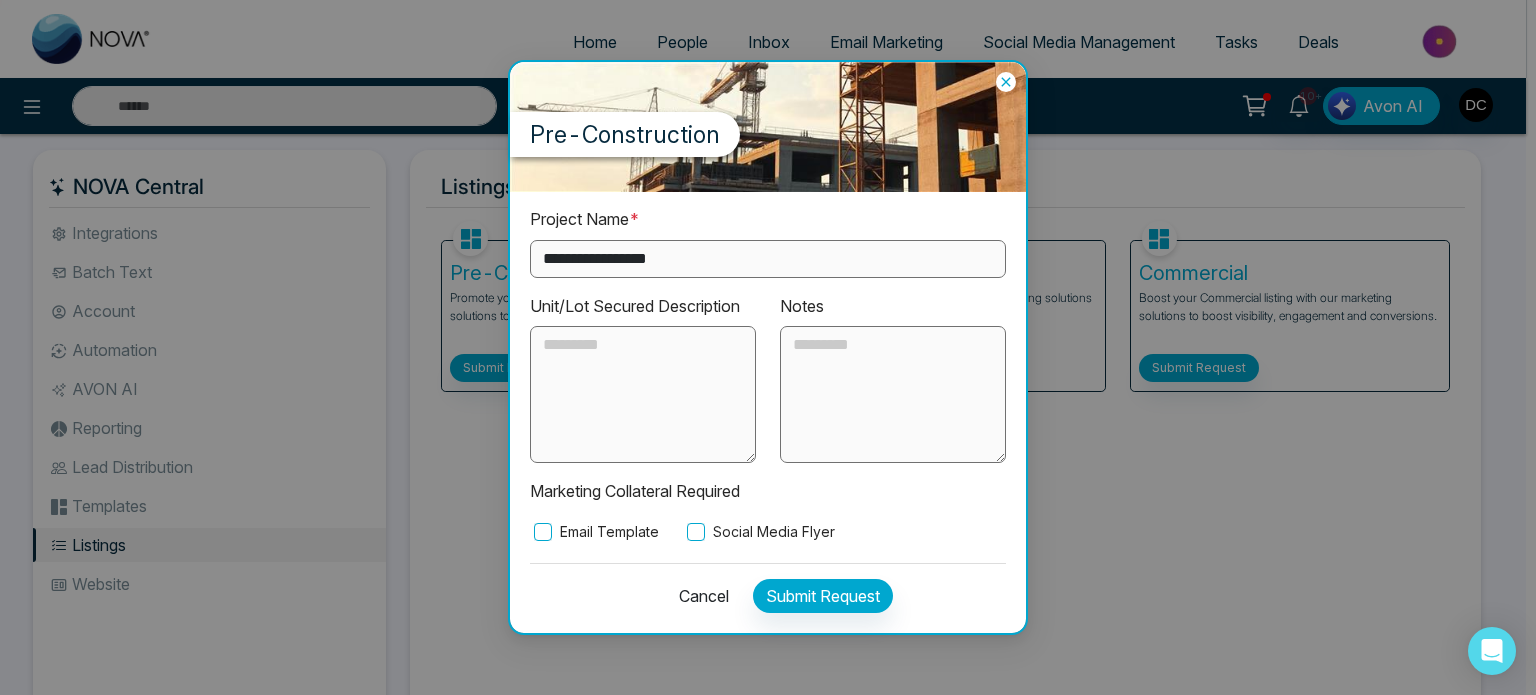 paste on "**********" 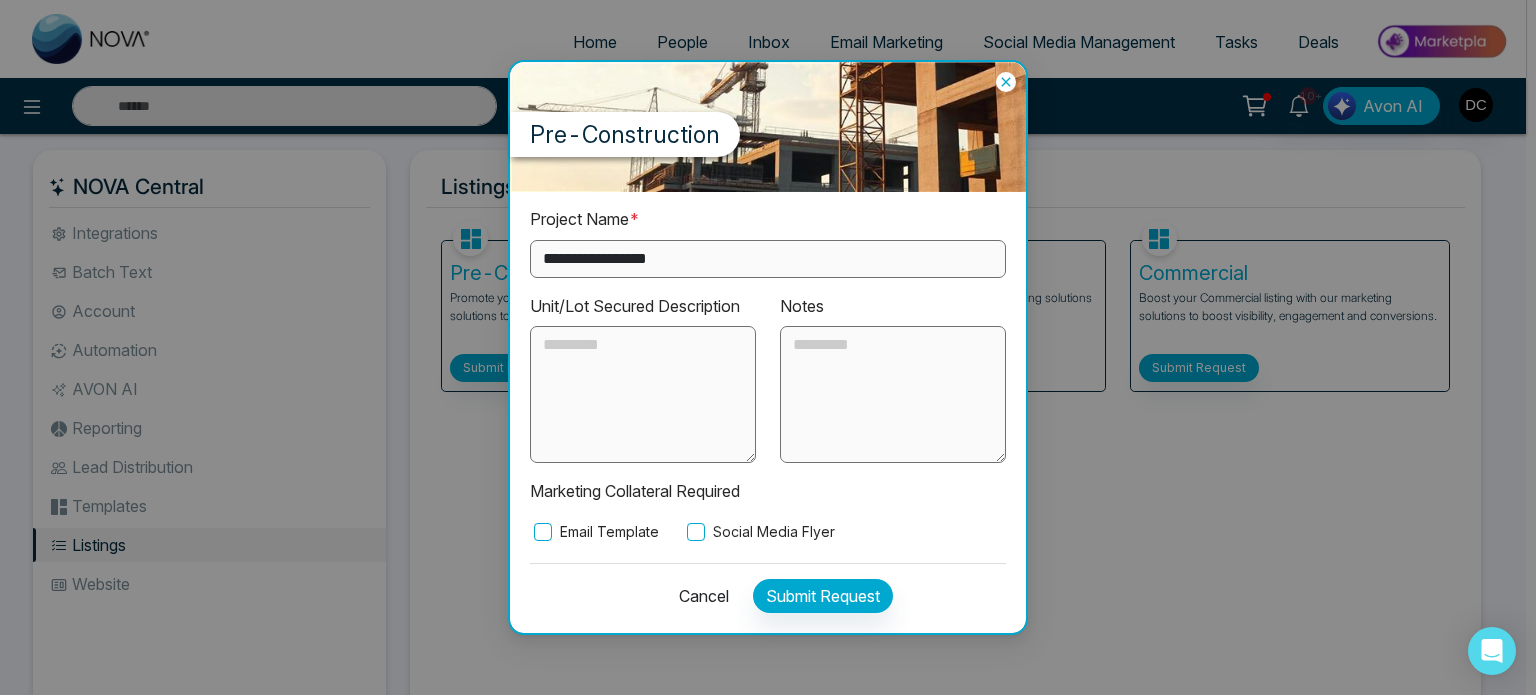 type on "**********" 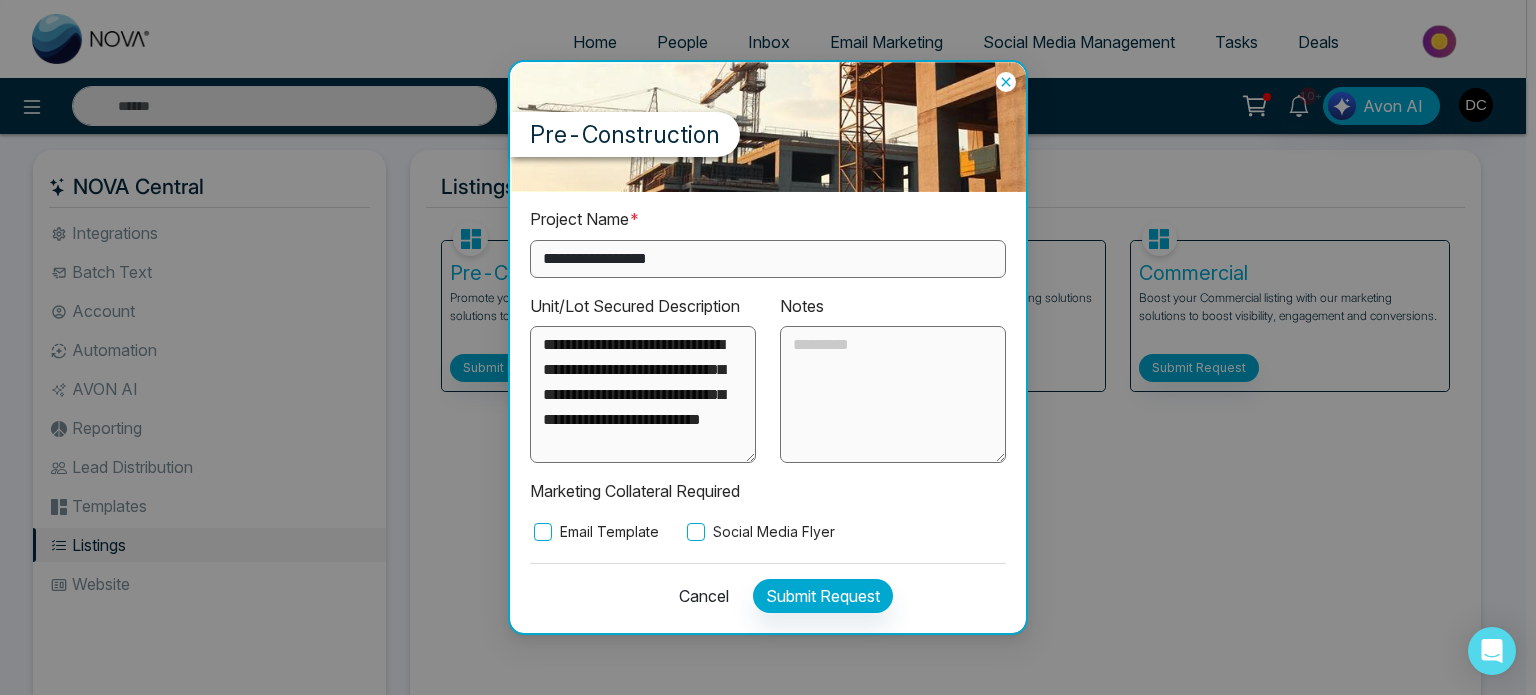 drag, startPoint x: 690, startPoint y: 451, endPoint x: 423, endPoint y: 275, distance: 319.789 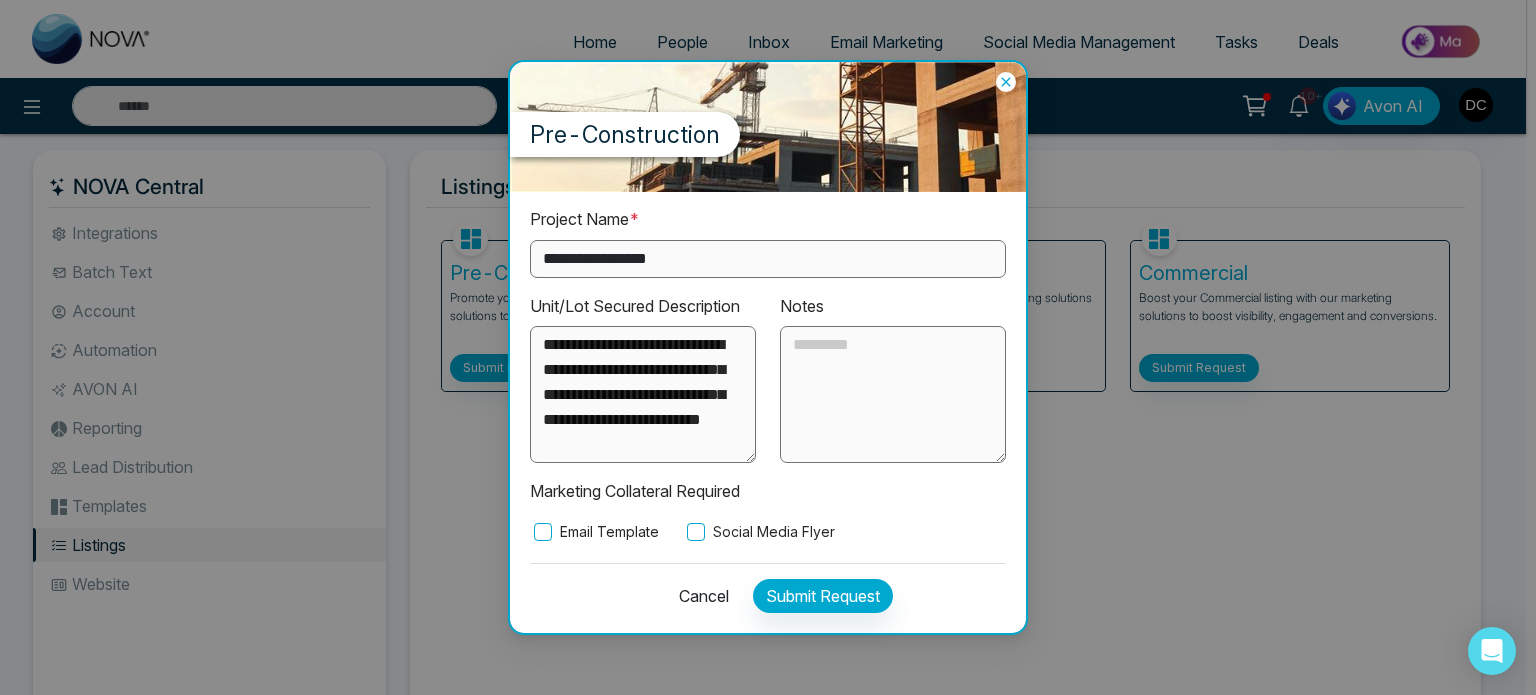 click on "**********" at bounding box center (768, 347) 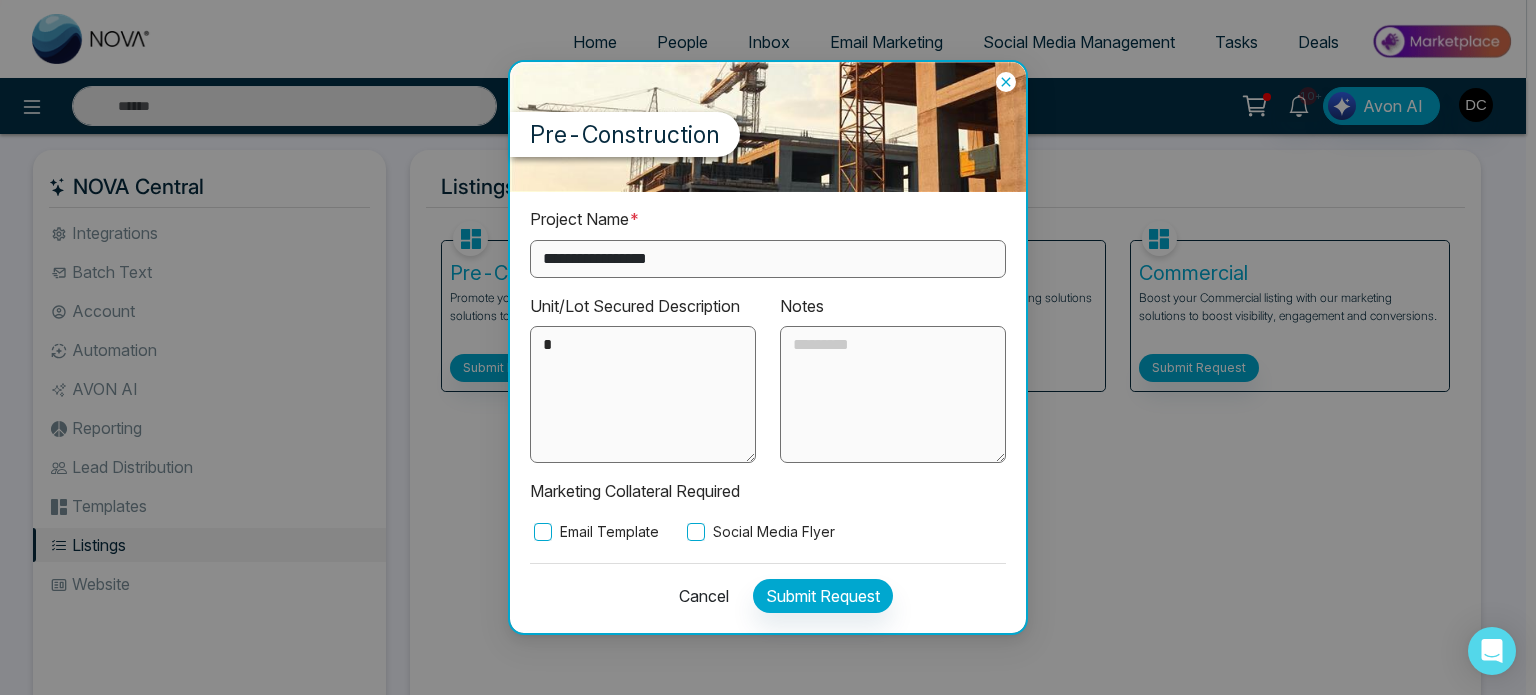 type 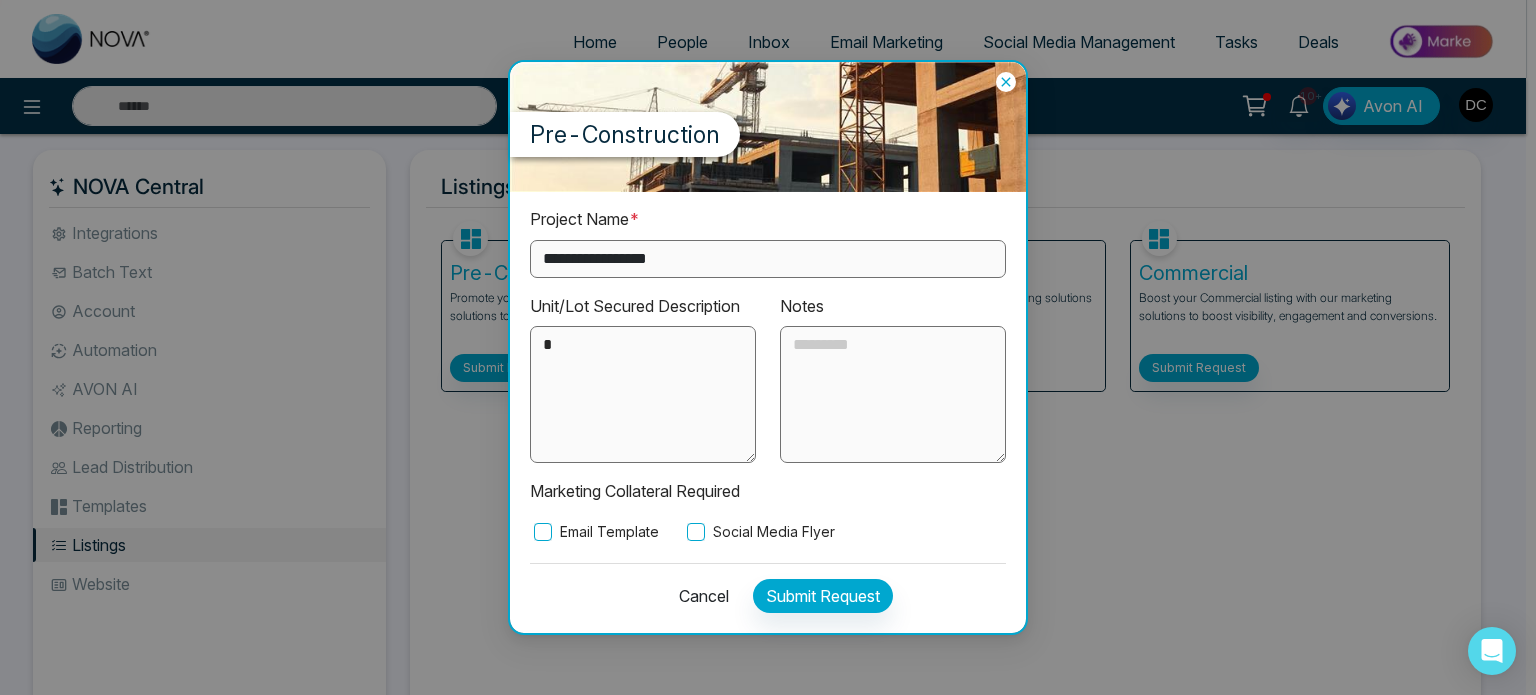 click at bounding box center [893, 395] 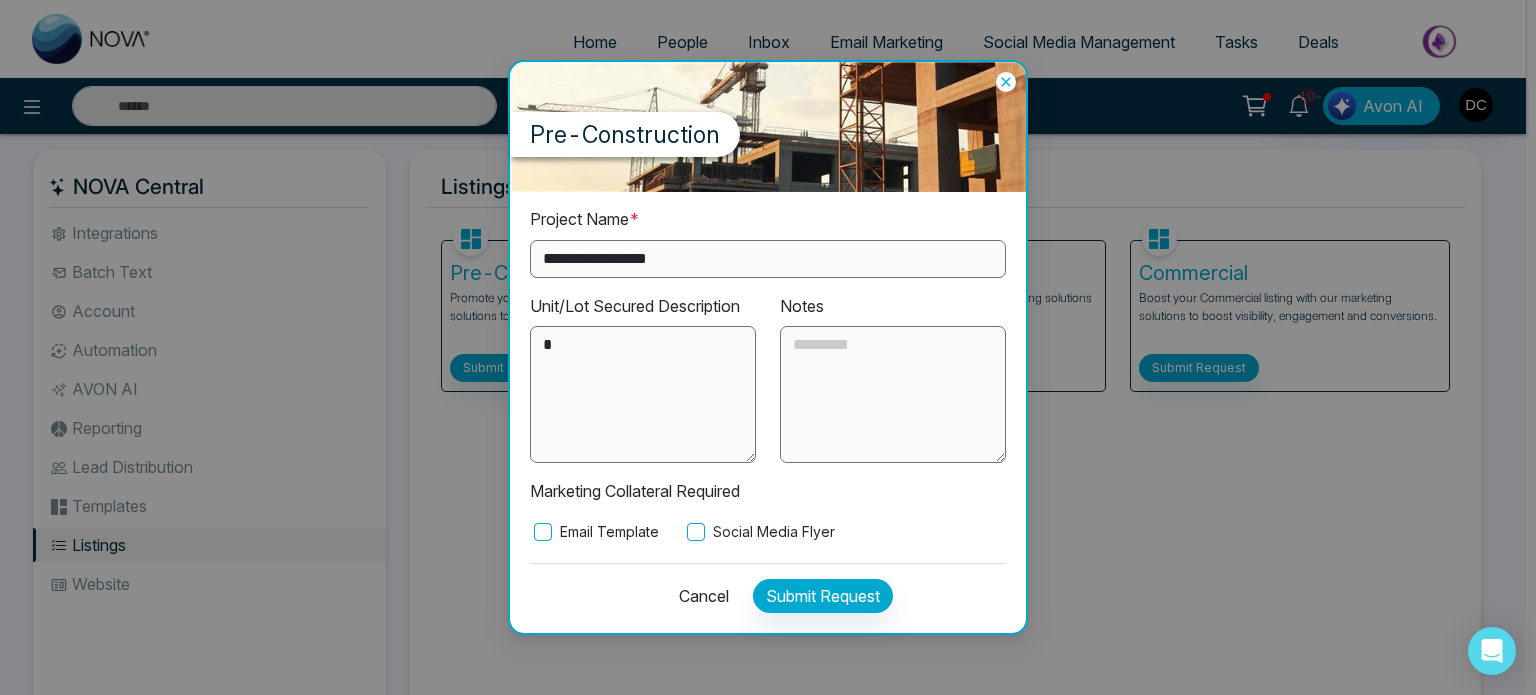 click at bounding box center (643, 395) 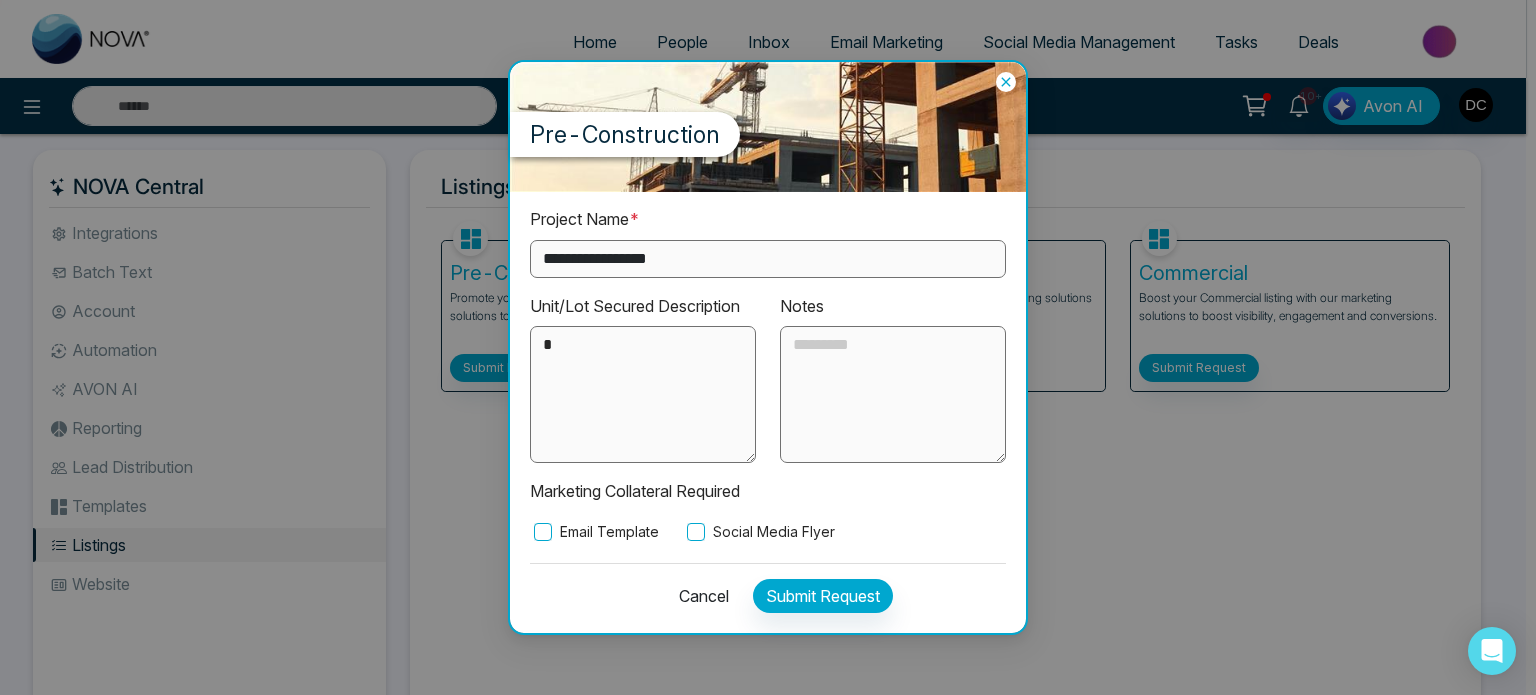 drag, startPoint x: 820, startPoint y: 531, endPoint x: 852, endPoint y: 548, distance: 36.23534 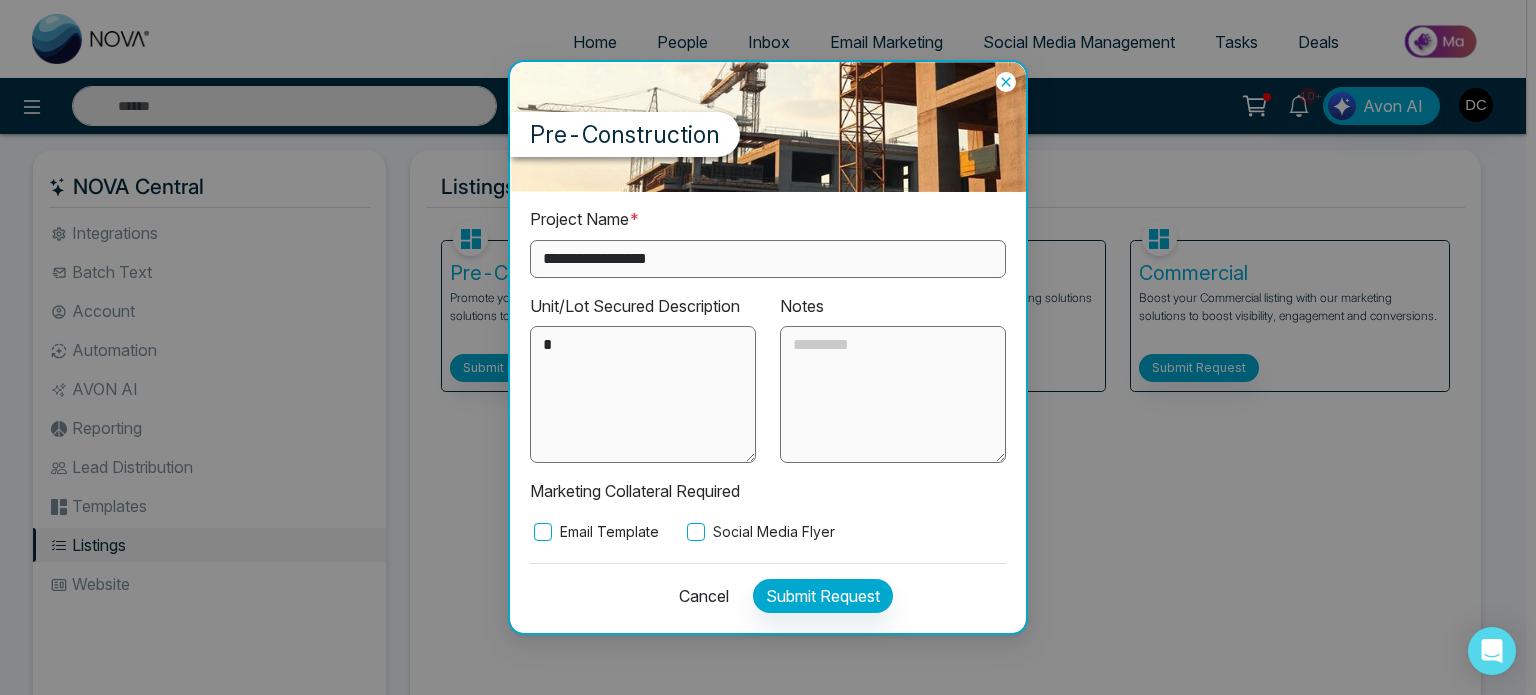 click on "**********" at bounding box center [768, 412] 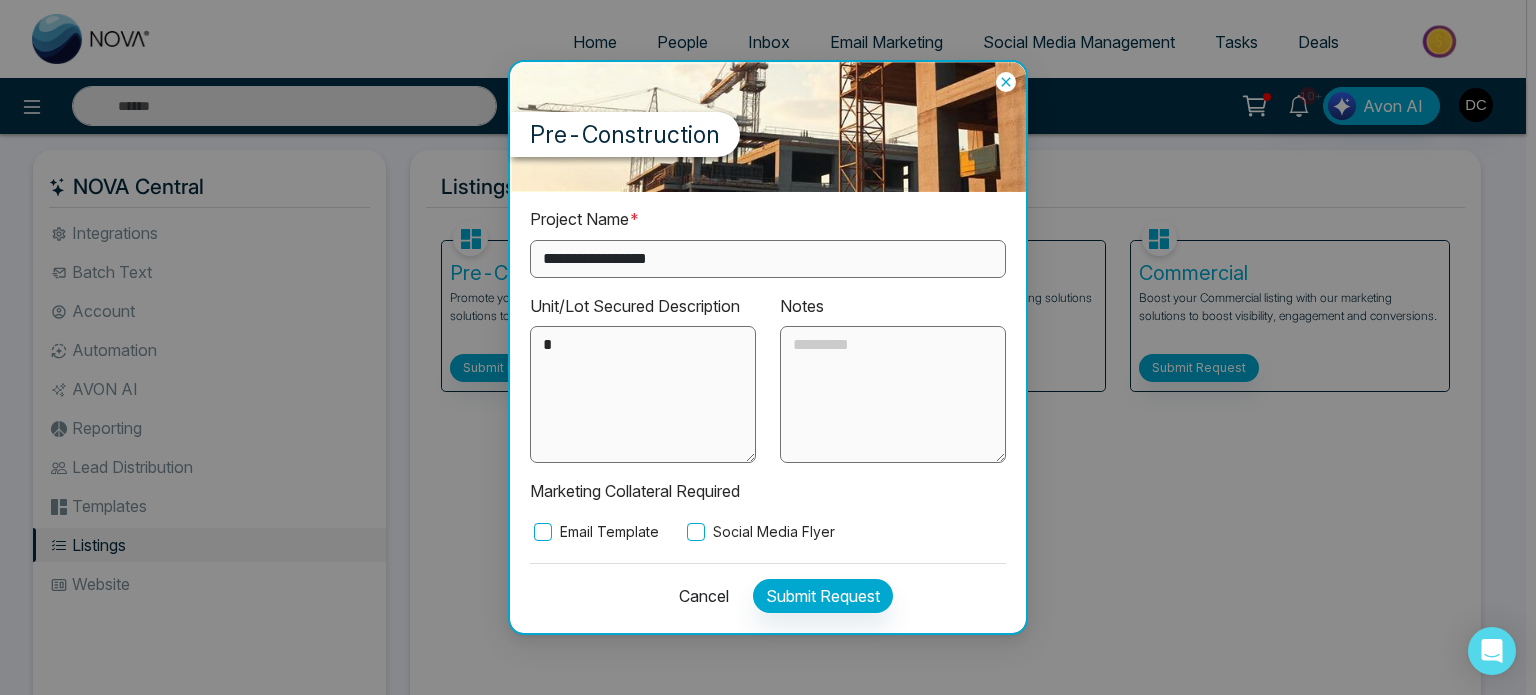 click on "**********" at bounding box center [768, 412] 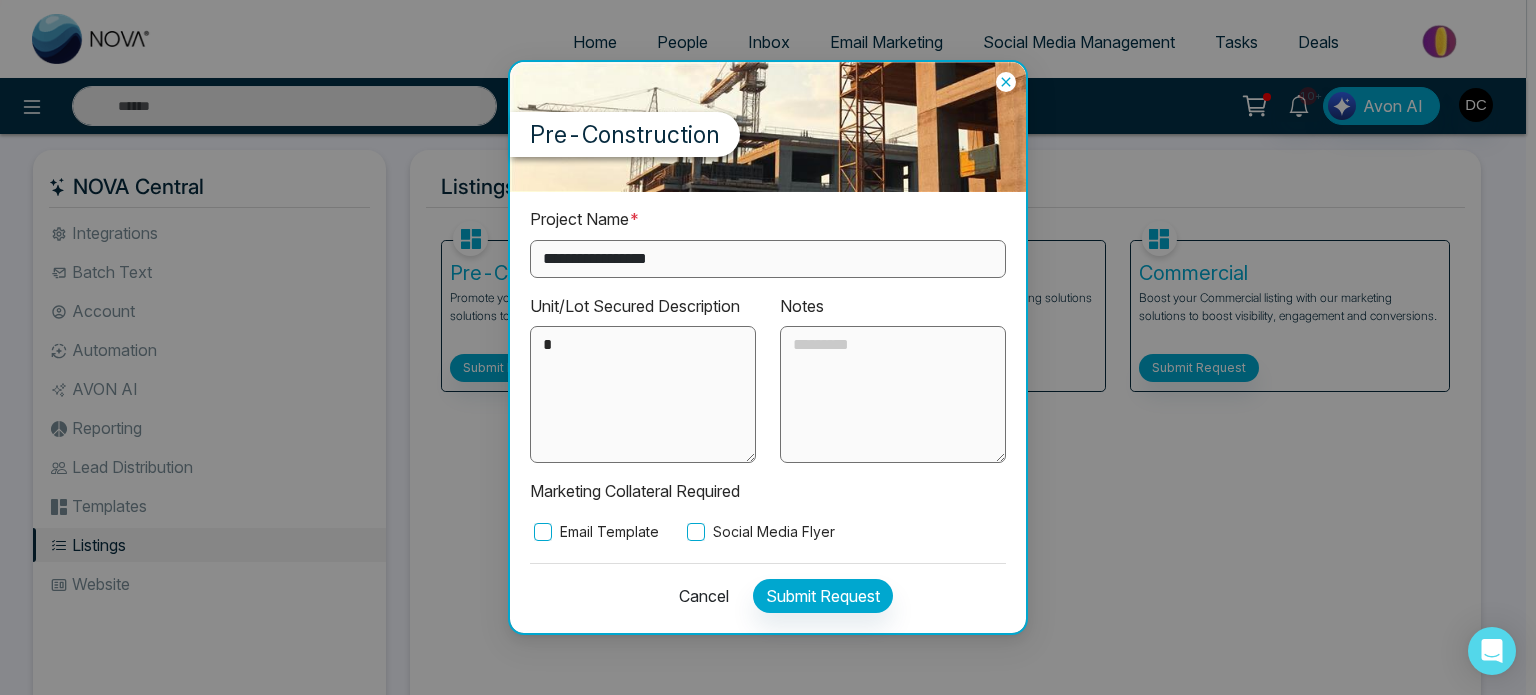 drag, startPoint x: 842, startPoint y: 537, endPoint x: 832, endPoint y: 535, distance: 10.198039 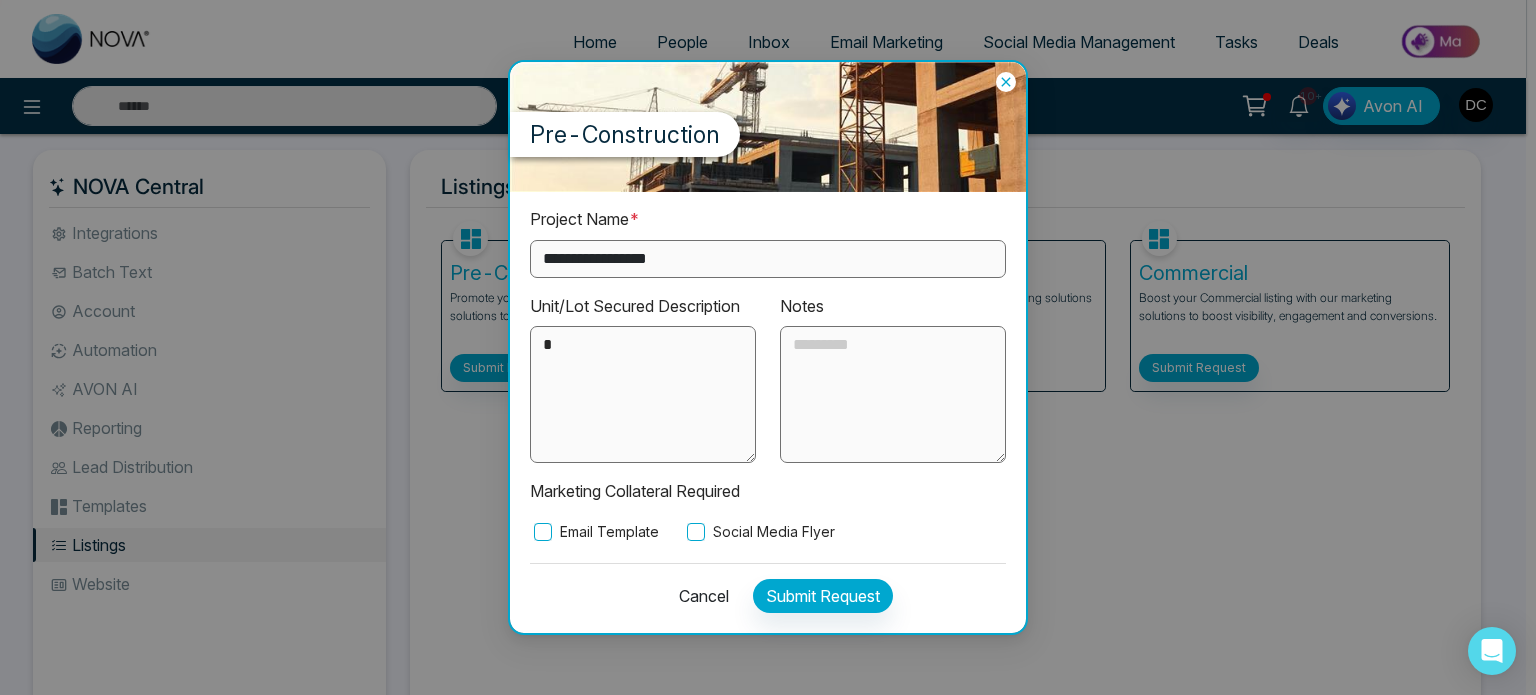 click on "Email Template  Social Media Flyer" at bounding box center [768, 532] 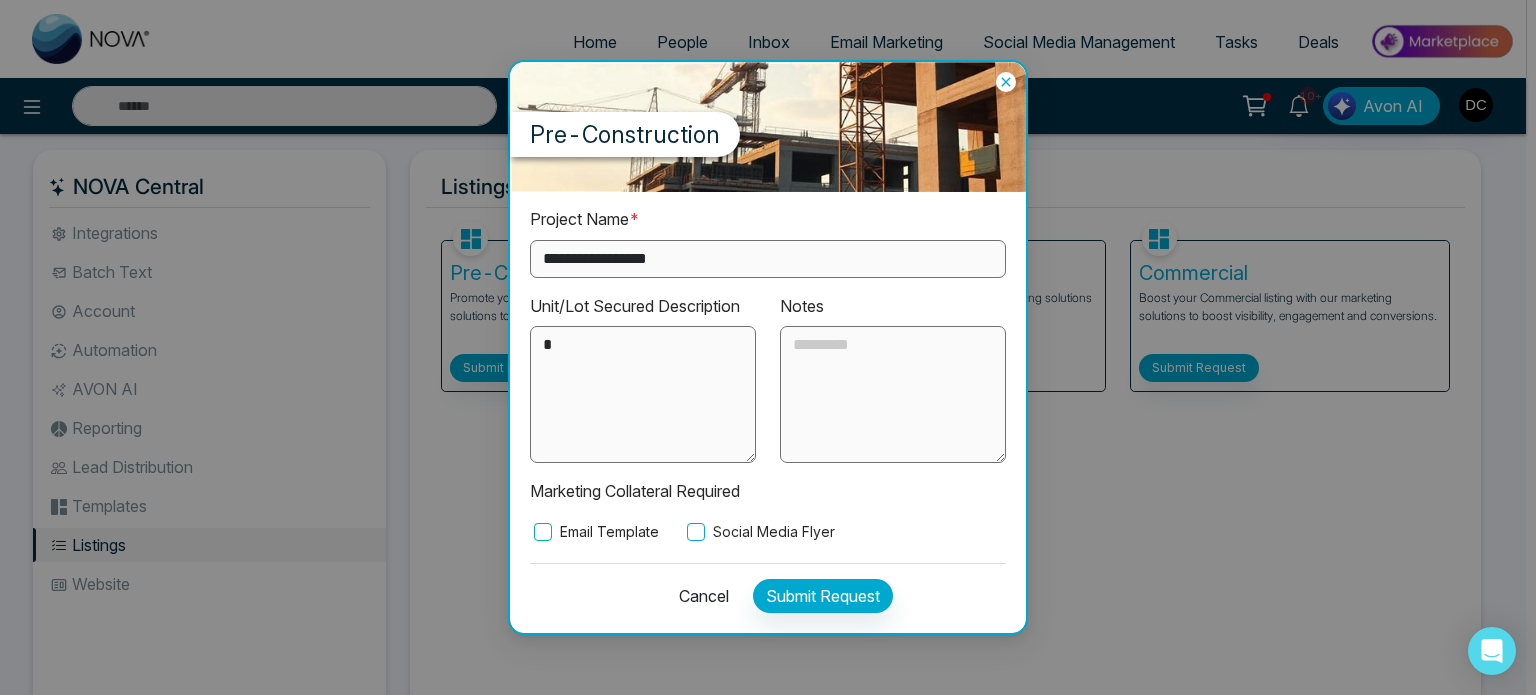 click on "Social Media Flyer" at bounding box center [759, 532] 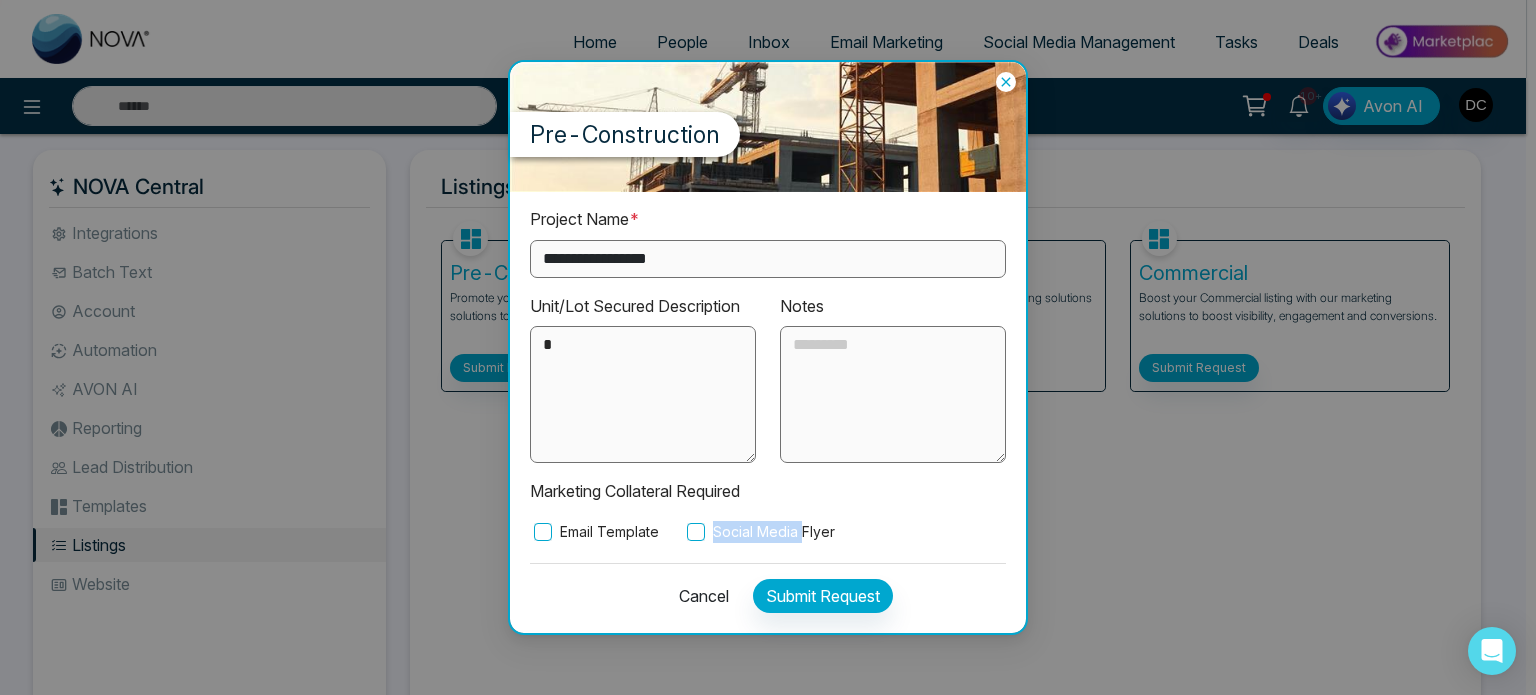 drag, startPoint x: 836, startPoint y: 539, endPoint x: 797, endPoint y: 529, distance: 40.261642 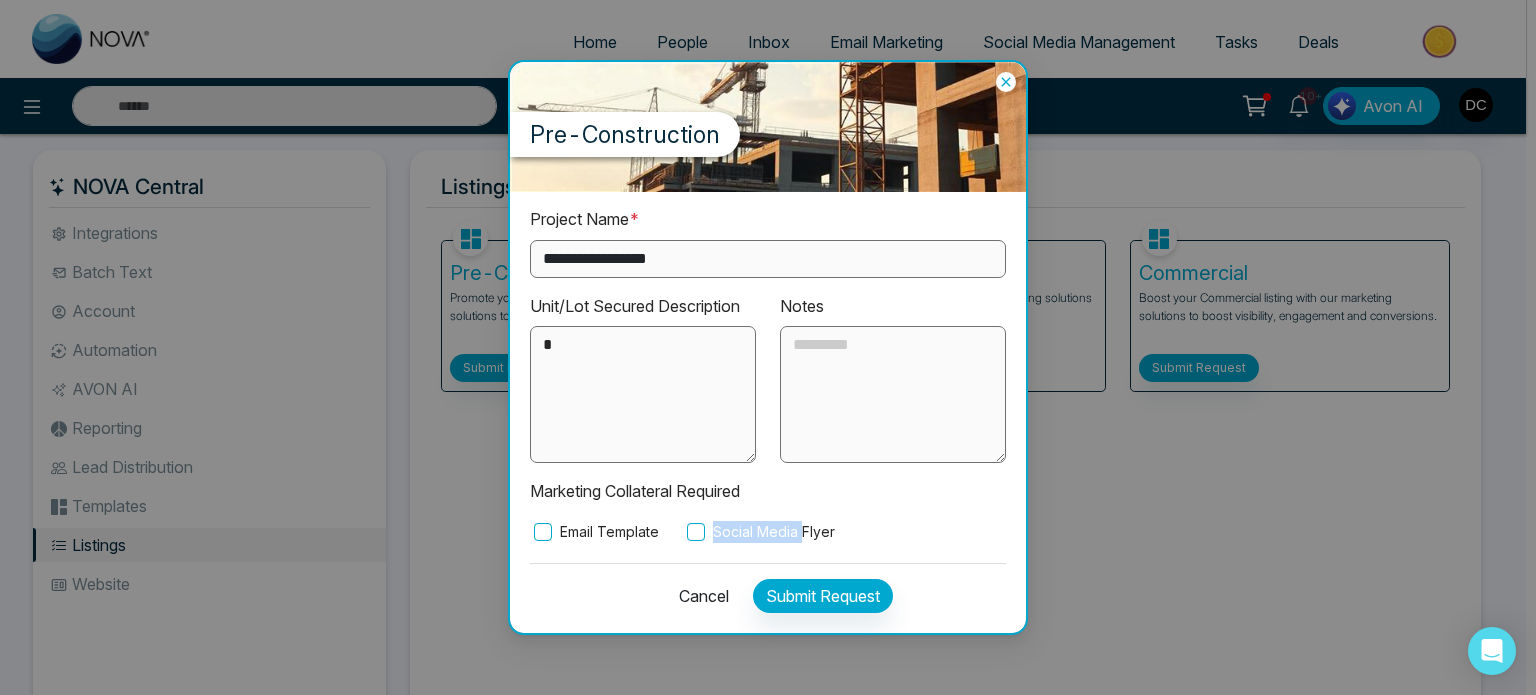 click on "Email Template  Social Media Flyer" at bounding box center (768, 532) 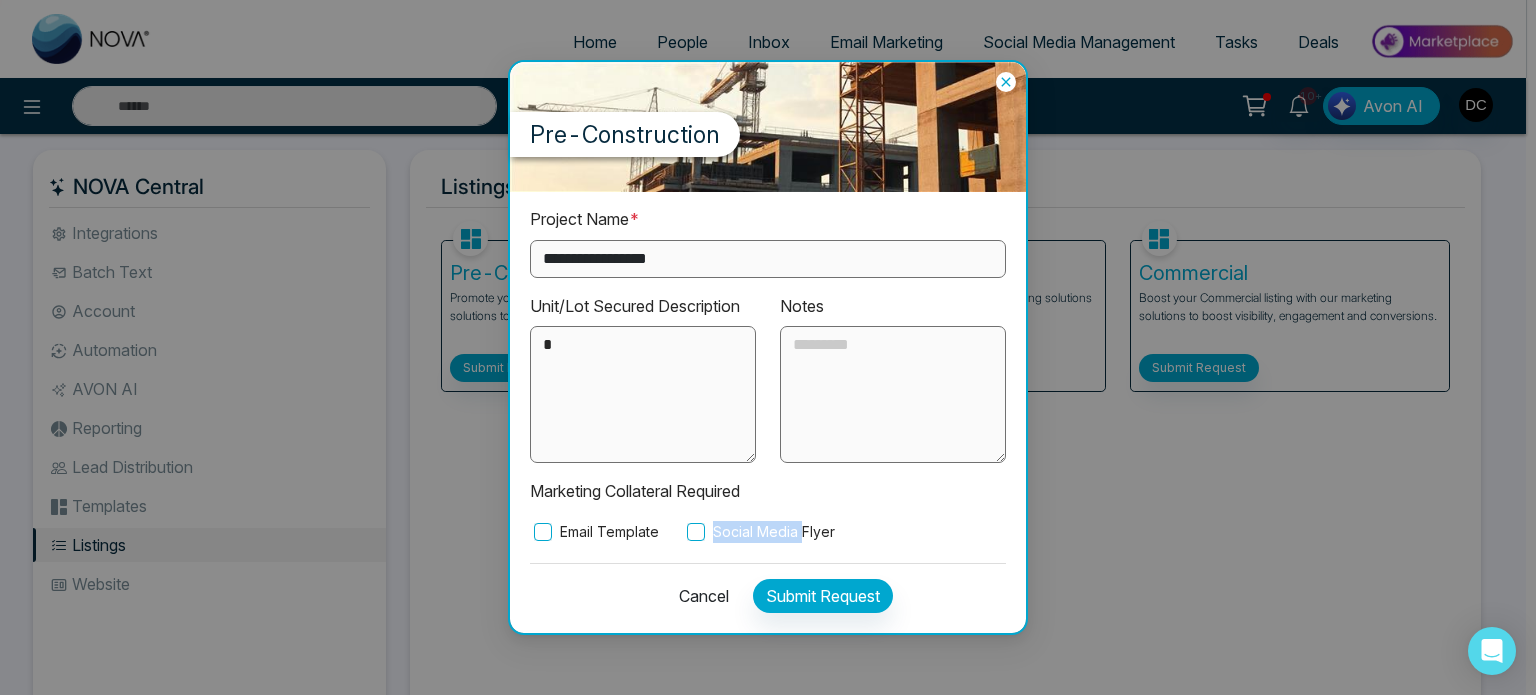 click on "Social Media Flyer" at bounding box center [759, 532] 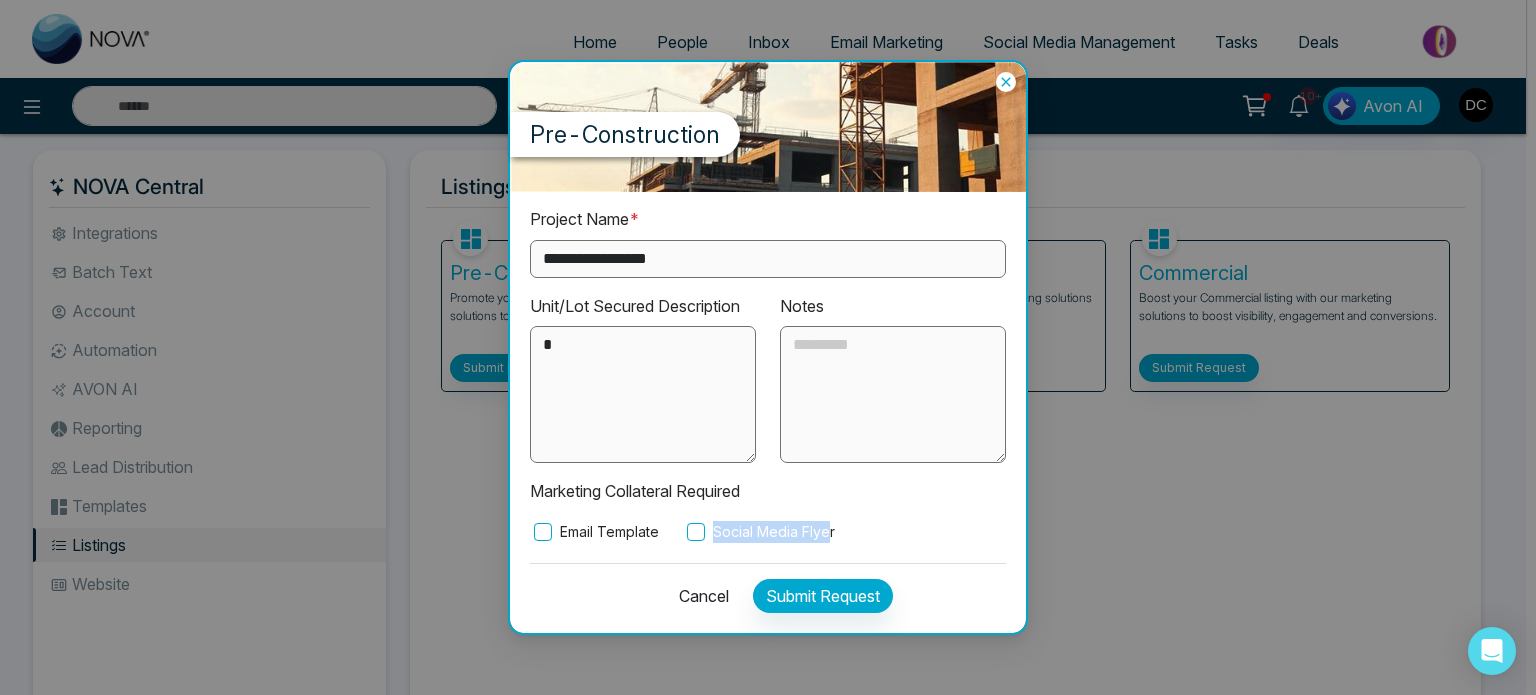 drag, startPoint x: 843, startPoint y: 534, endPoint x: 912, endPoint y: 547, distance: 70.21396 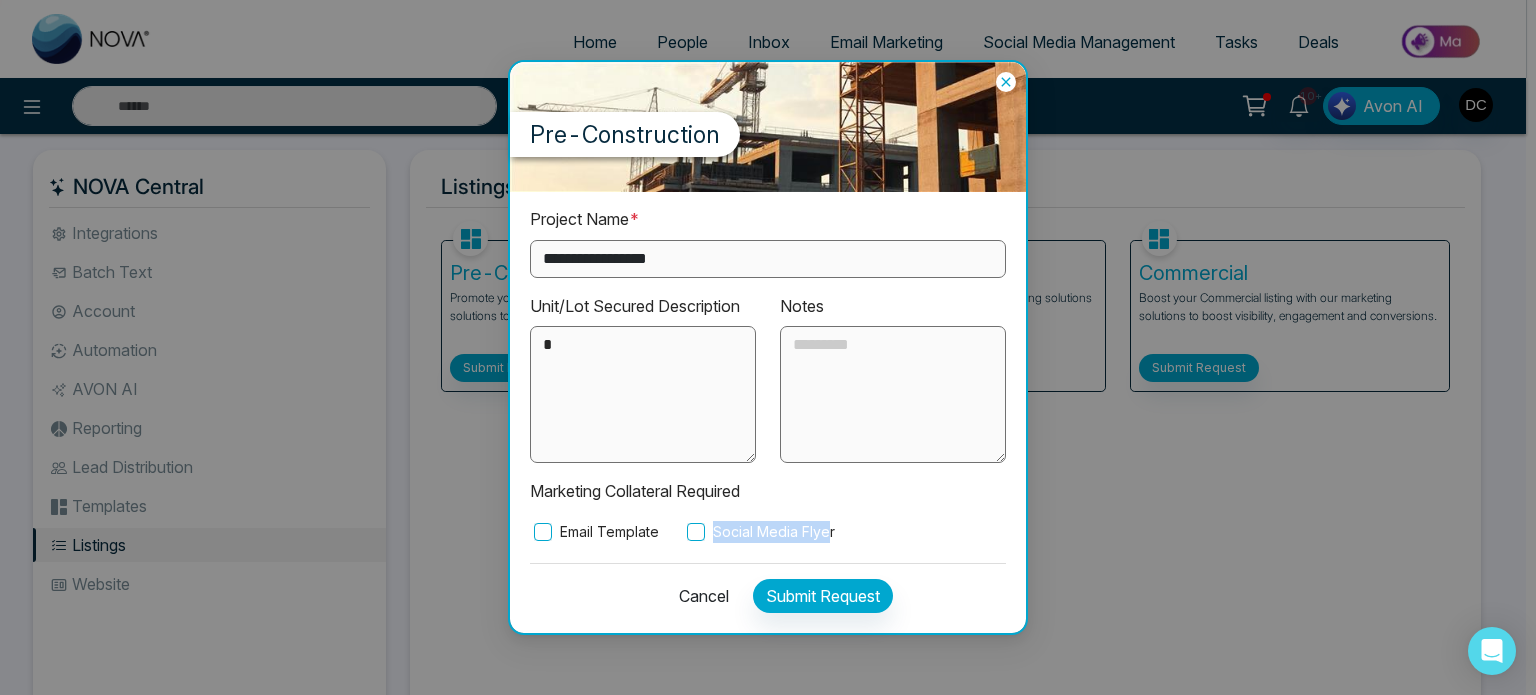 click on "Email Template  Social Media Flyer" at bounding box center (768, 532) 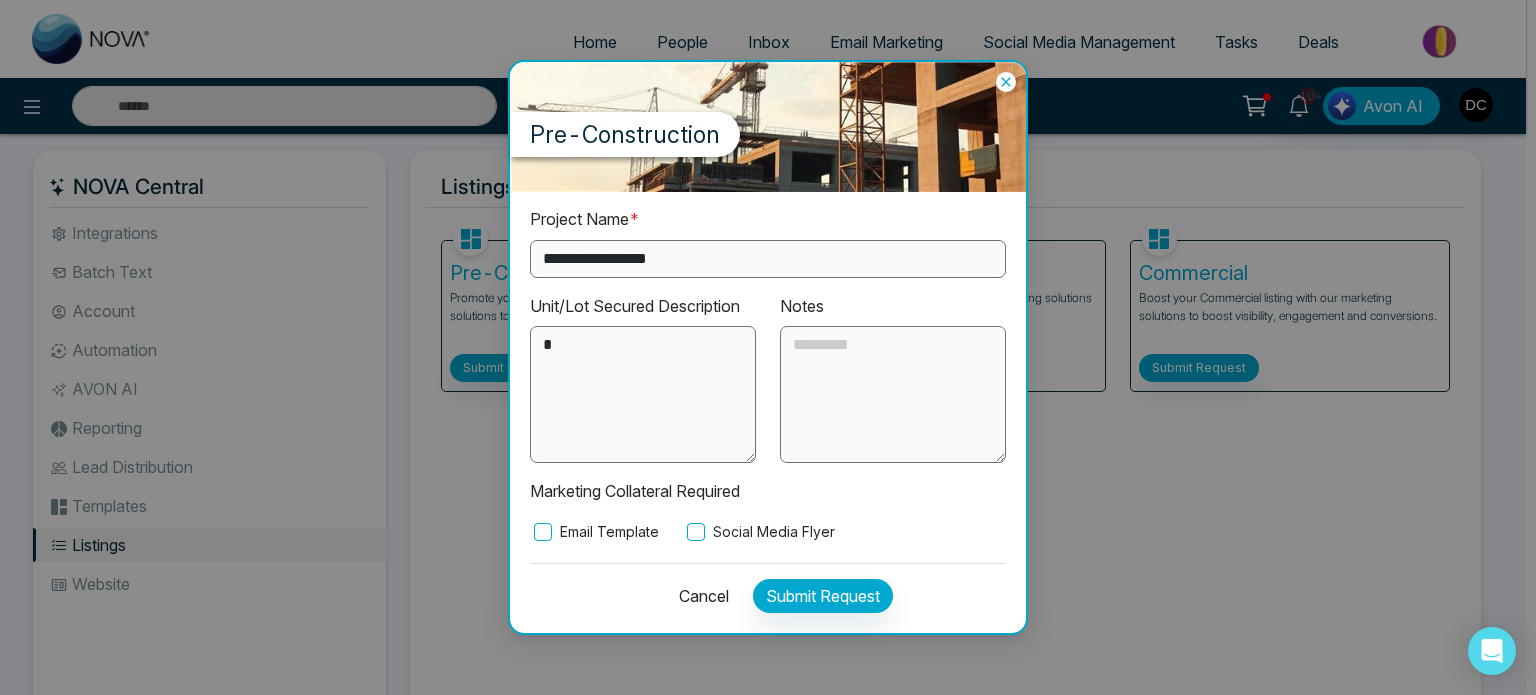 click on "**********" at bounding box center (768, 412) 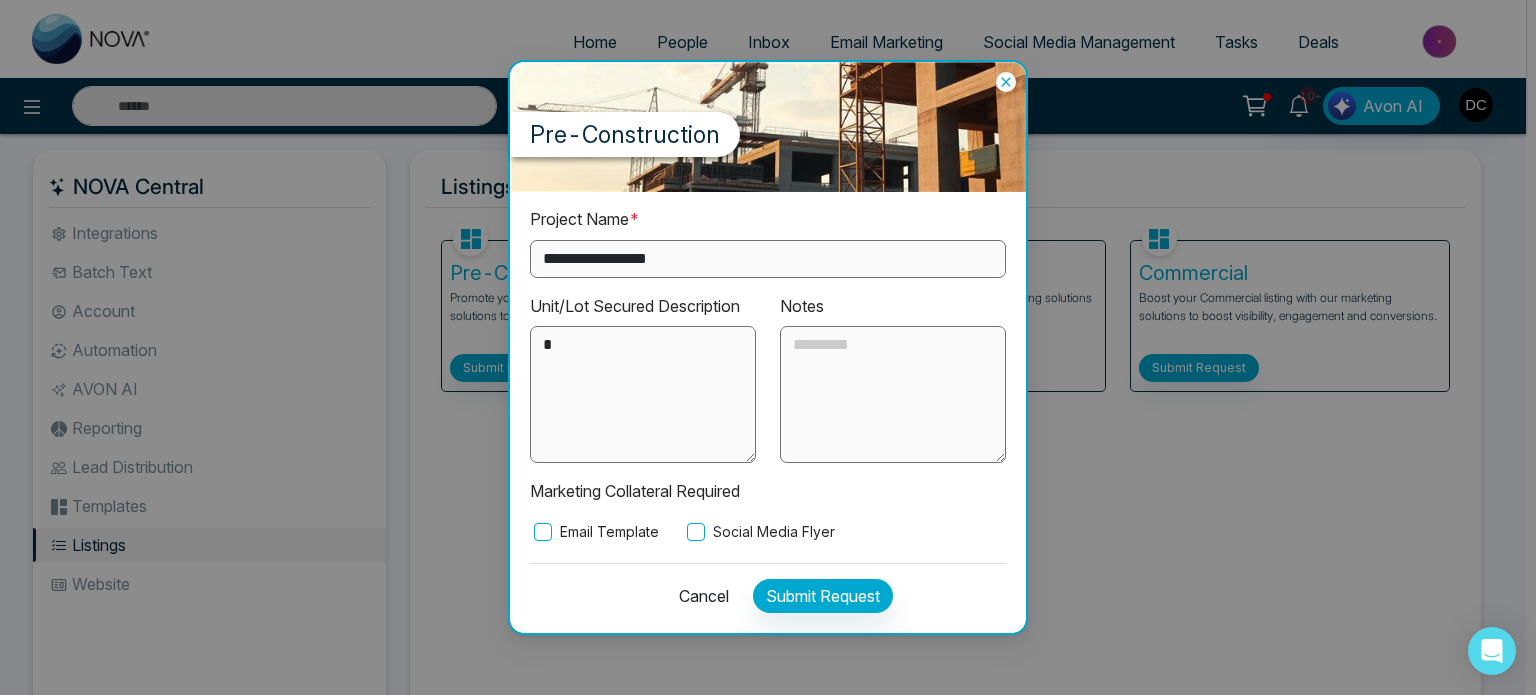 click 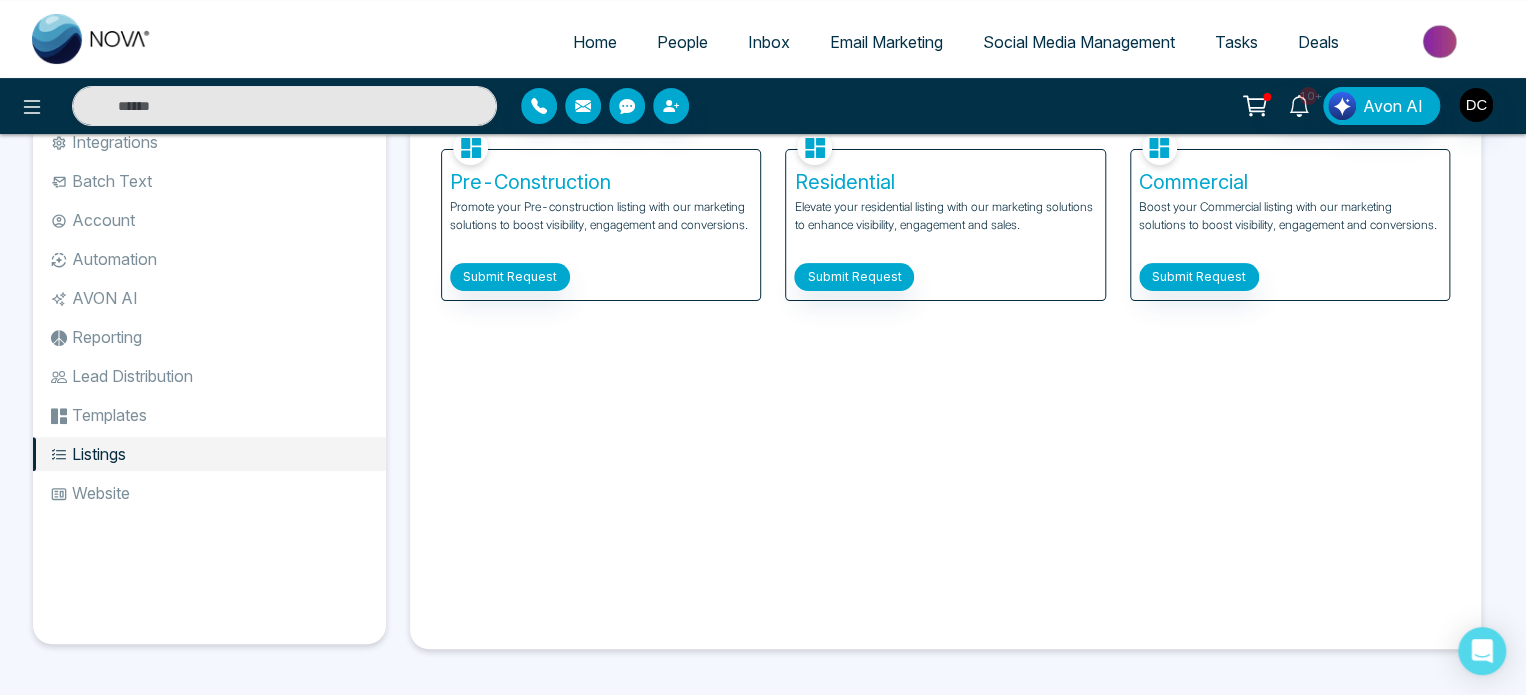scroll, scrollTop: 92, scrollLeft: 0, axis: vertical 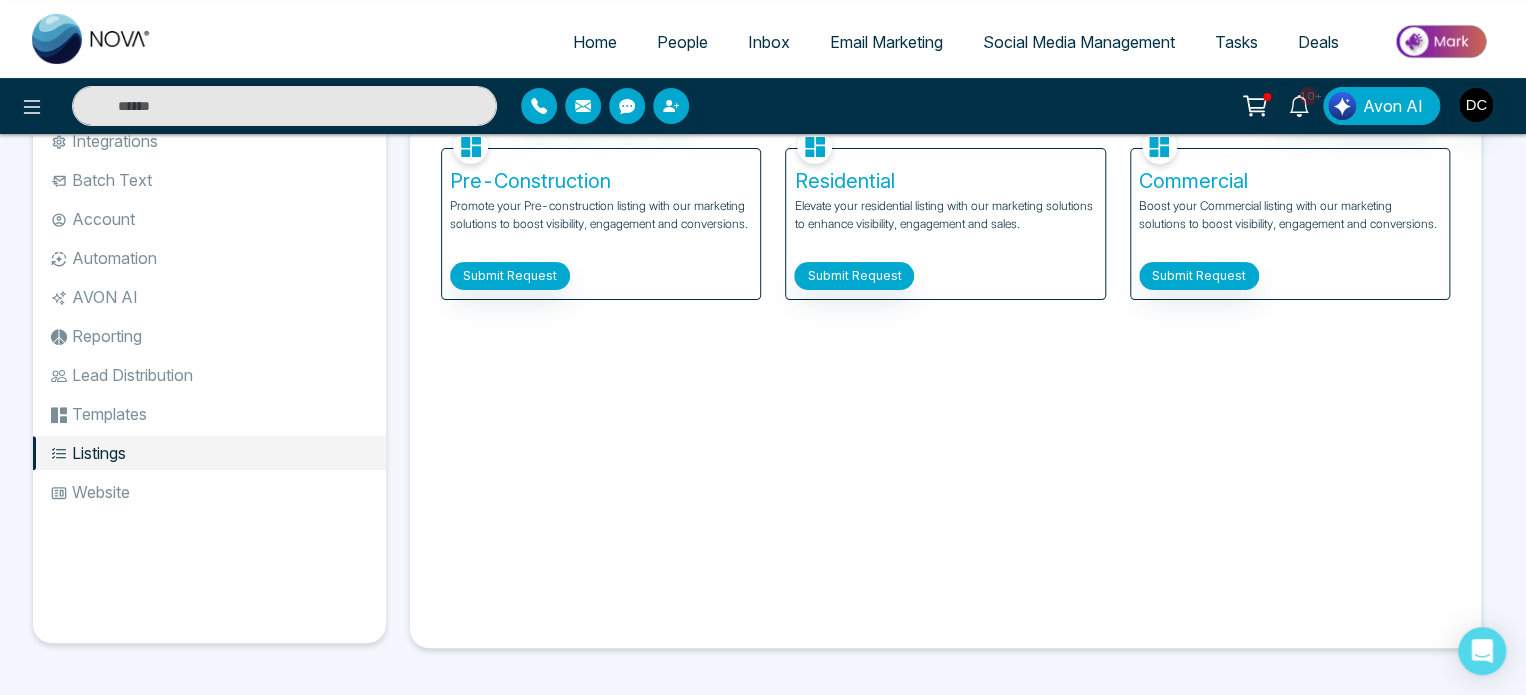 click on "People" at bounding box center (682, 42) 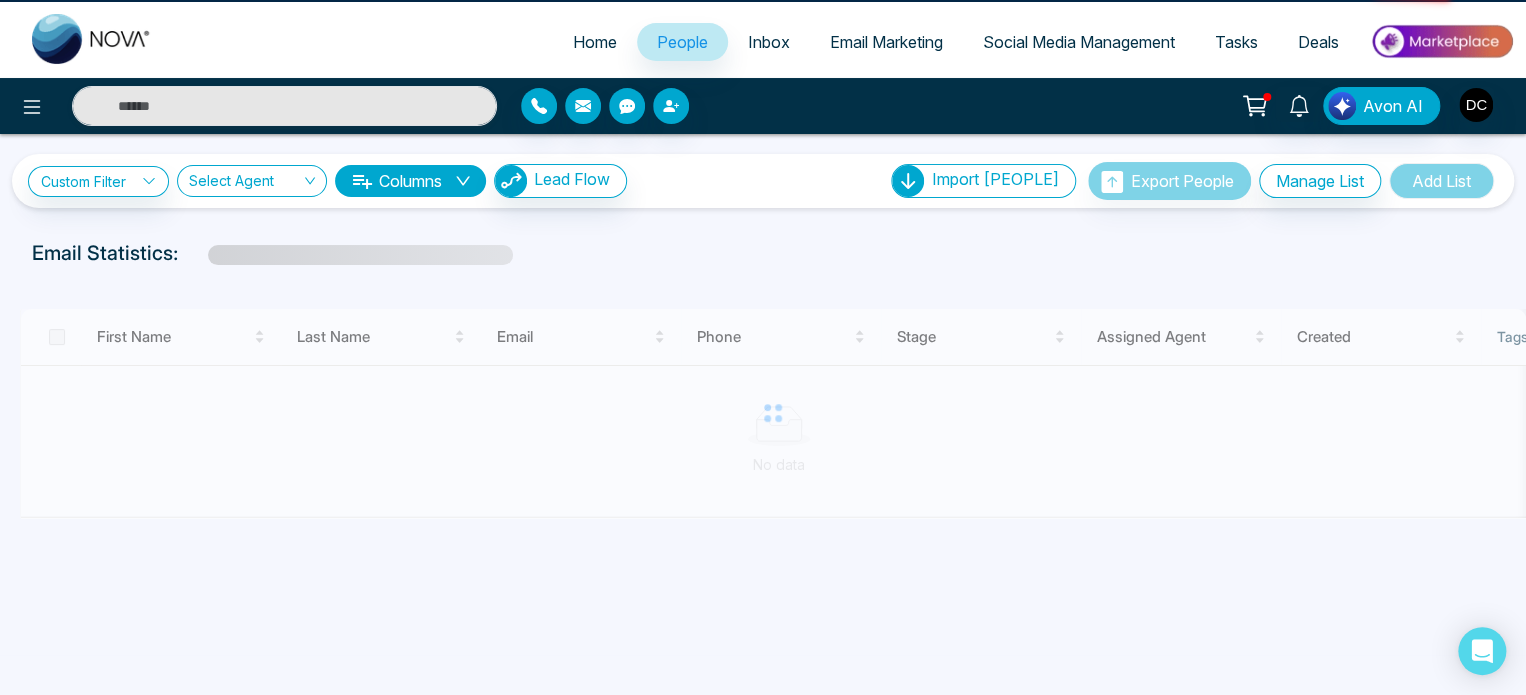scroll, scrollTop: 0, scrollLeft: 0, axis: both 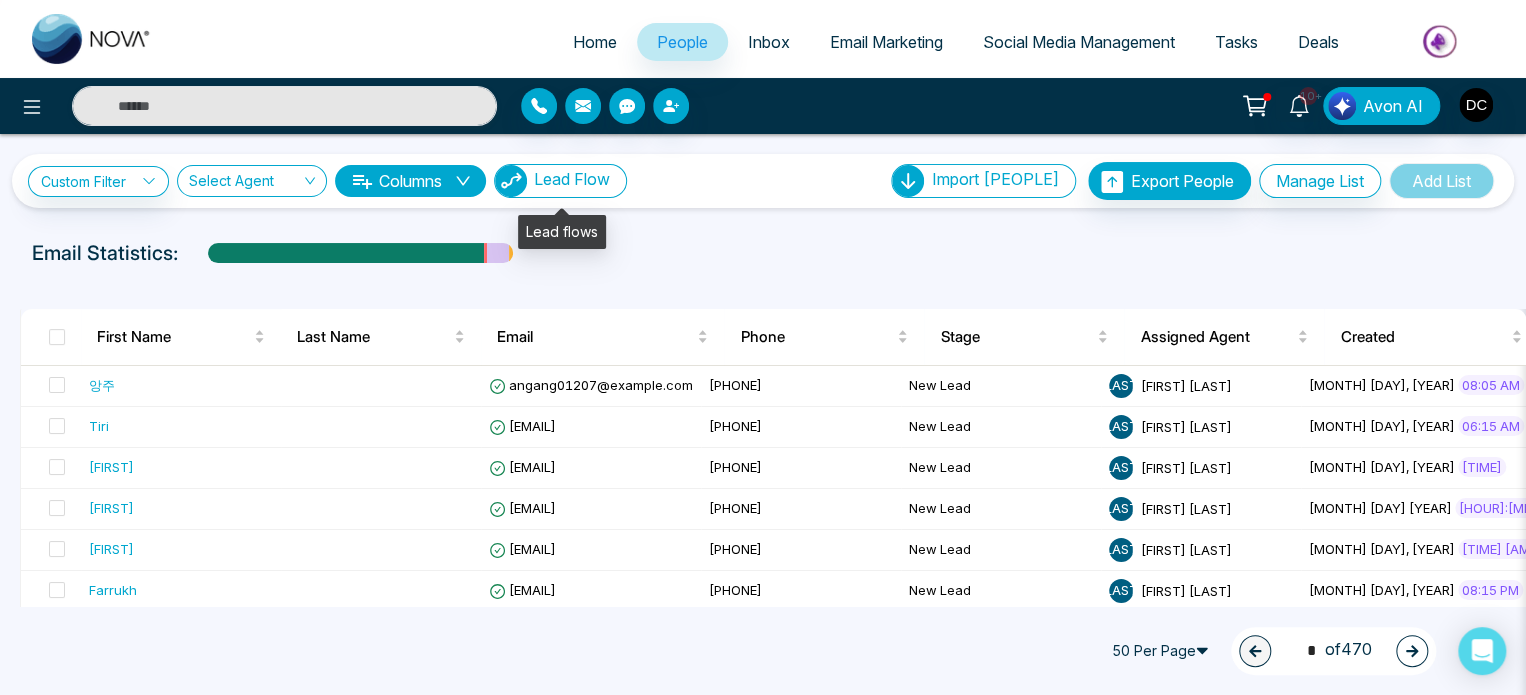 click on "Lead Flow" at bounding box center (572, 179) 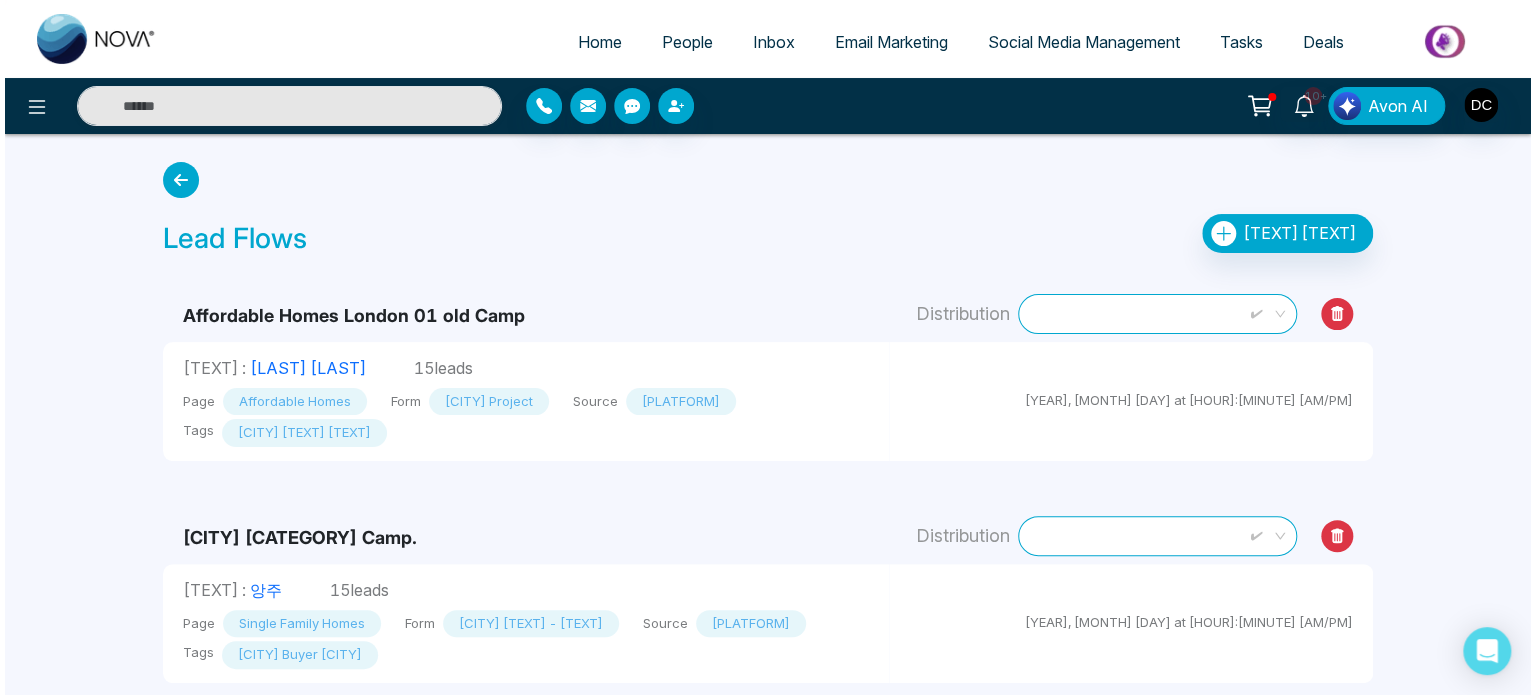 scroll, scrollTop: 7, scrollLeft: 0, axis: vertical 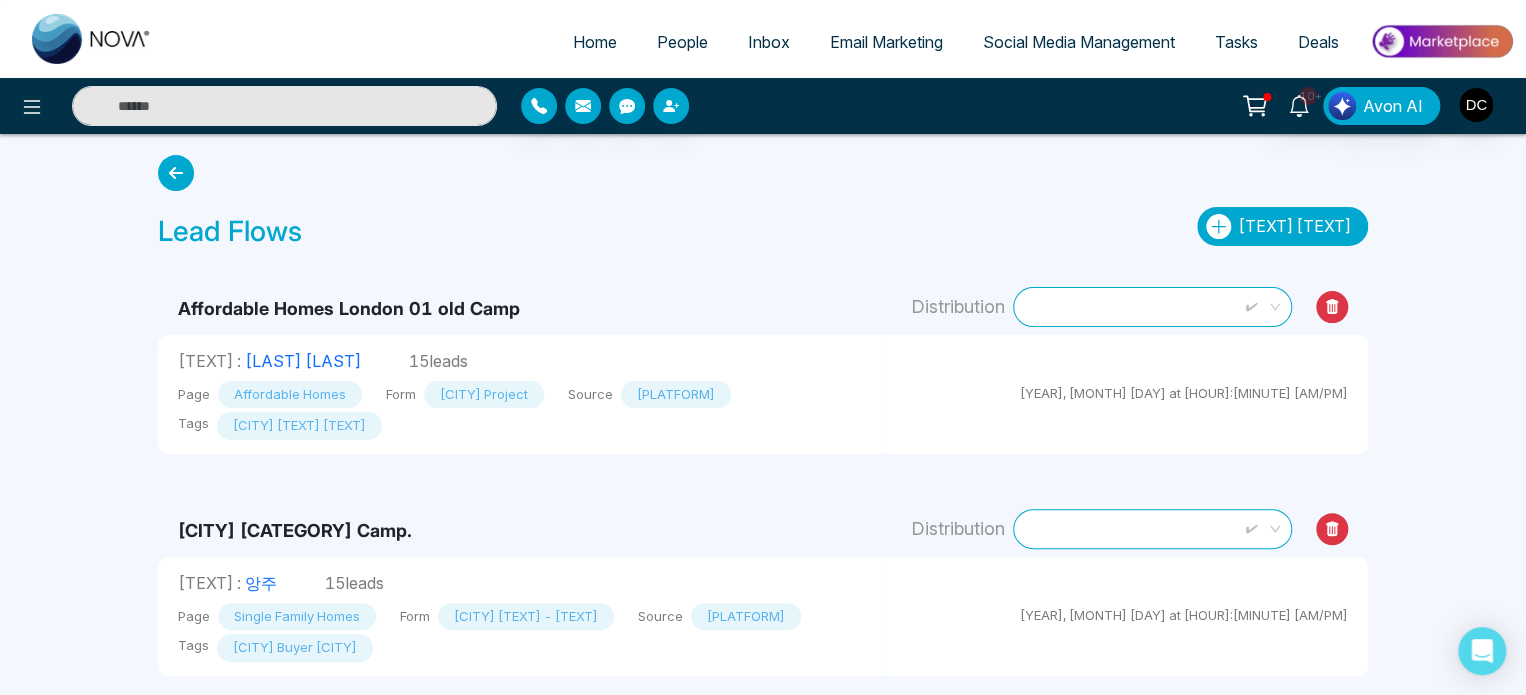 click on "Add lead flow" at bounding box center [1295, 226] 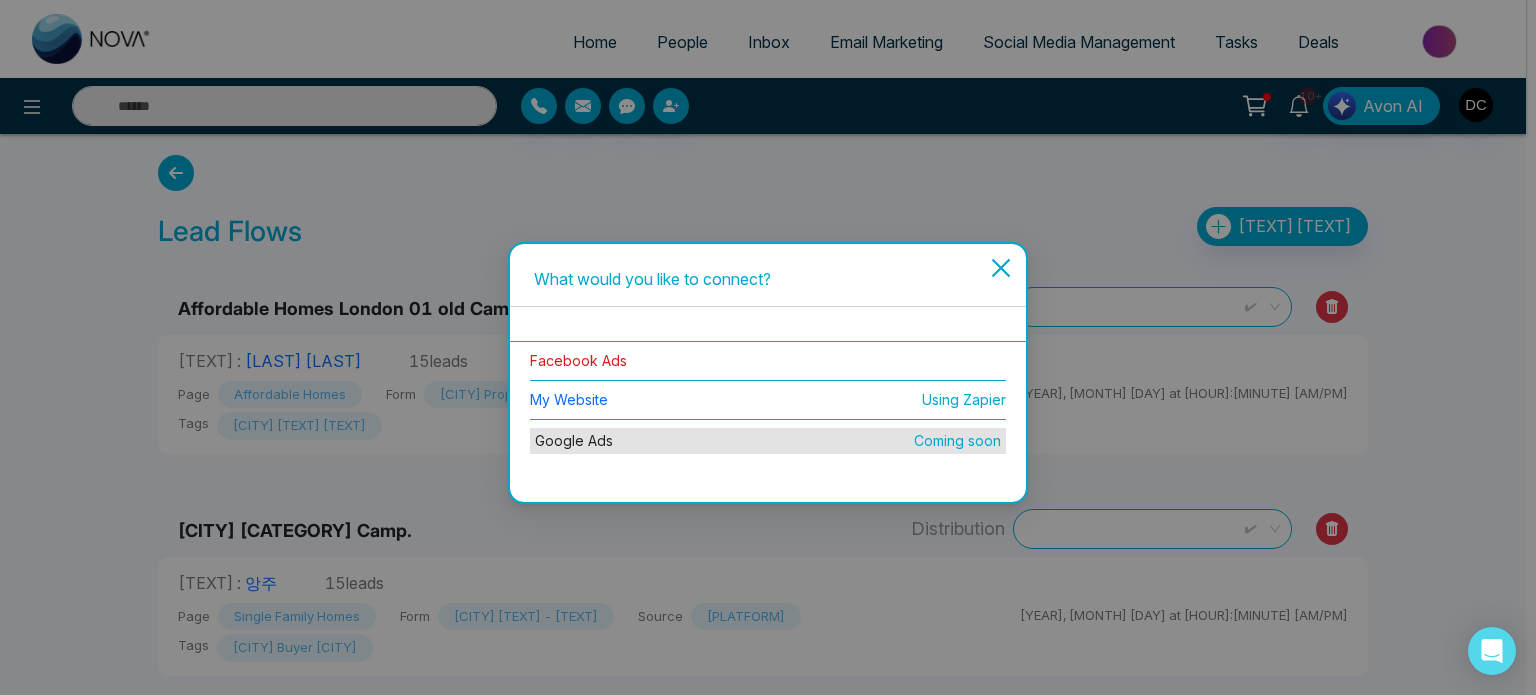 click on "Facebook Ads" at bounding box center (578, 360) 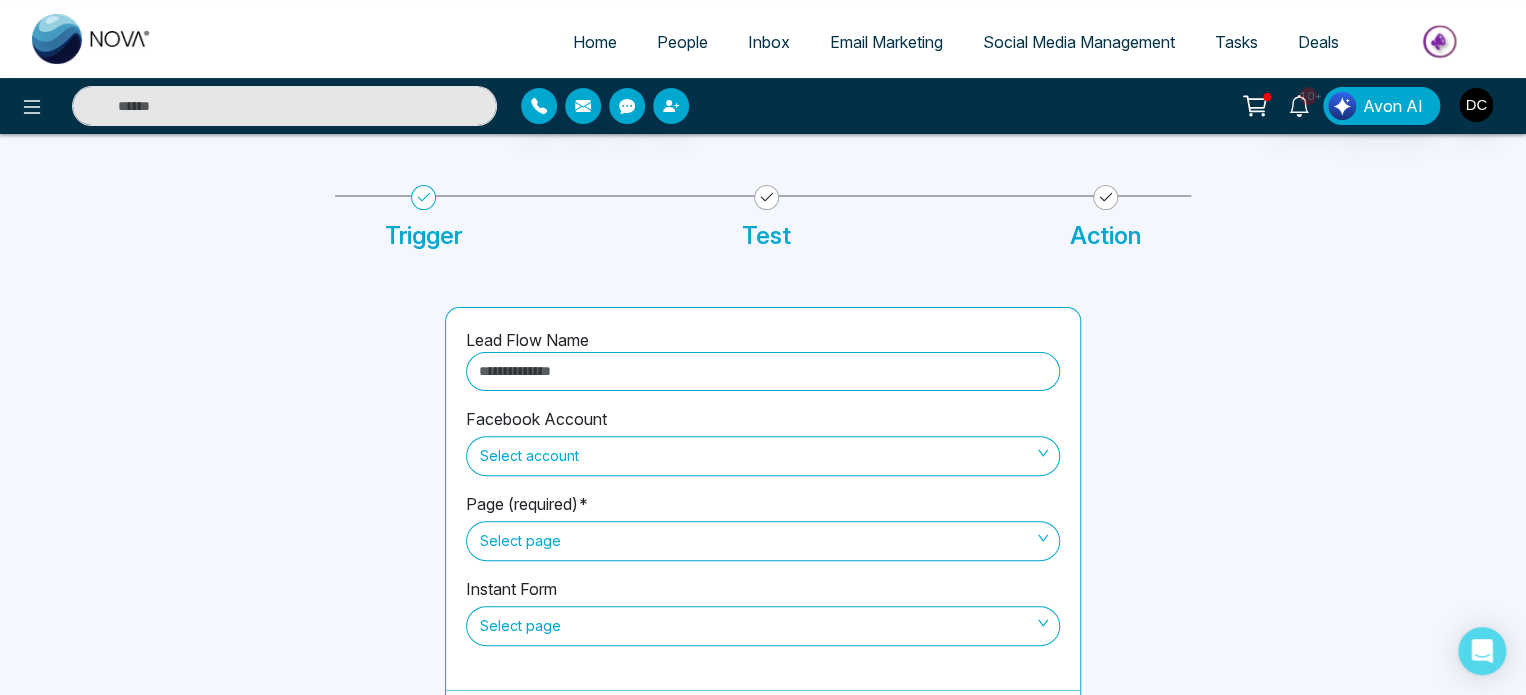 scroll, scrollTop: 113, scrollLeft: 0, axis: vertical 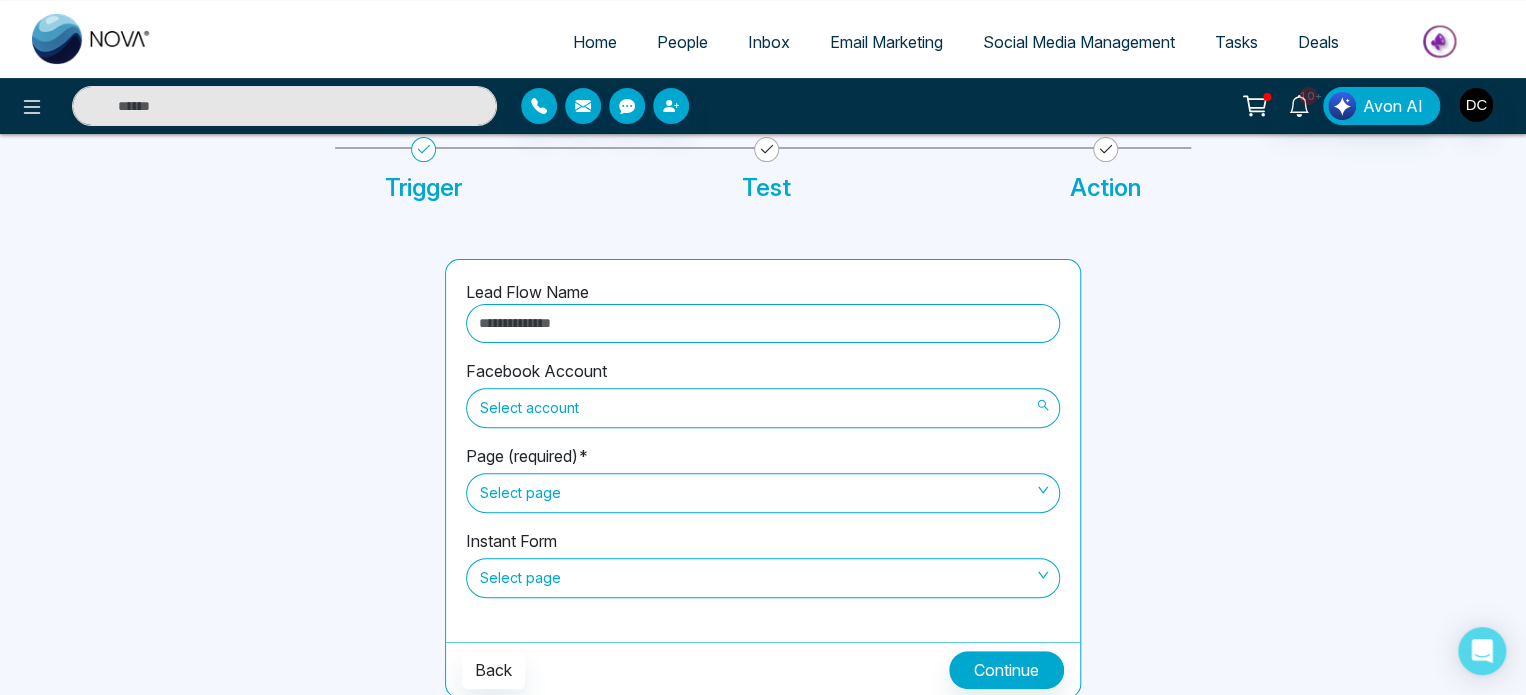click on "Select account" at bounding box center [763, 408] 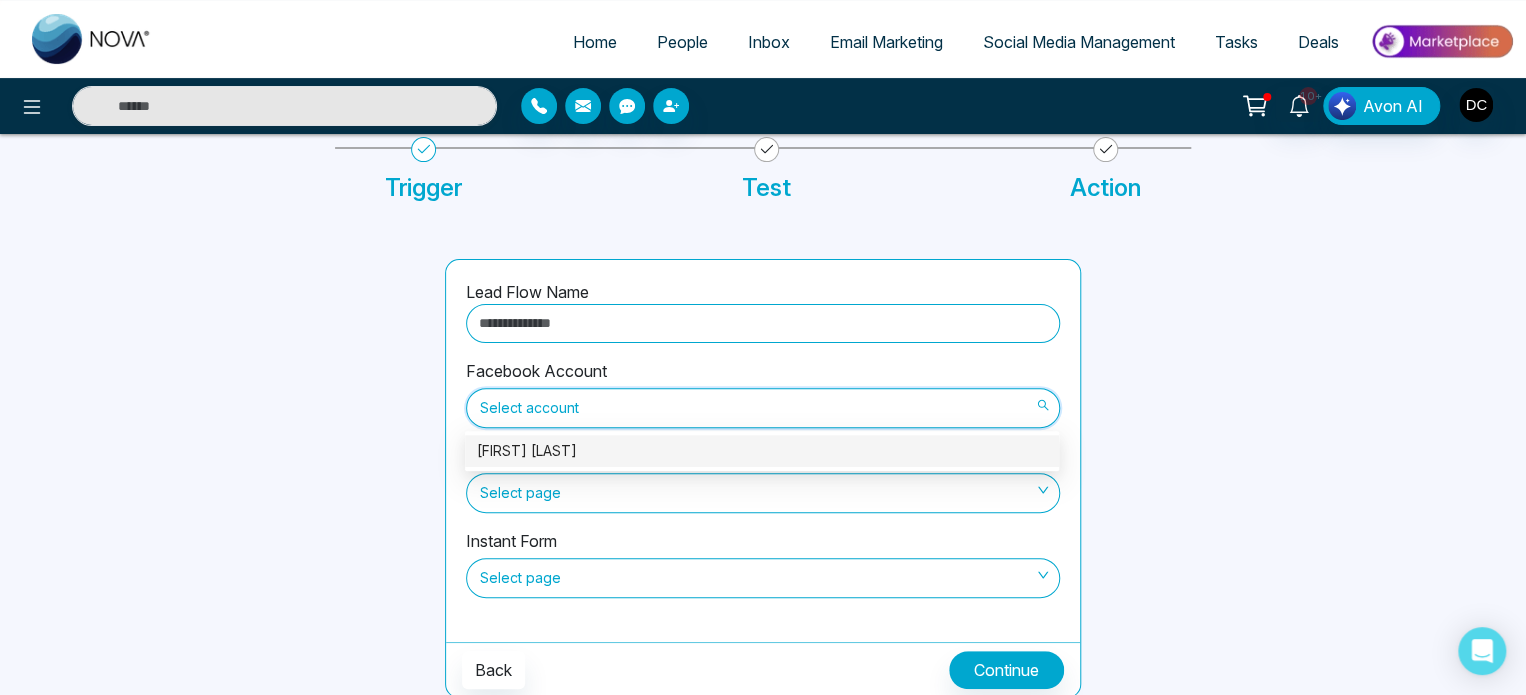 click on "Select account" at bounding box center (763, 408) 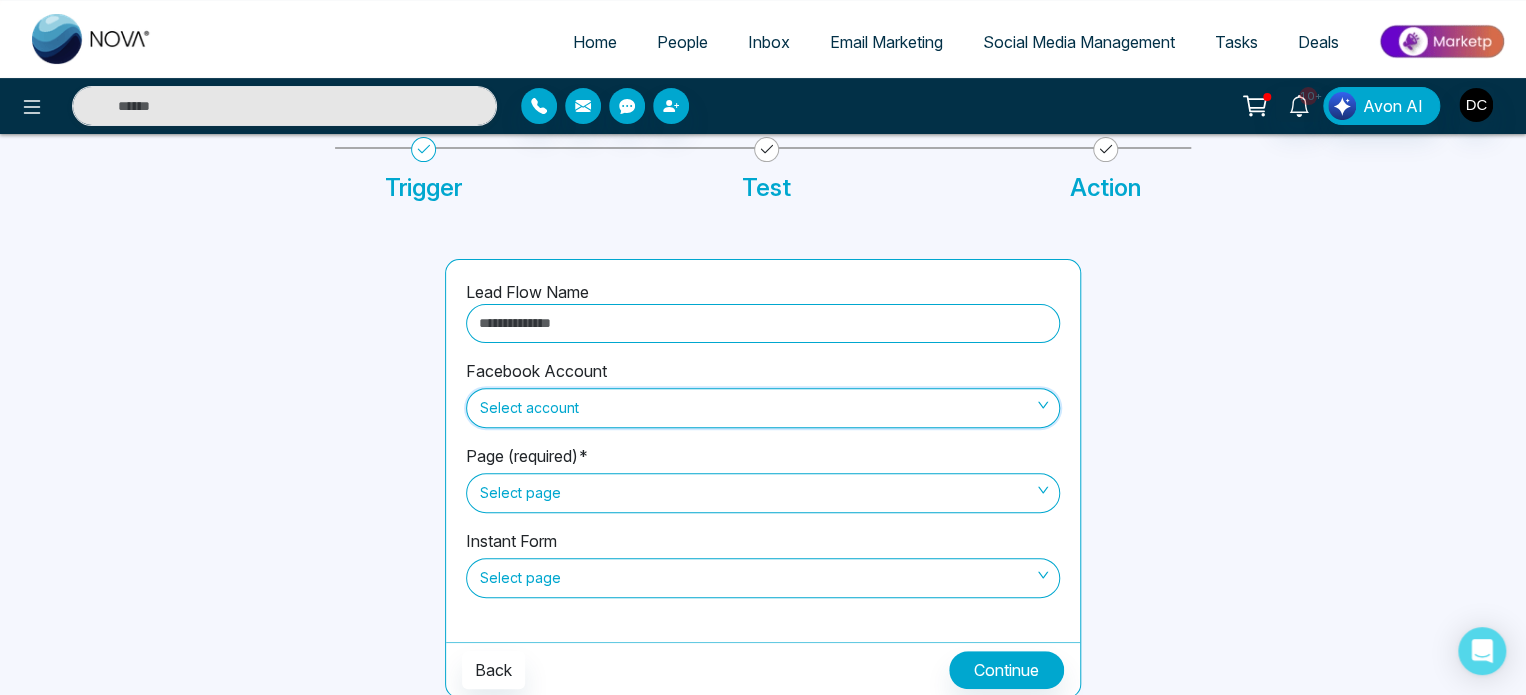 click on "Select page" at bounding box center [763, 493] 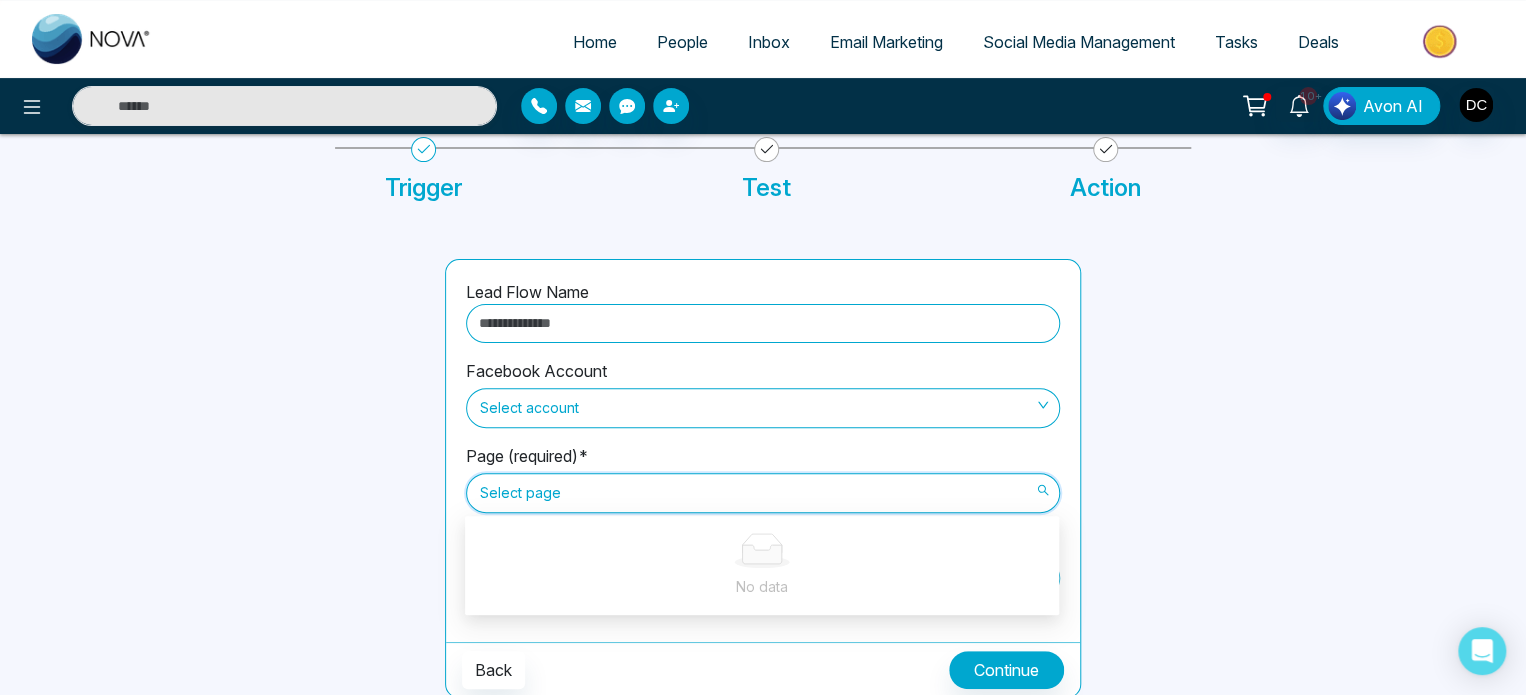 click on "Select page" at bounding box center [763, 493] 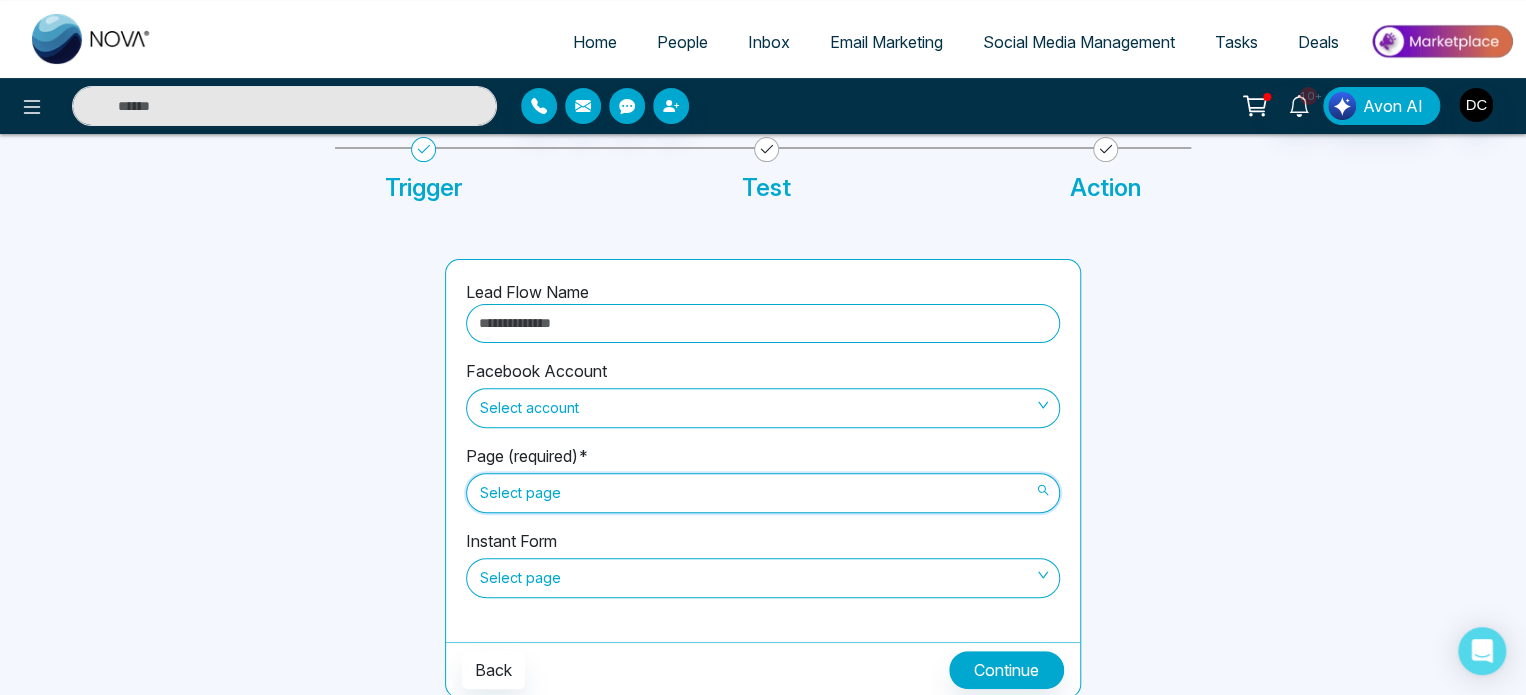 click on "Select page" at bounding box center (763, 493) 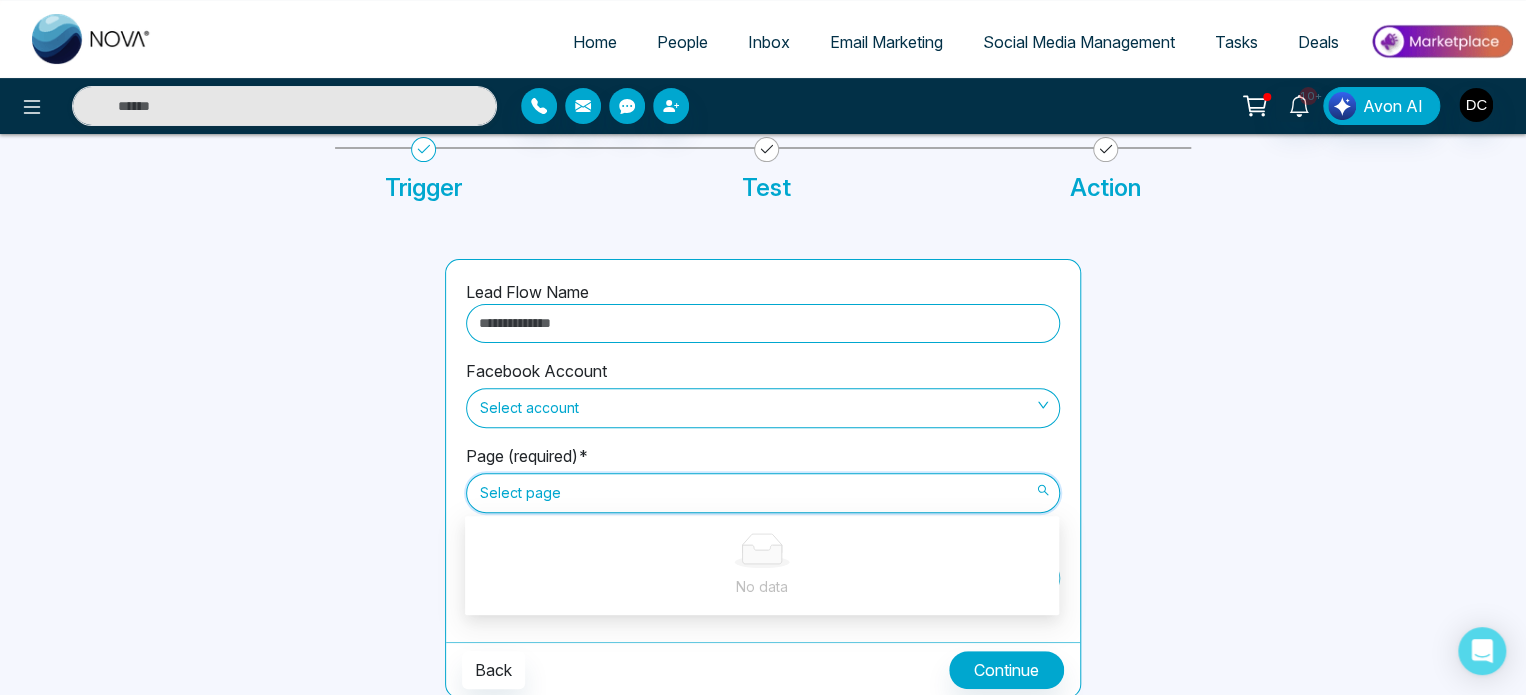 click on "Select page" at bounding box center [763, 493] 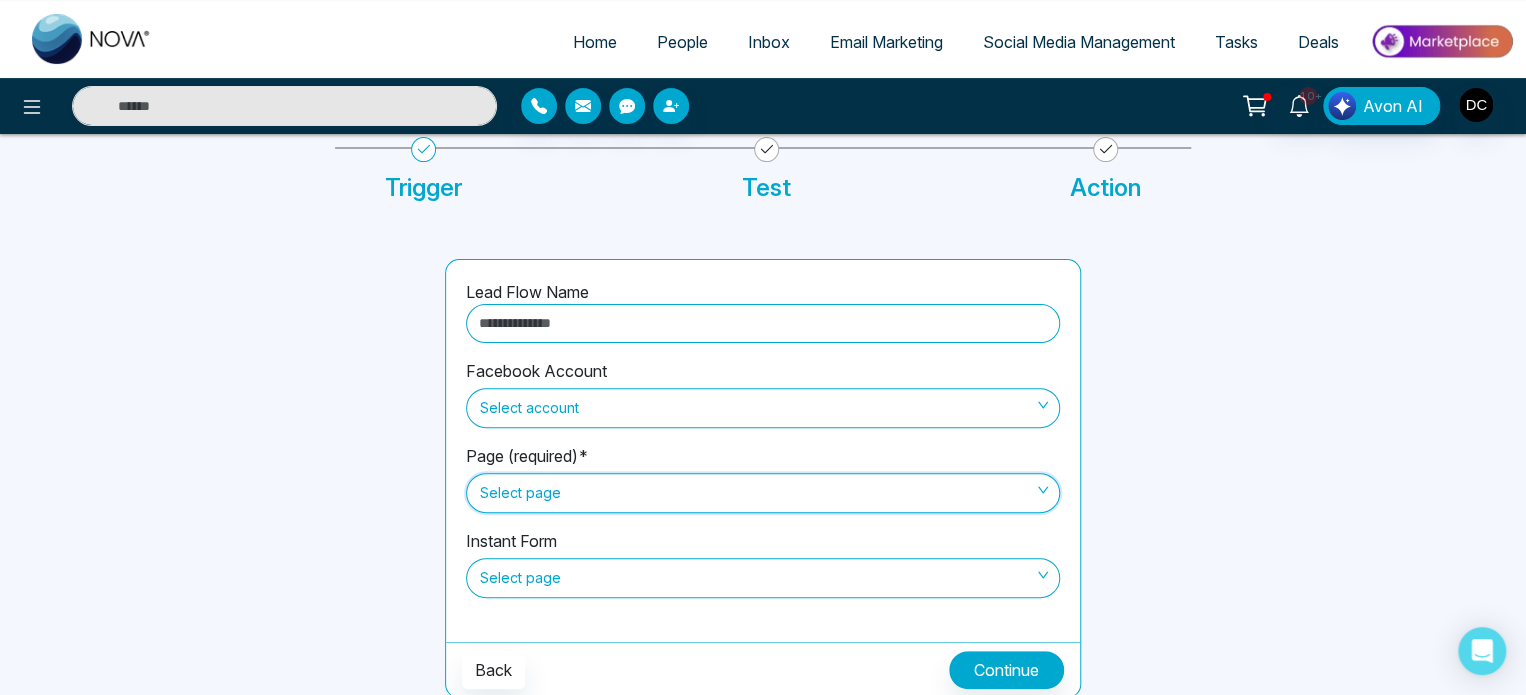 click on "Select page" at bounding box center [763, 493] 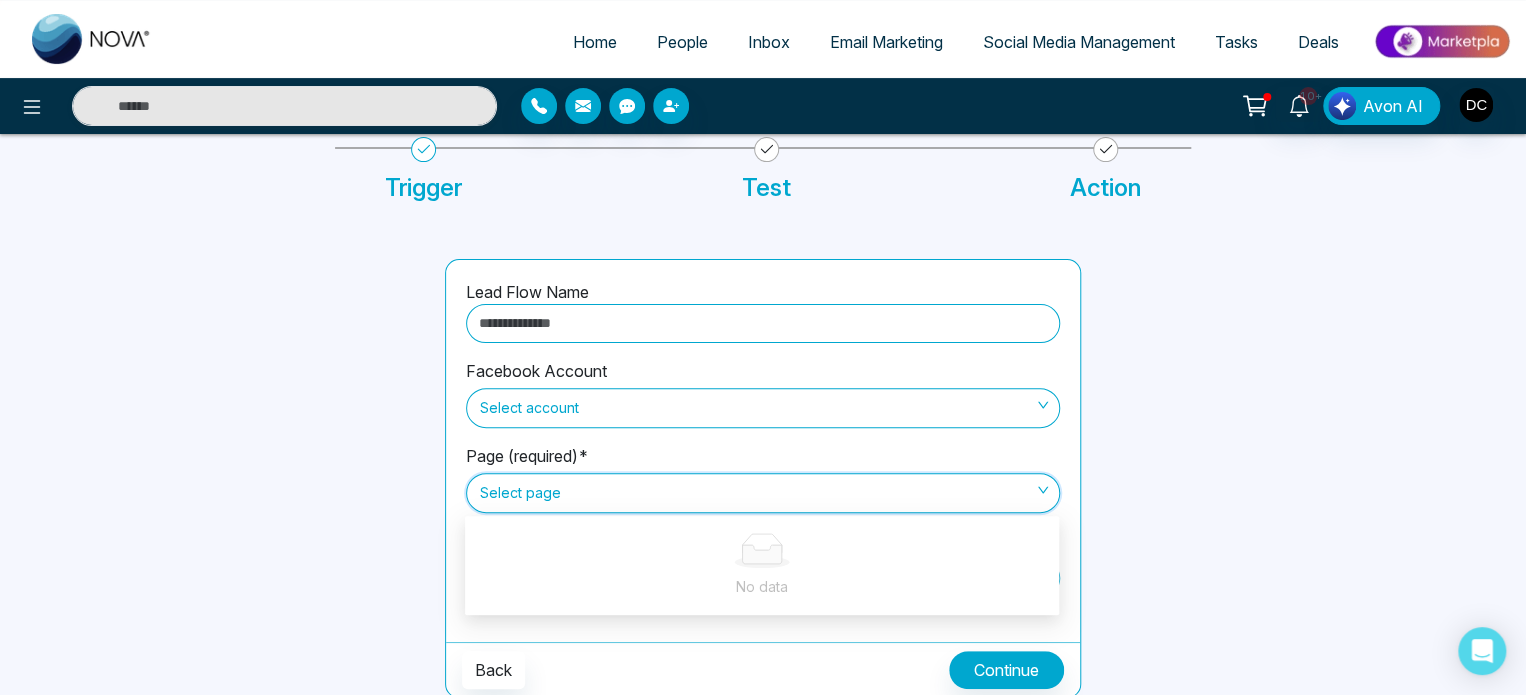 click on "Select page" at bounding box center [763, 493] 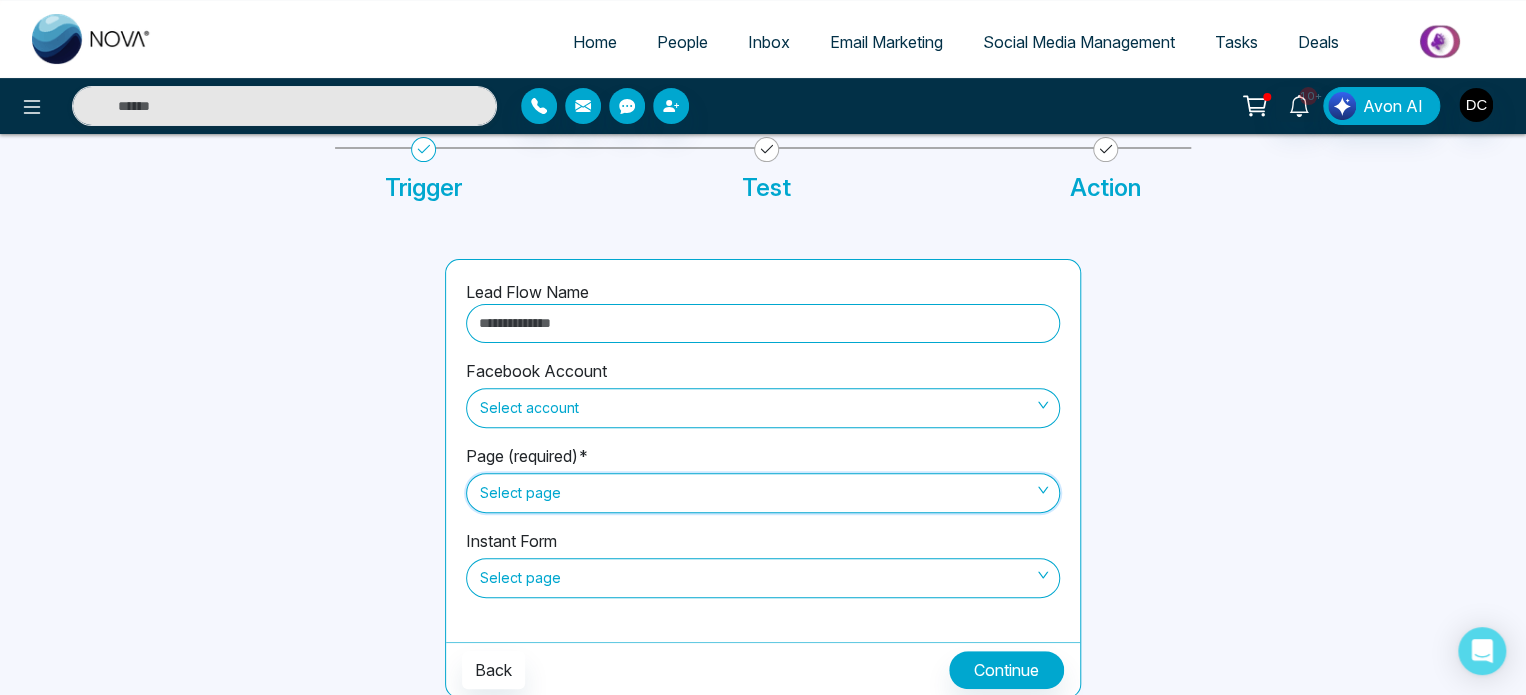 click on "Select page" at bounding box center (763, 578) 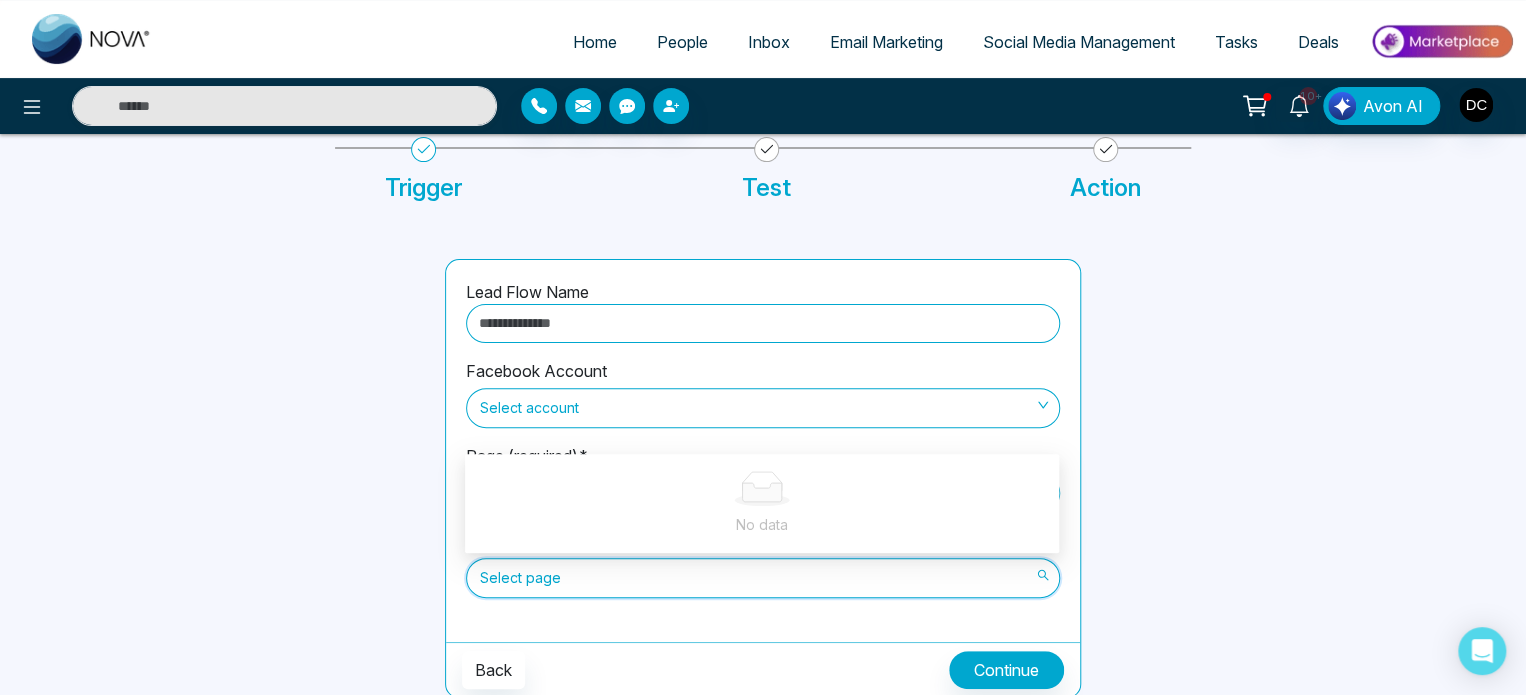 click on "Select account" at bounding box center [763, 408] 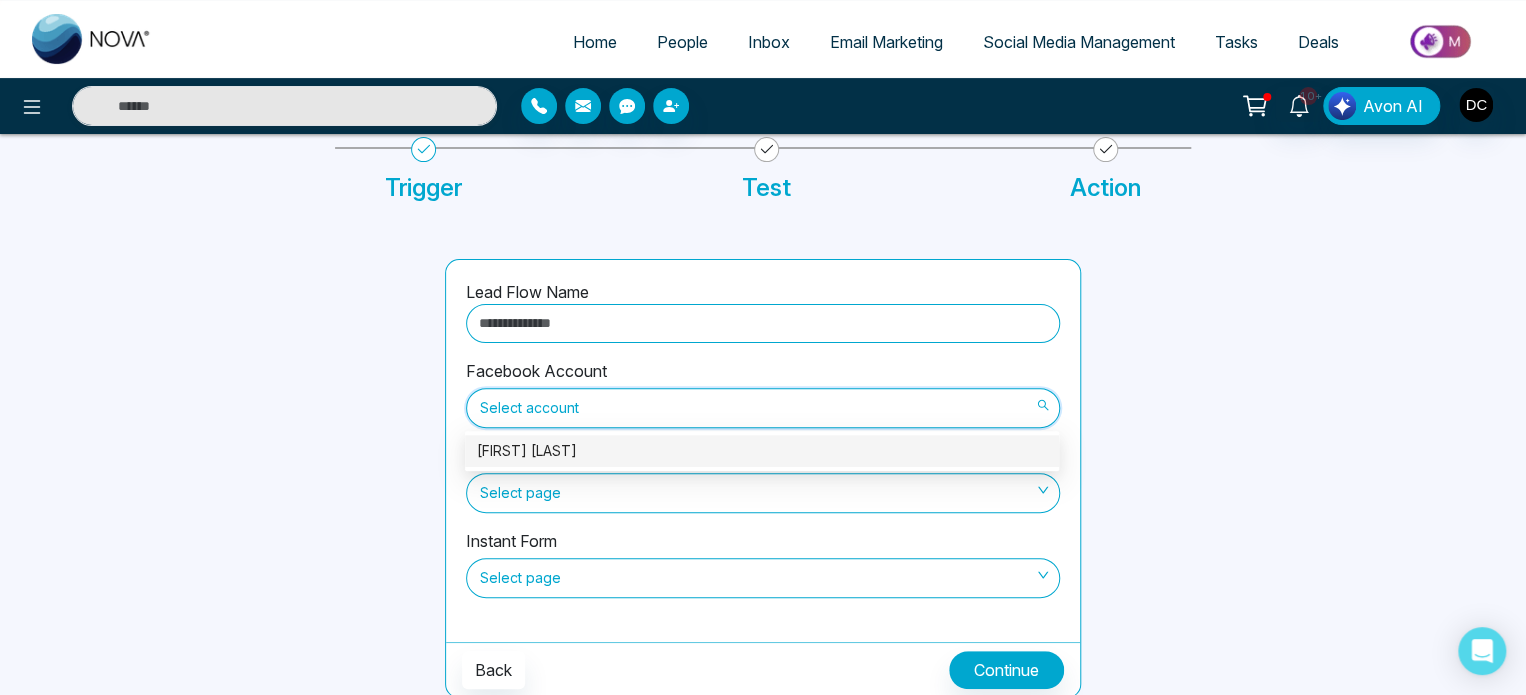 click on "Danish Chaudhry" at bounding box center [762, 451] 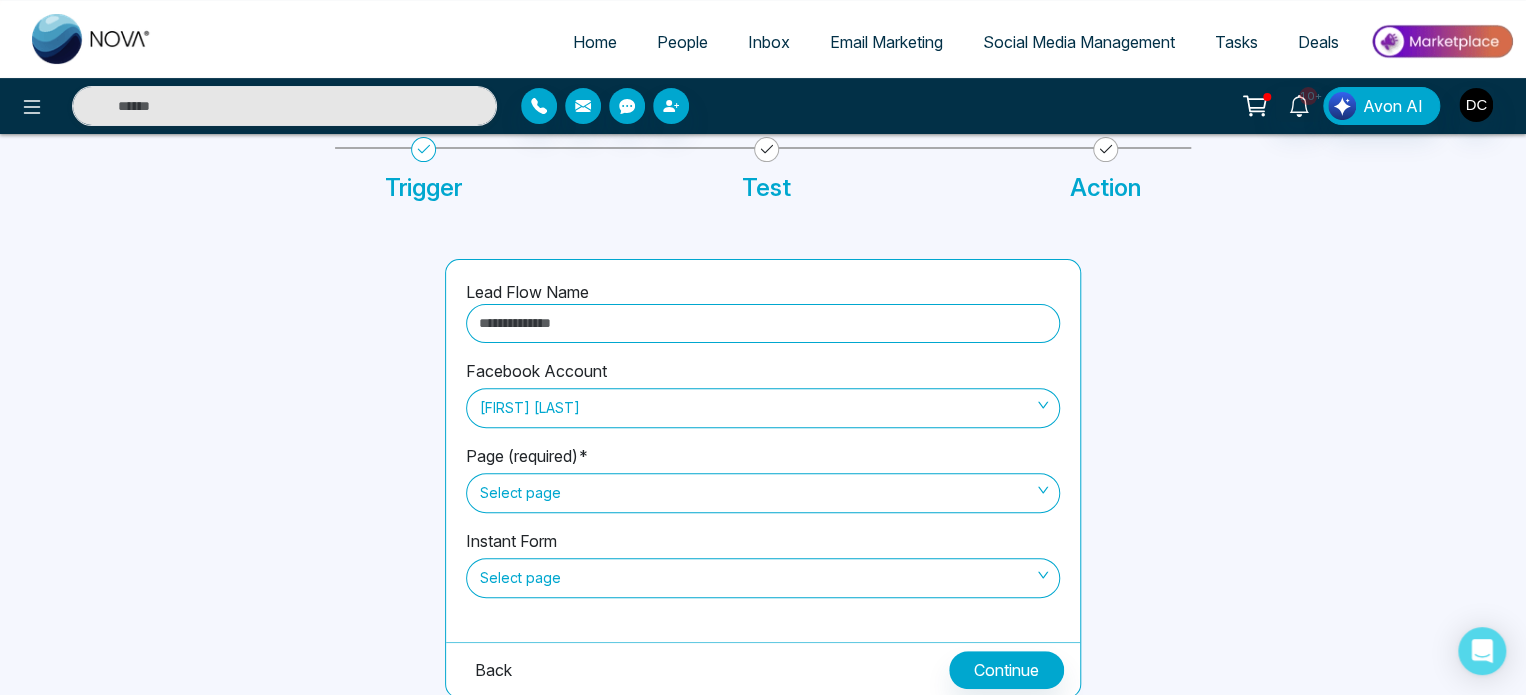 click on "Back" at bounding box center (493, 670) 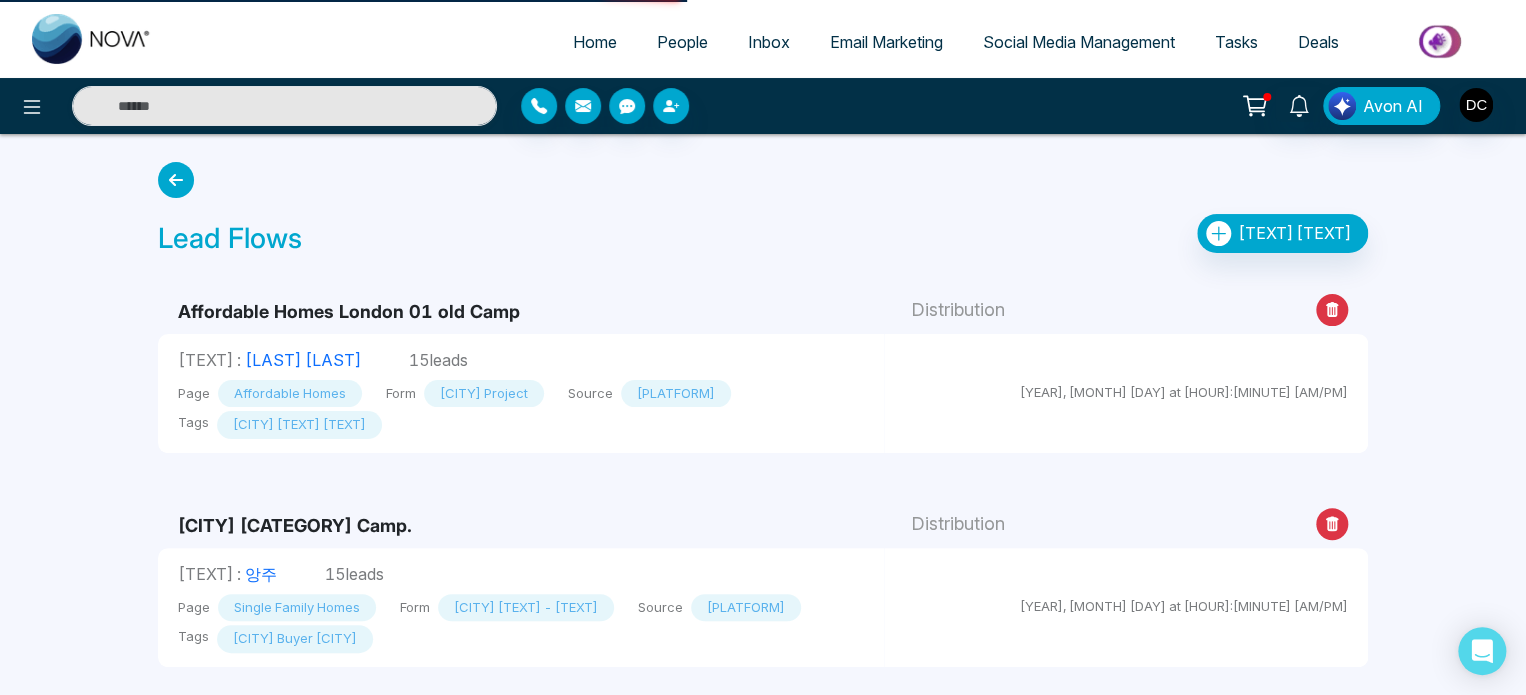 scroll, scrollTop: 0, scrollLeft: 0, axis: both 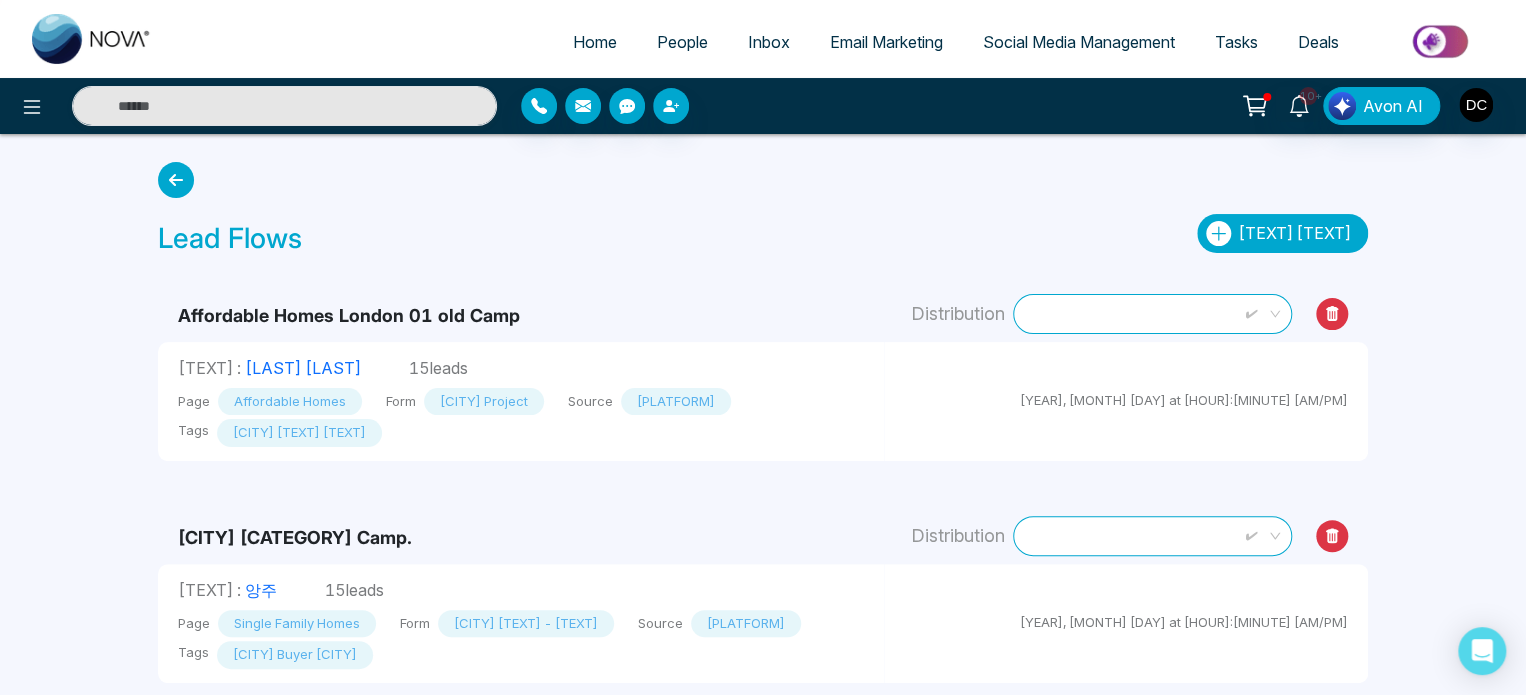 click on "Add lead flow" at bounding box center [1295, 233] 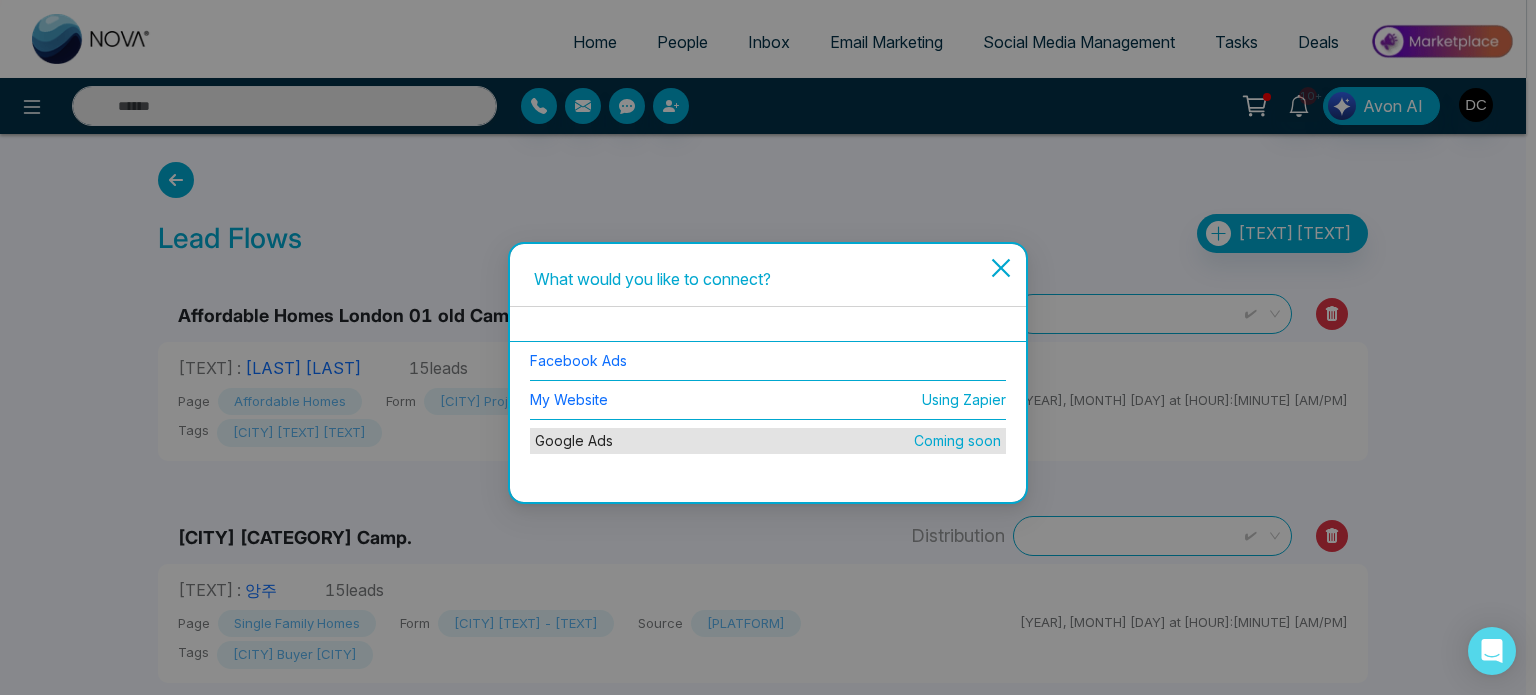 click on "Using Zapier" at bounding box center [964, 400] 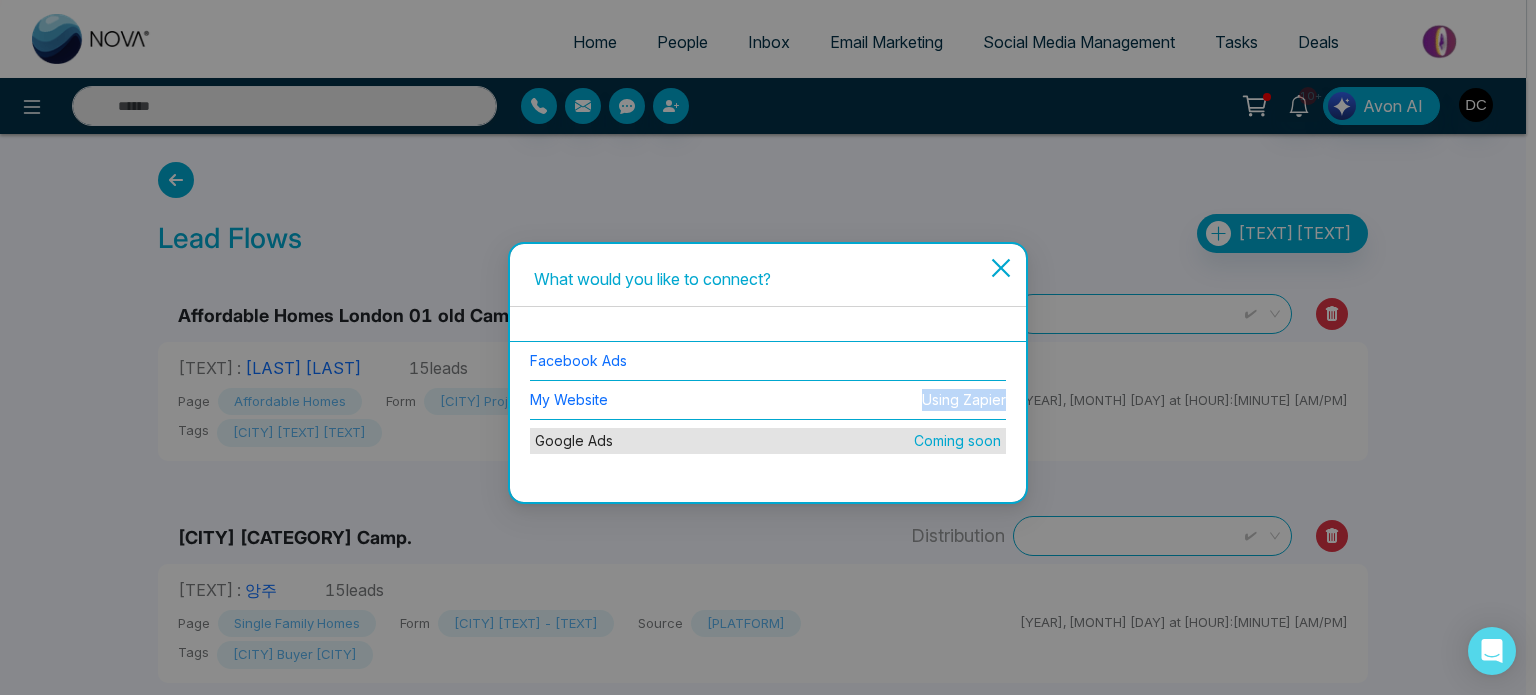 drag, startPoint x: 924, startPoint y: 395, endPoint x: 1008, endPoint y: 399, distance: 84.095184 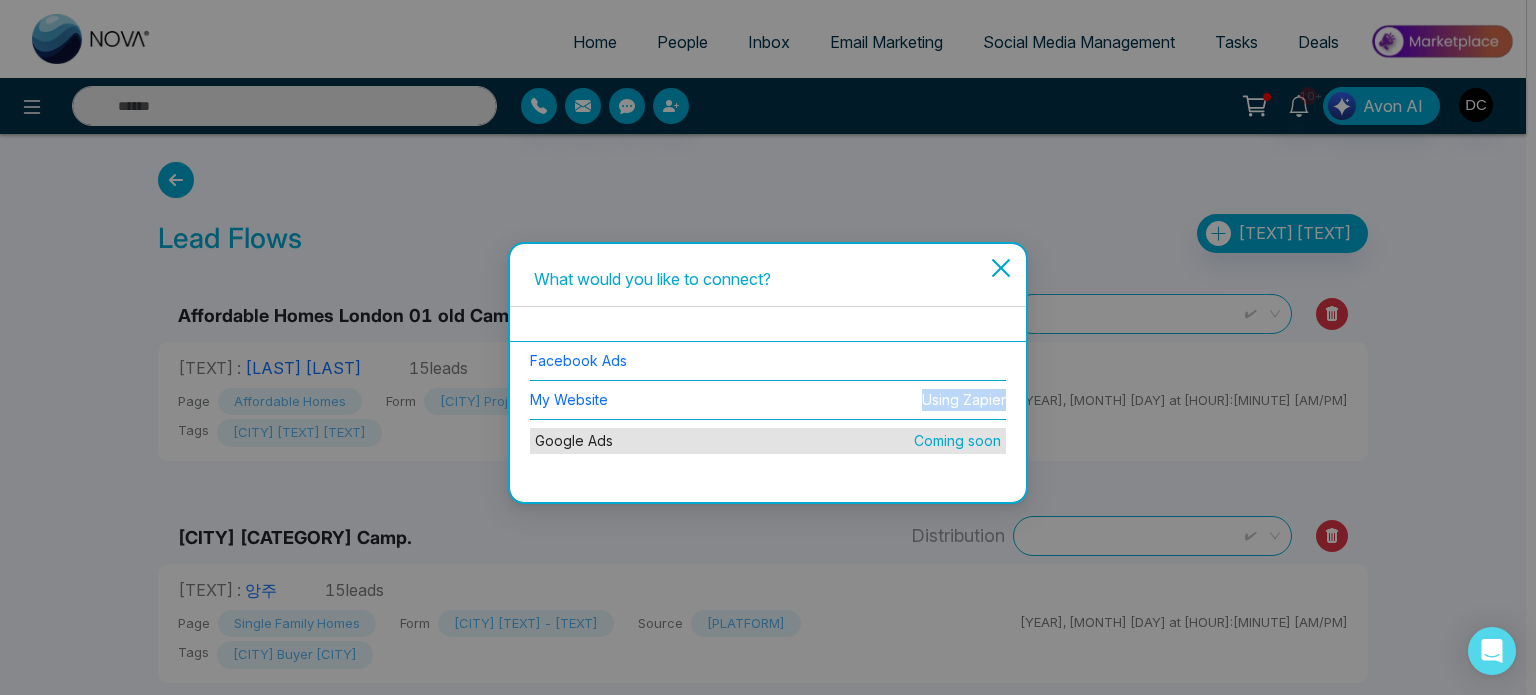 click on "Facebook Ads My Website Using Zapier Google Ads Coming soon" at bounding box center (768, 401) 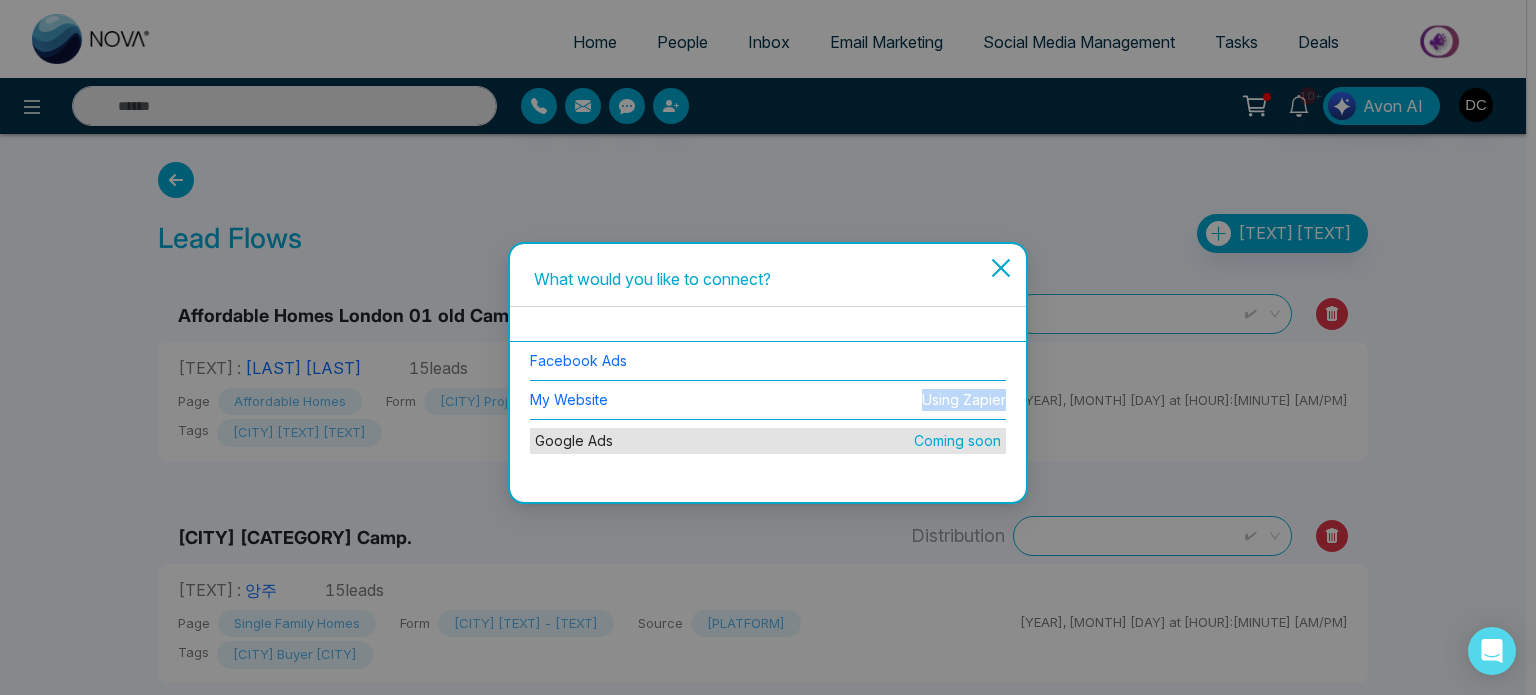 click on "Using Zapier" at bounding box center (964, 400) 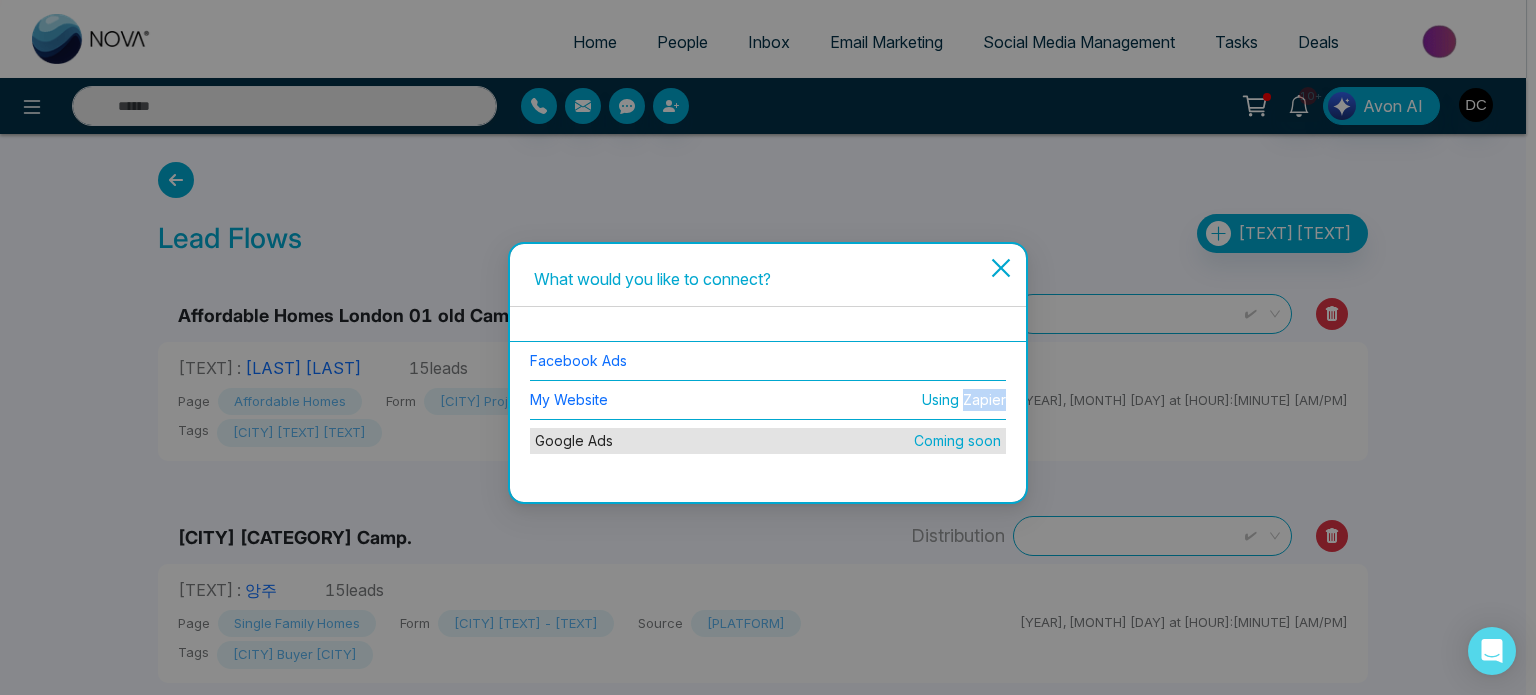 click on "Using Zapier" at bounding box center [964, 400] 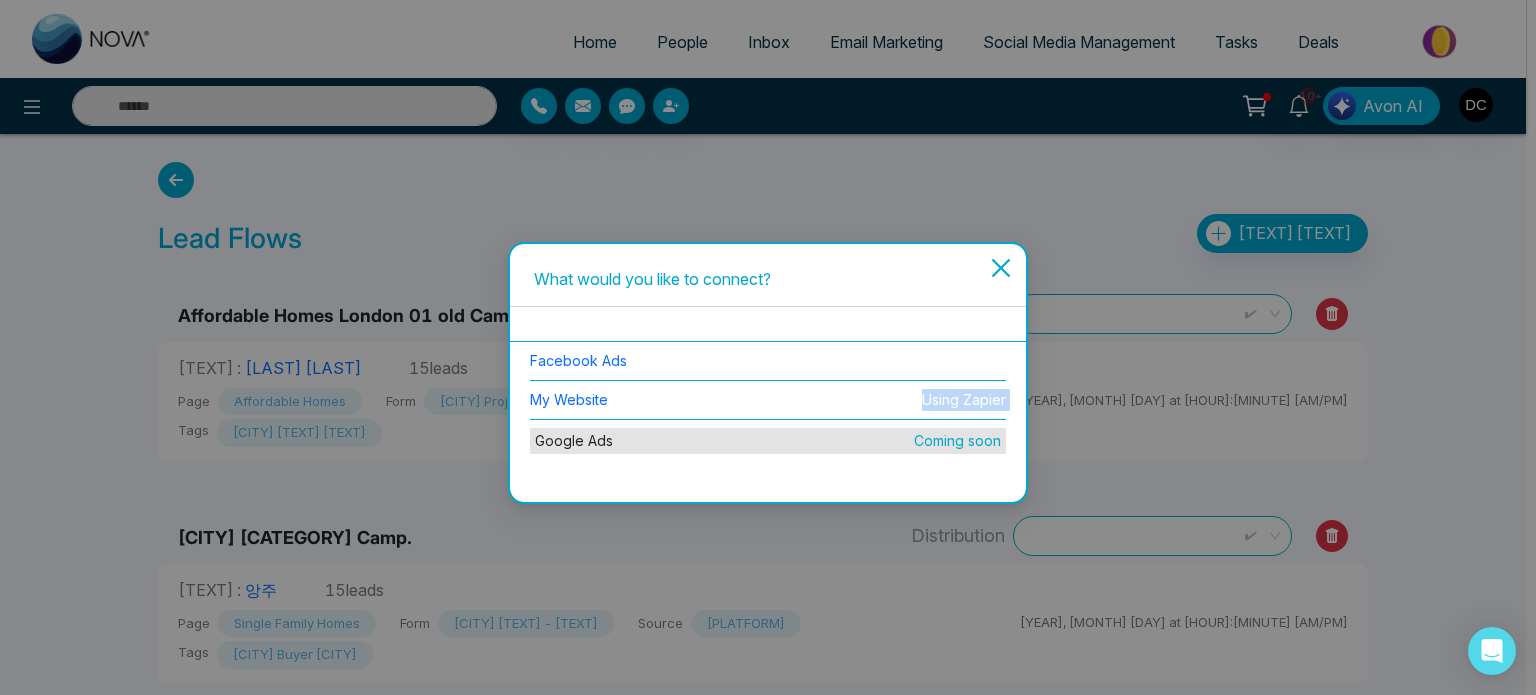 click on "Using Zapier" at bounding box center (964, 400) 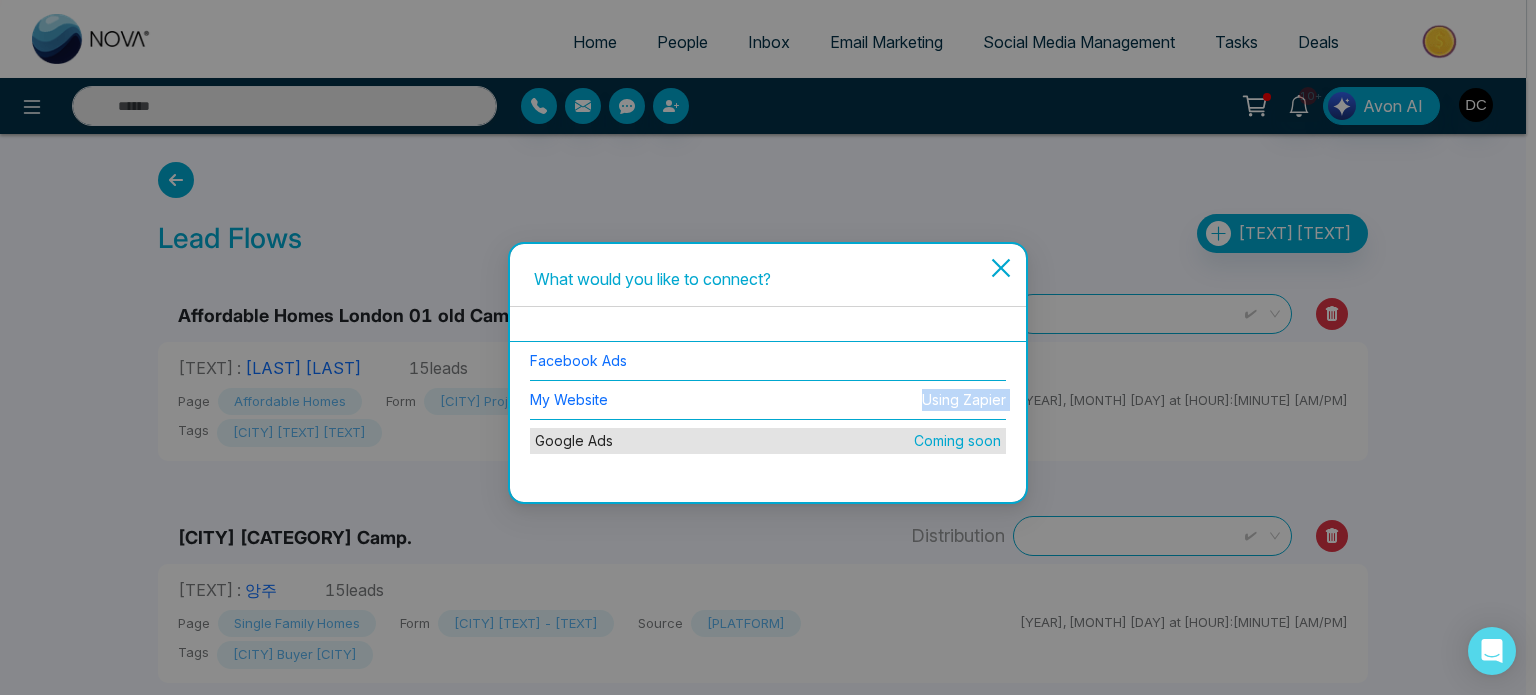 click on "Using Zapier" at bounding box center [964, 400] 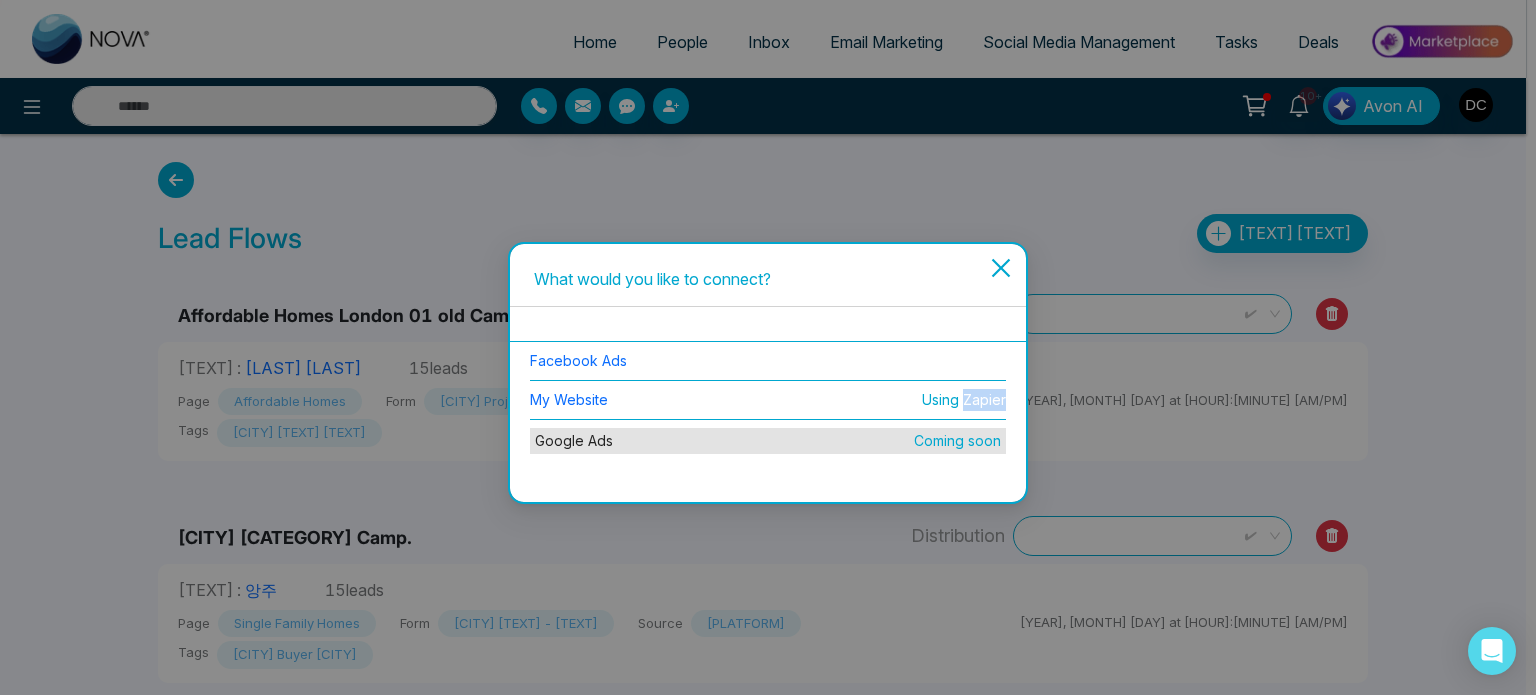 click on "Using Zapier" at bounding box center (964, 400) 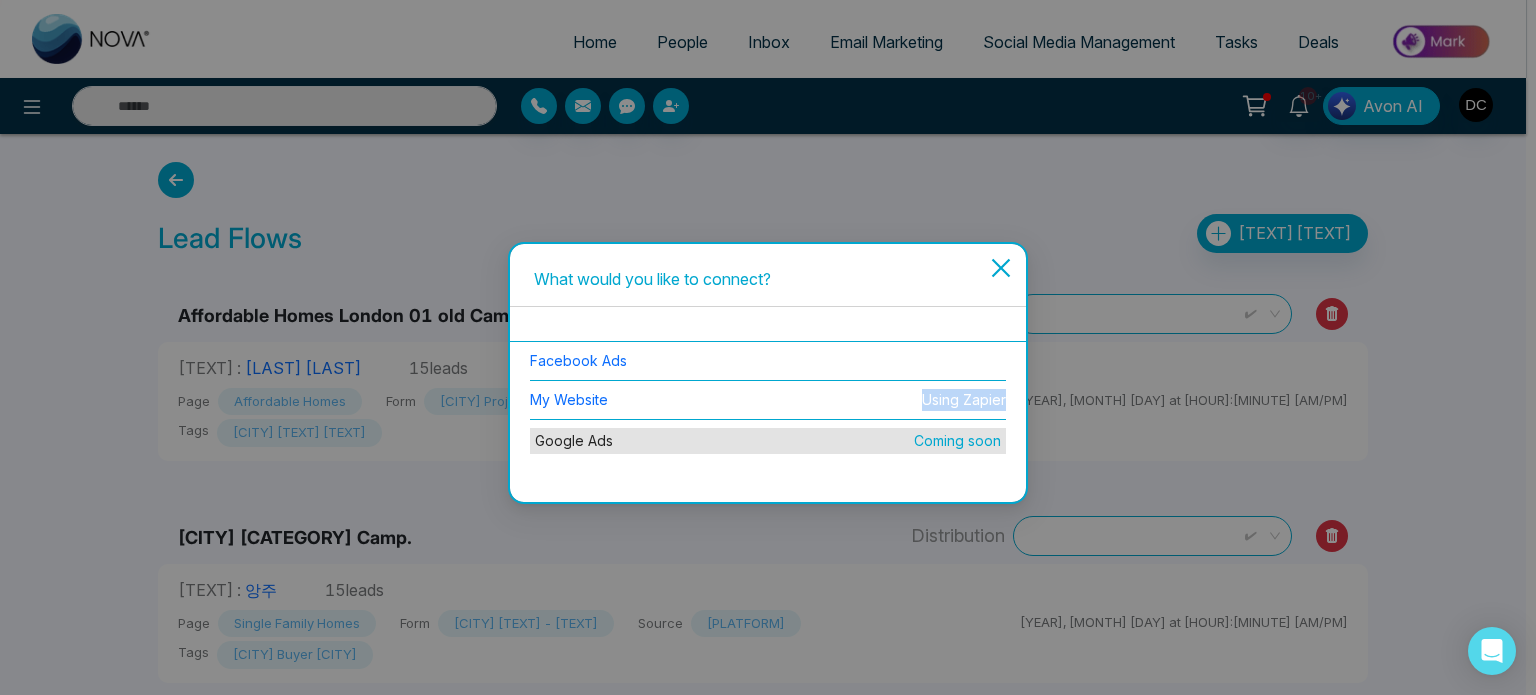 drag, startPoint x: 916, startPoint y: 399, endPoint x: 1012, endPoint y: 404, distance: 96.13012 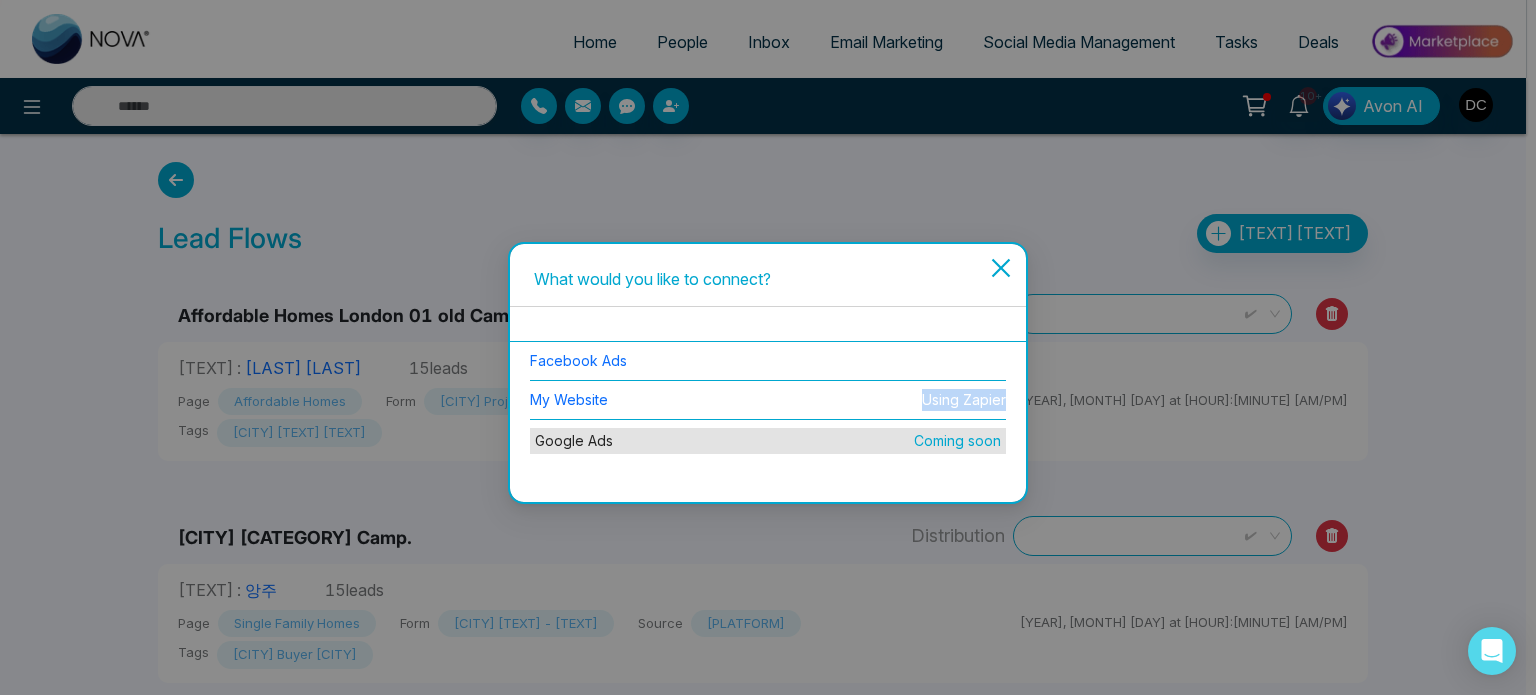 click on "Facebook Ads My Website Using Zapier Google Ads Coming soon" at bounding box center (768, 401) 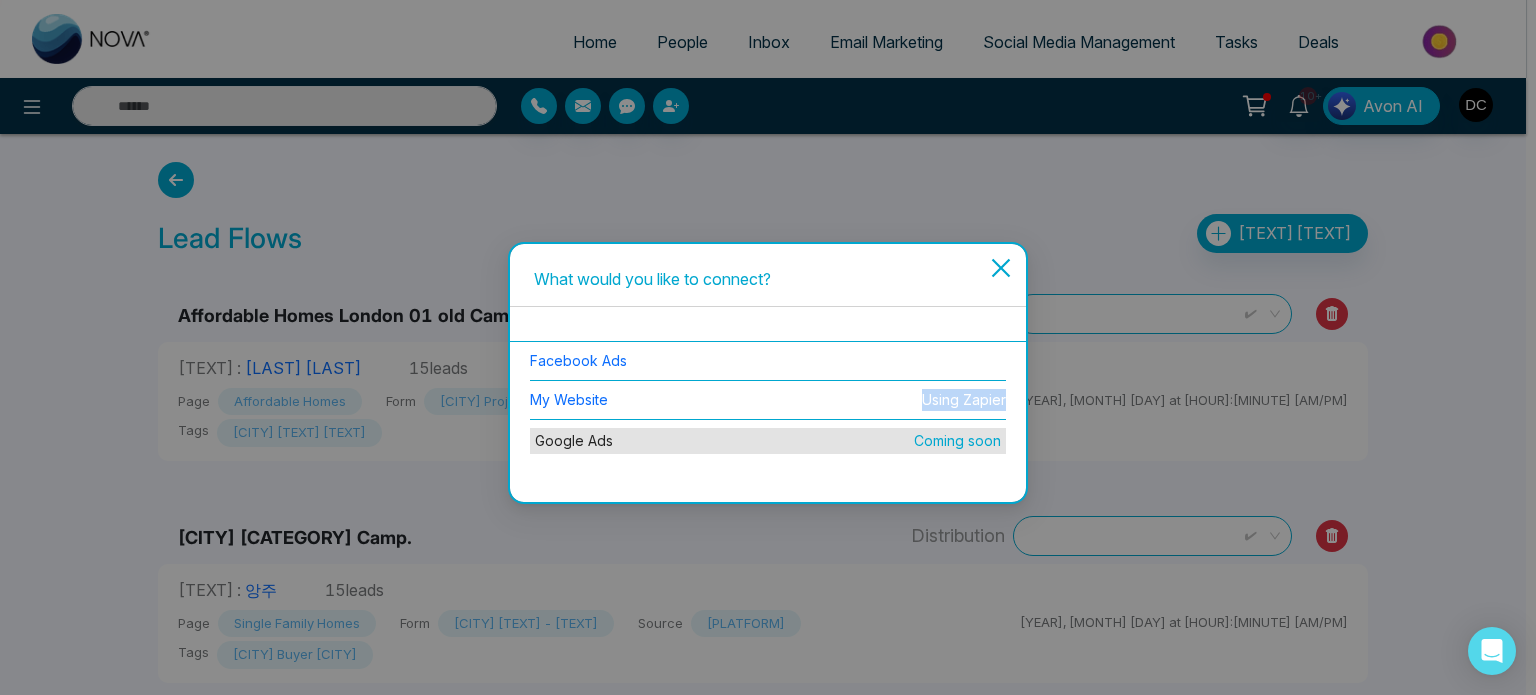 click 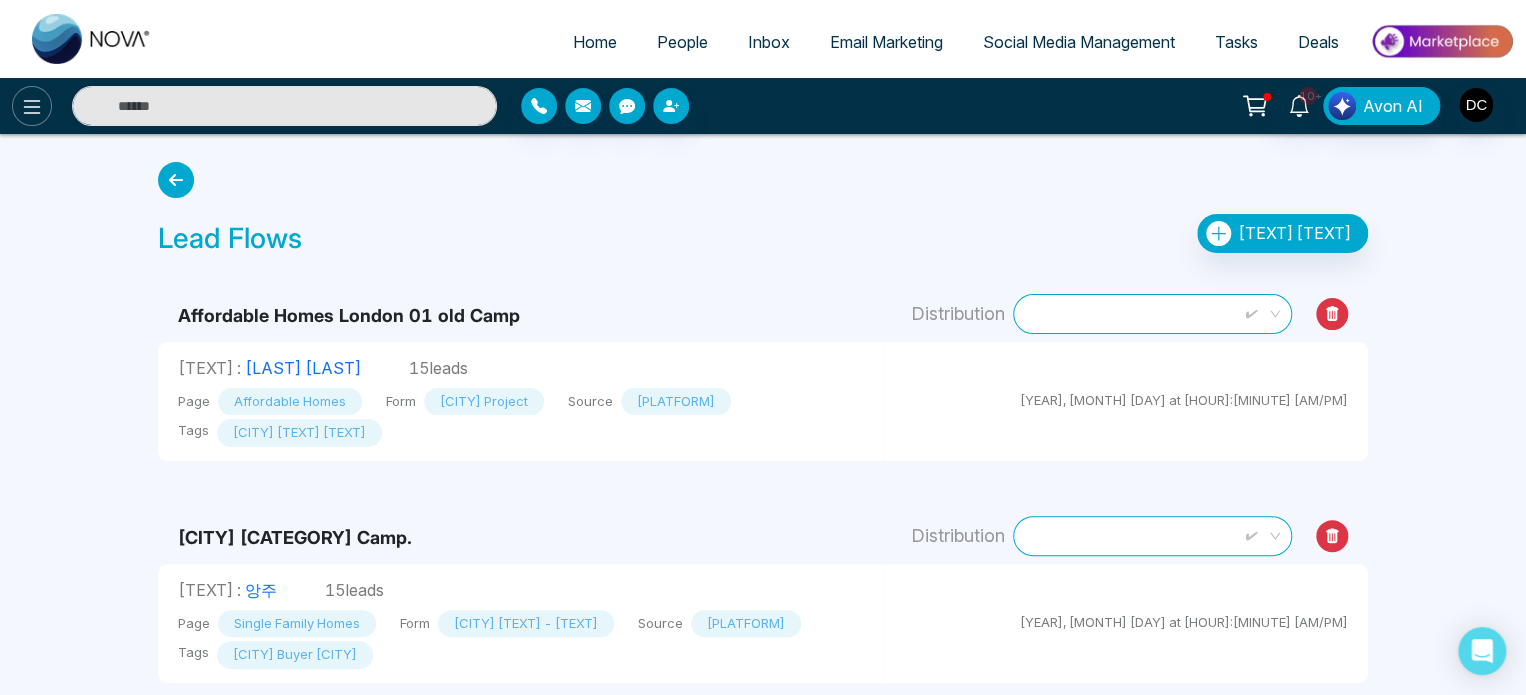 click at bounding box center [32, 106] 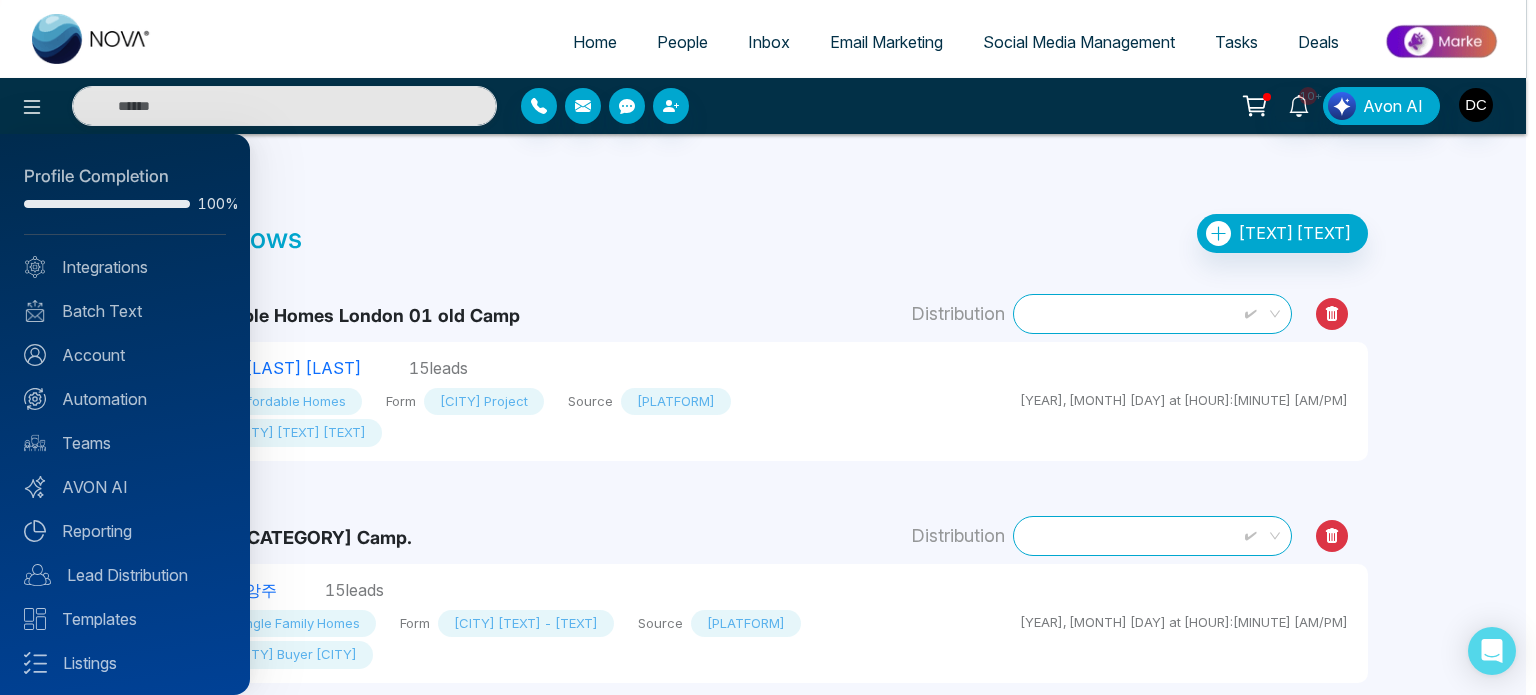 click at bounding box center (768, 347) 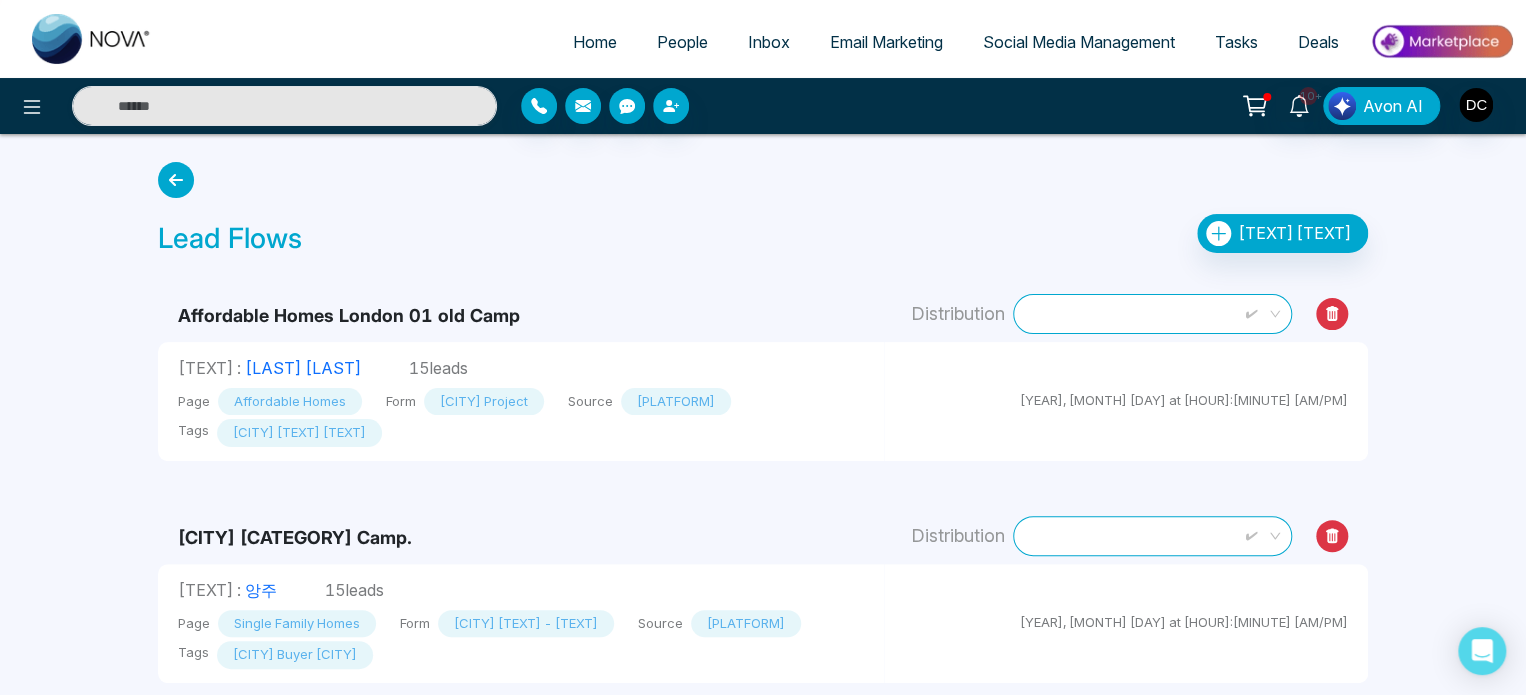 click on "Email Marketing" at bounding box center (886, 42) 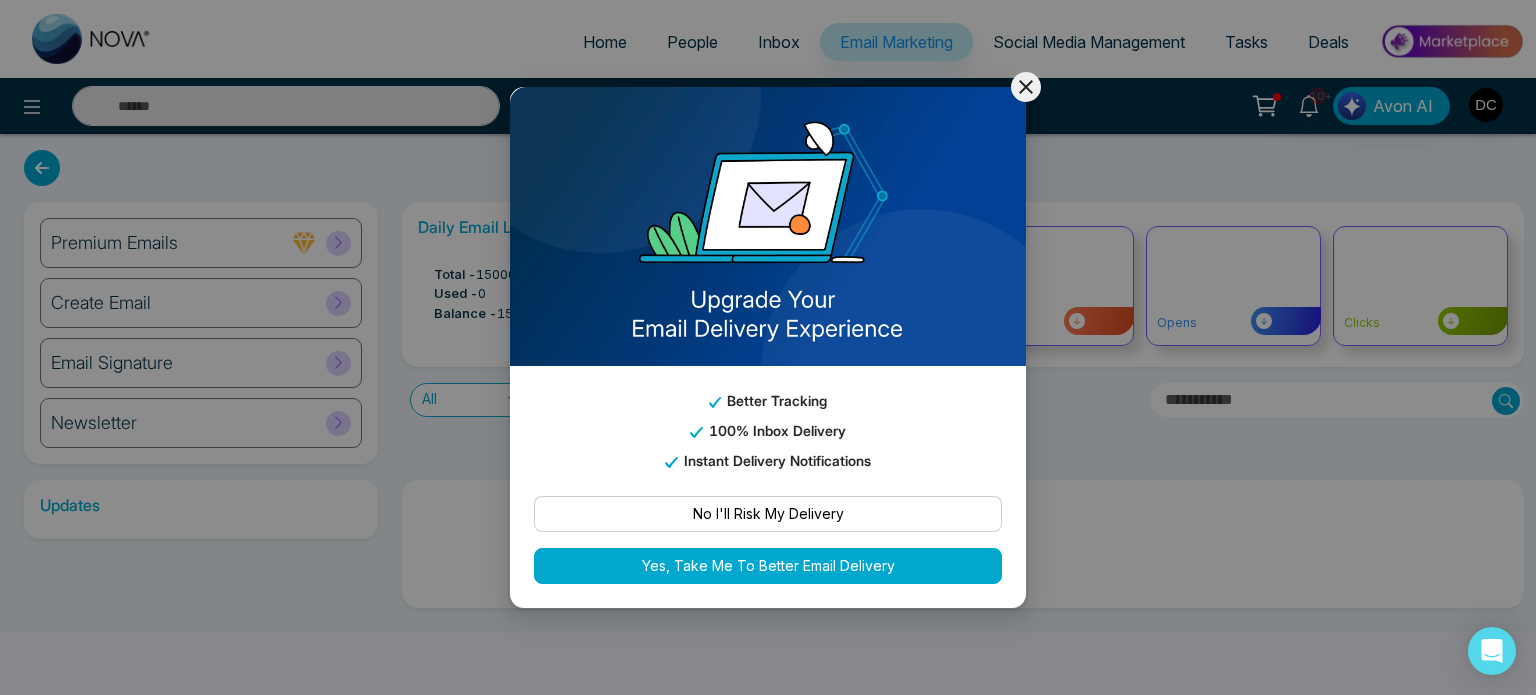 click 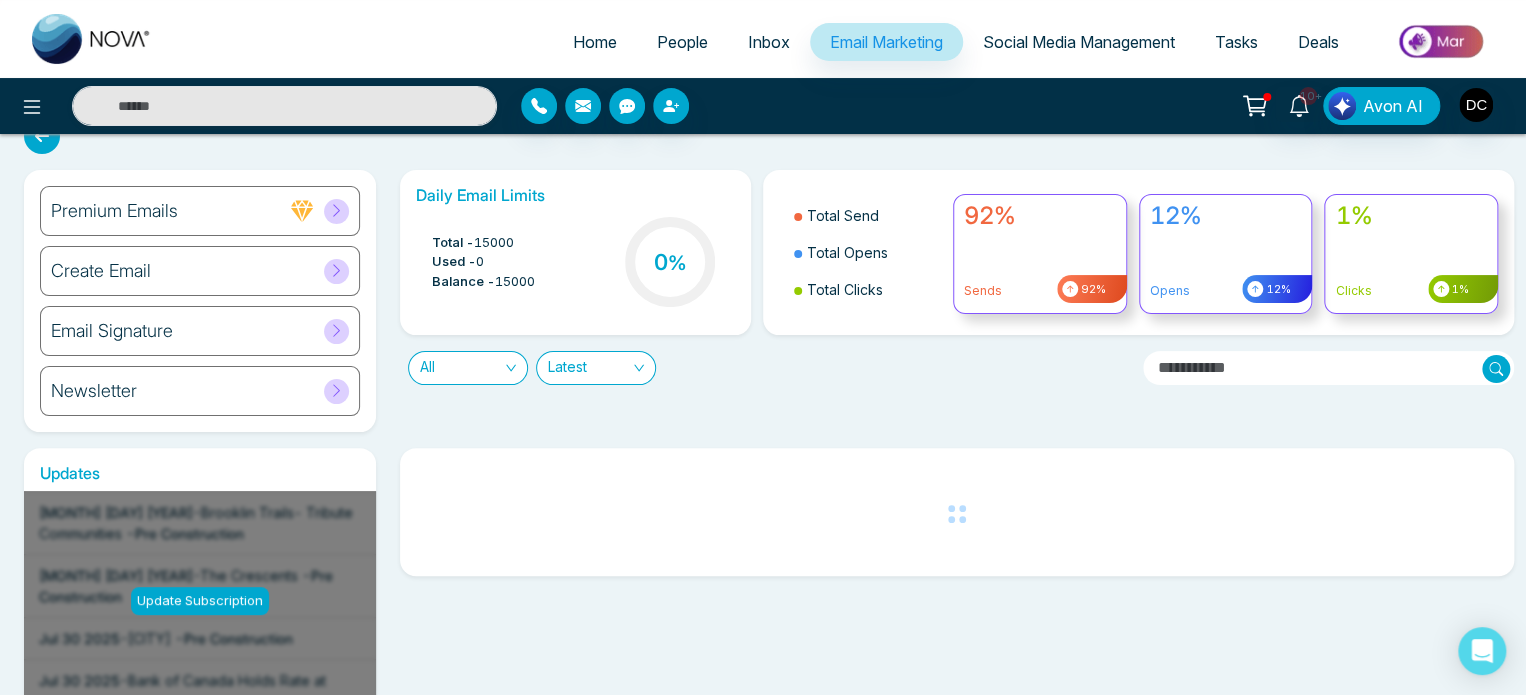 scroll, scrollTop: 0, scrollLeft: 0, axis: both 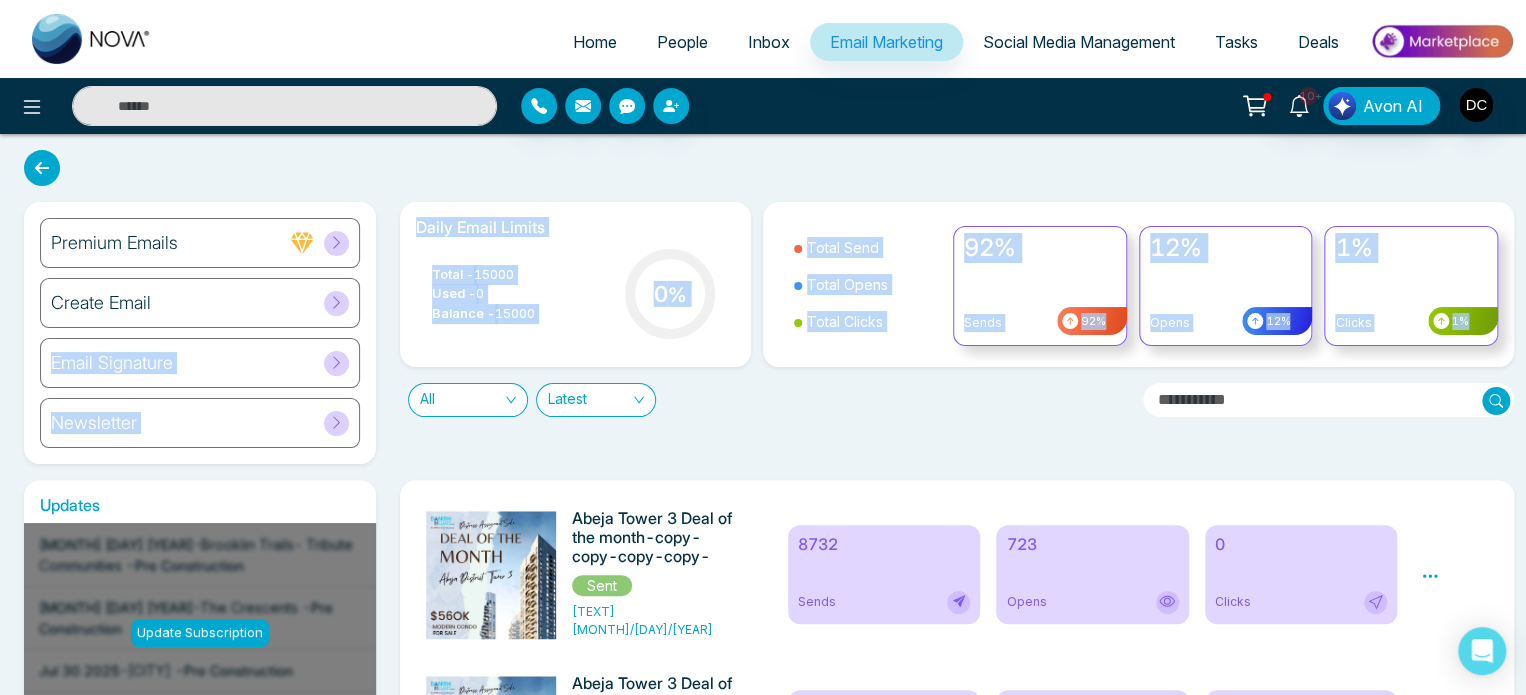 drag, startPoint x: 332, startPoint y: 303, endPoint x: 756, endPoint y: 399, distance: 434.7321 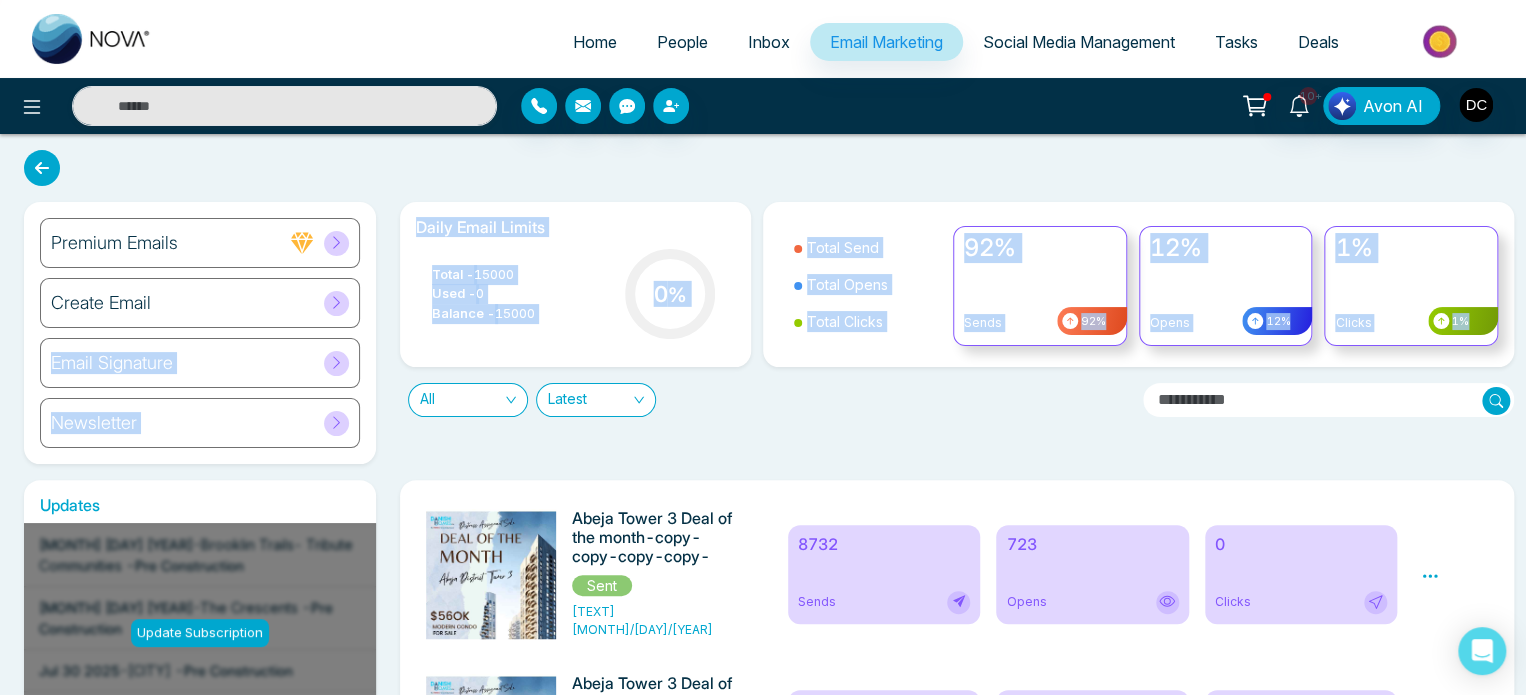 click on "Premium Emails Create Email Email Signature Newsletter Daily Email Limits Total -  15000 Used -  0 Balance -  15000 0 %  Total Send  Total Opens  Total Clicks 92% Sends 92% 12% Opens 12% 1% Clicks 1% All Latest" at bounding box center [763, 333] 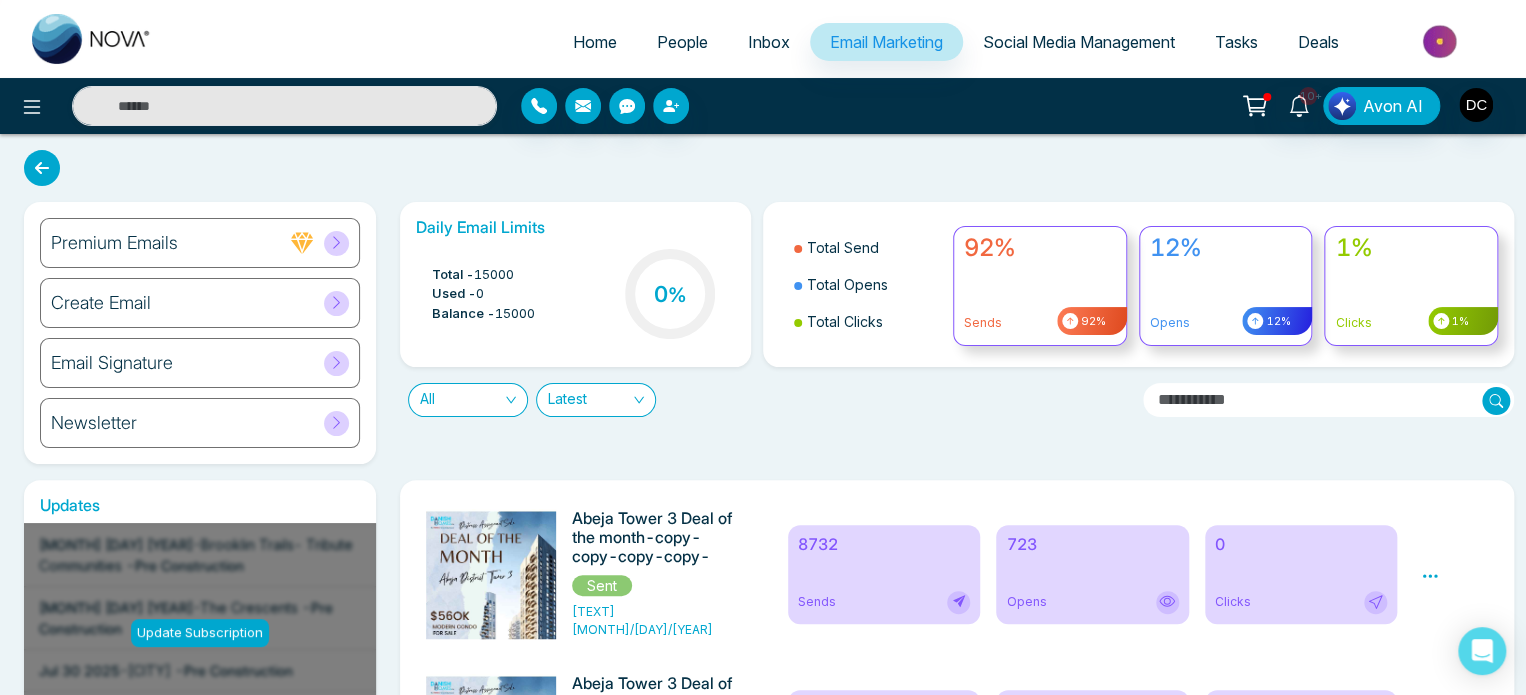 click on "Daily Email Limits Total -  15000 Used -  0 Balance -  15000 0 %  Total Send  Total Opens  Total Clicks 92% Sends 92% 12% Opens 12% 1% Clicks 1% All Latest" at bounding box center (951, 333) 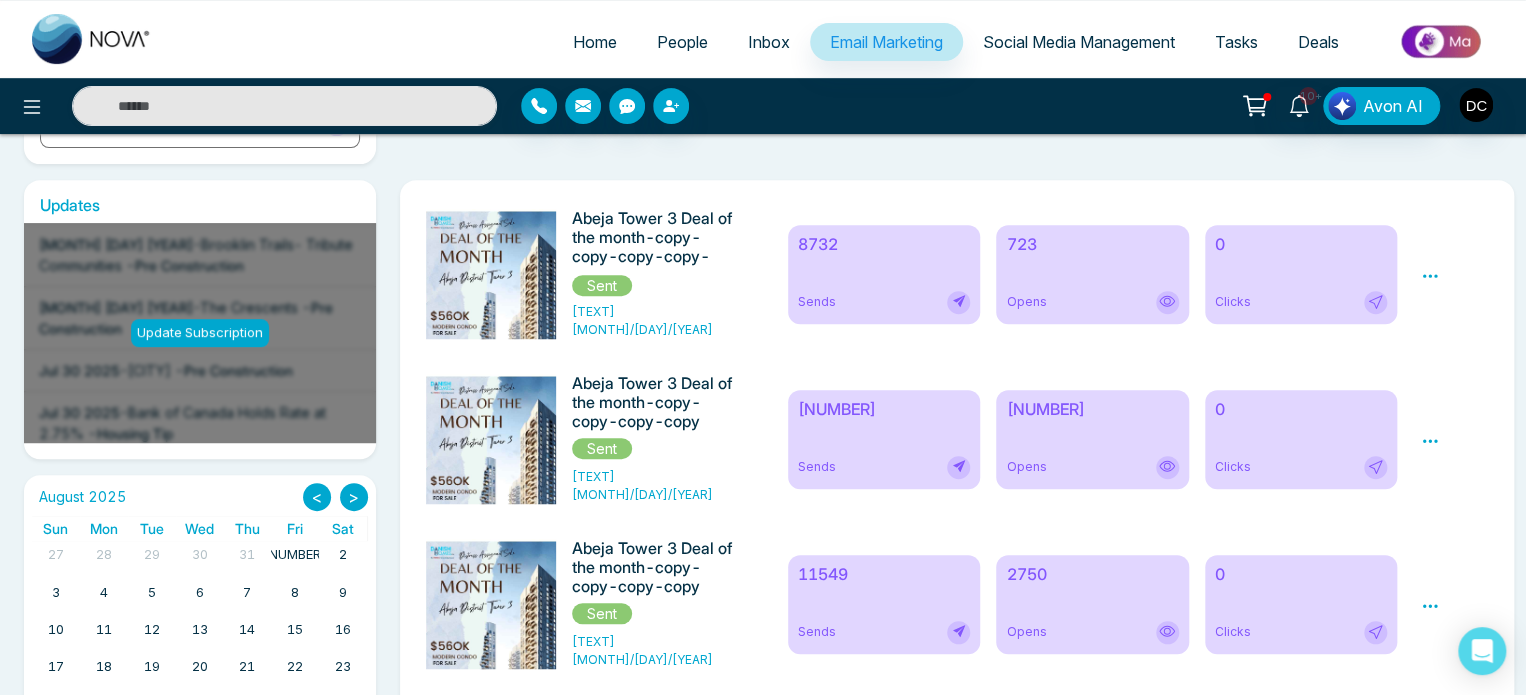 scroll, scrollTop: 0, scrollLeft: 0, axis: both 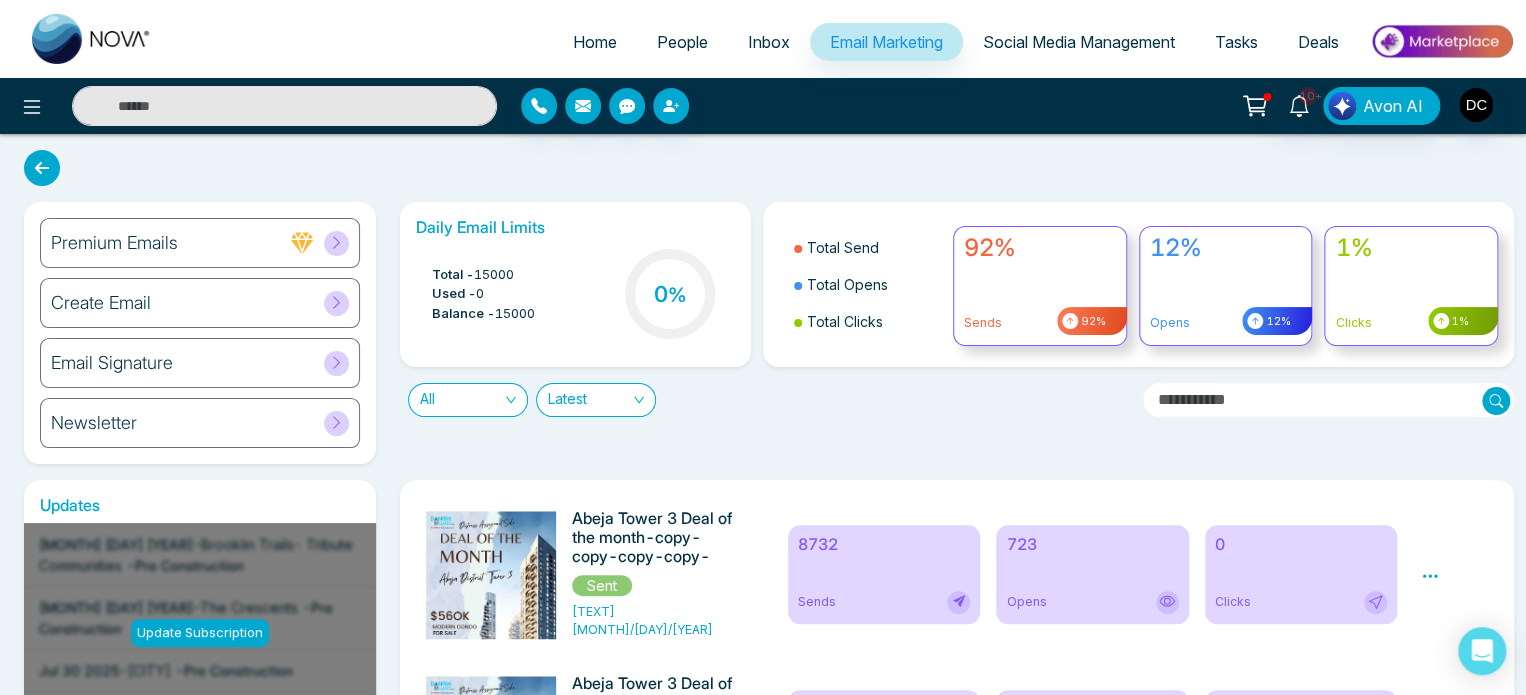 click on "Create Email" at bounding box center [200, 303] 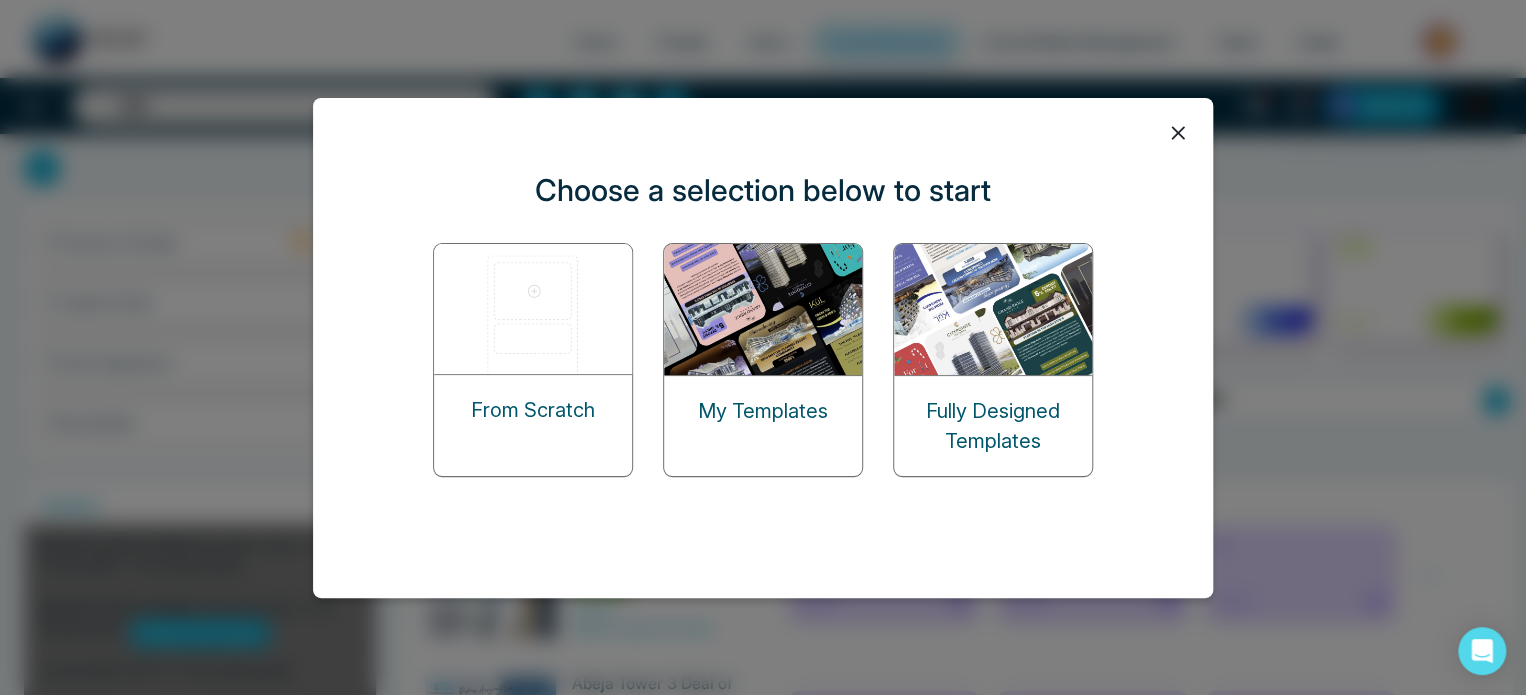 click at bounding box center [534, 309] 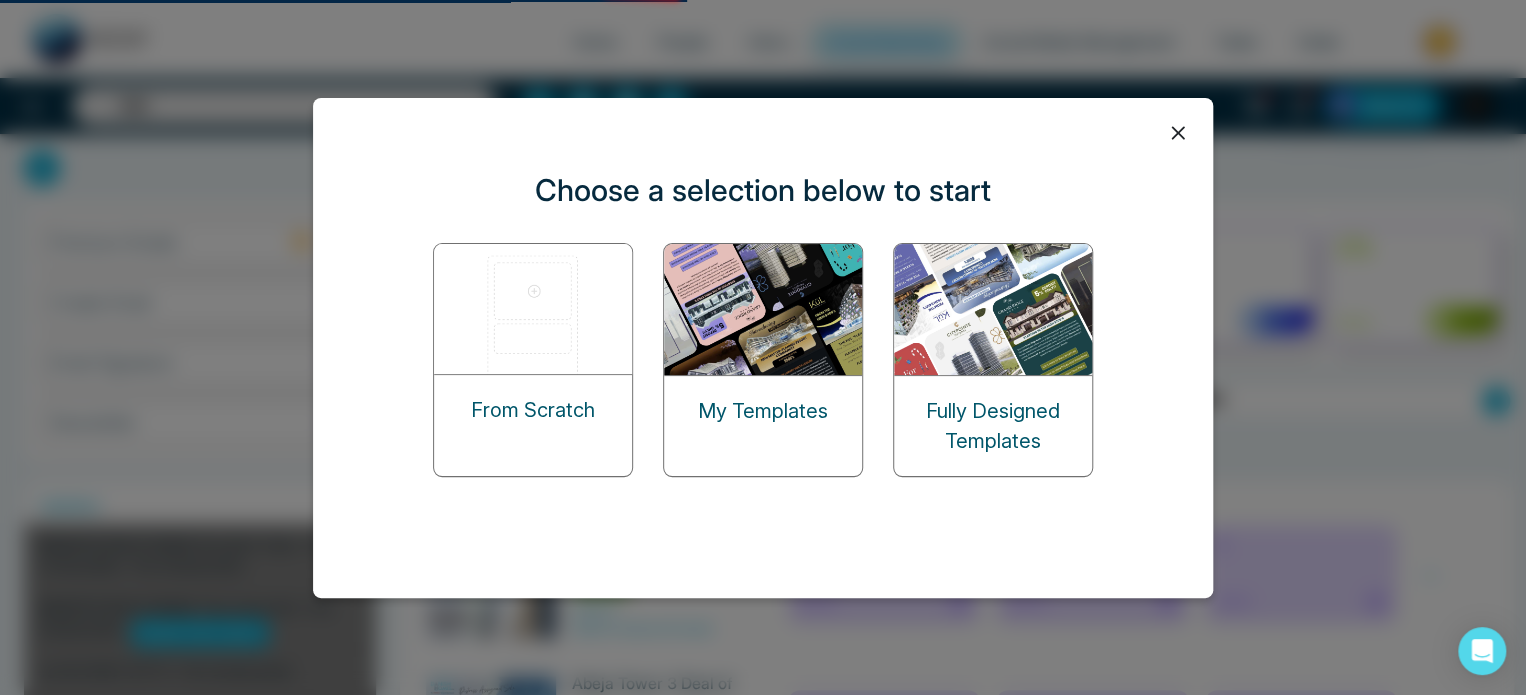 click on "From Scratch" at bounding box center (533, 410) 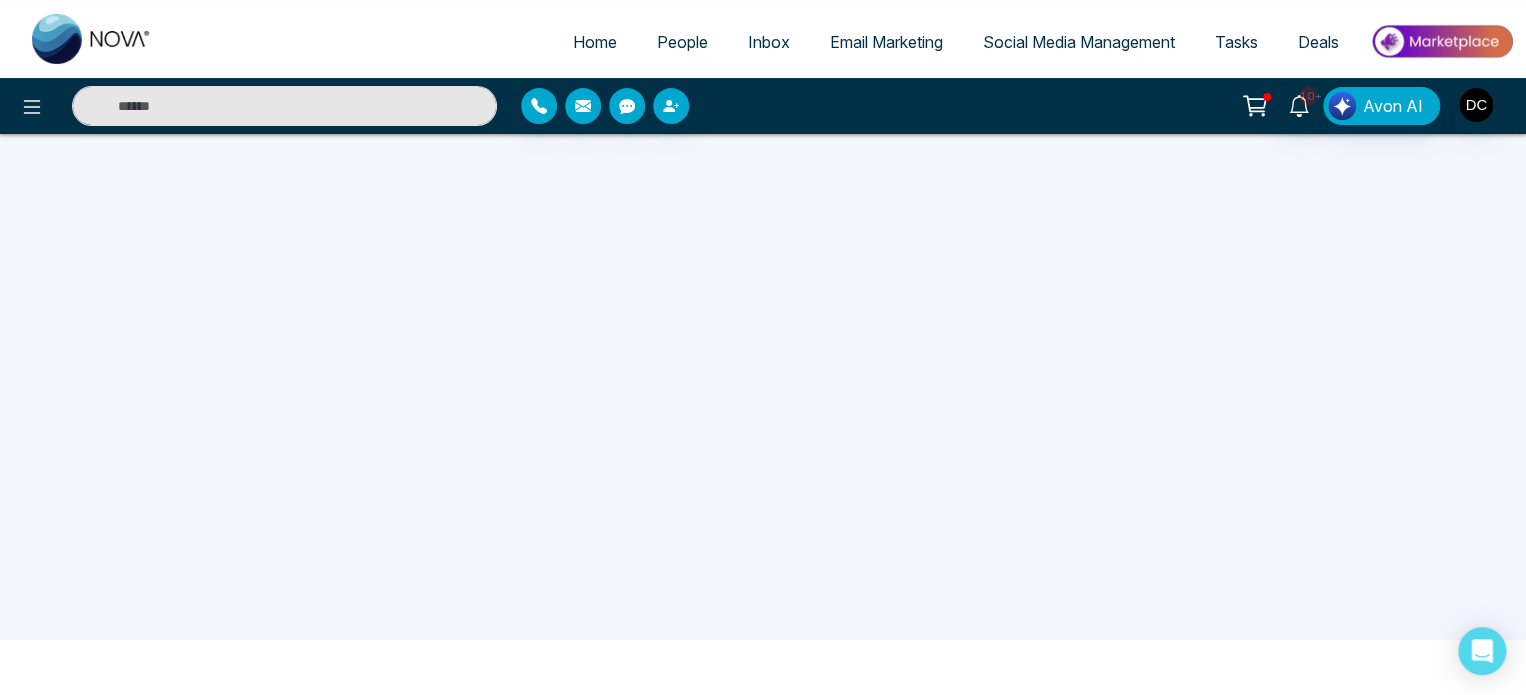 scroll, scrollTop: 0, scrollLeft: 0, axis: both 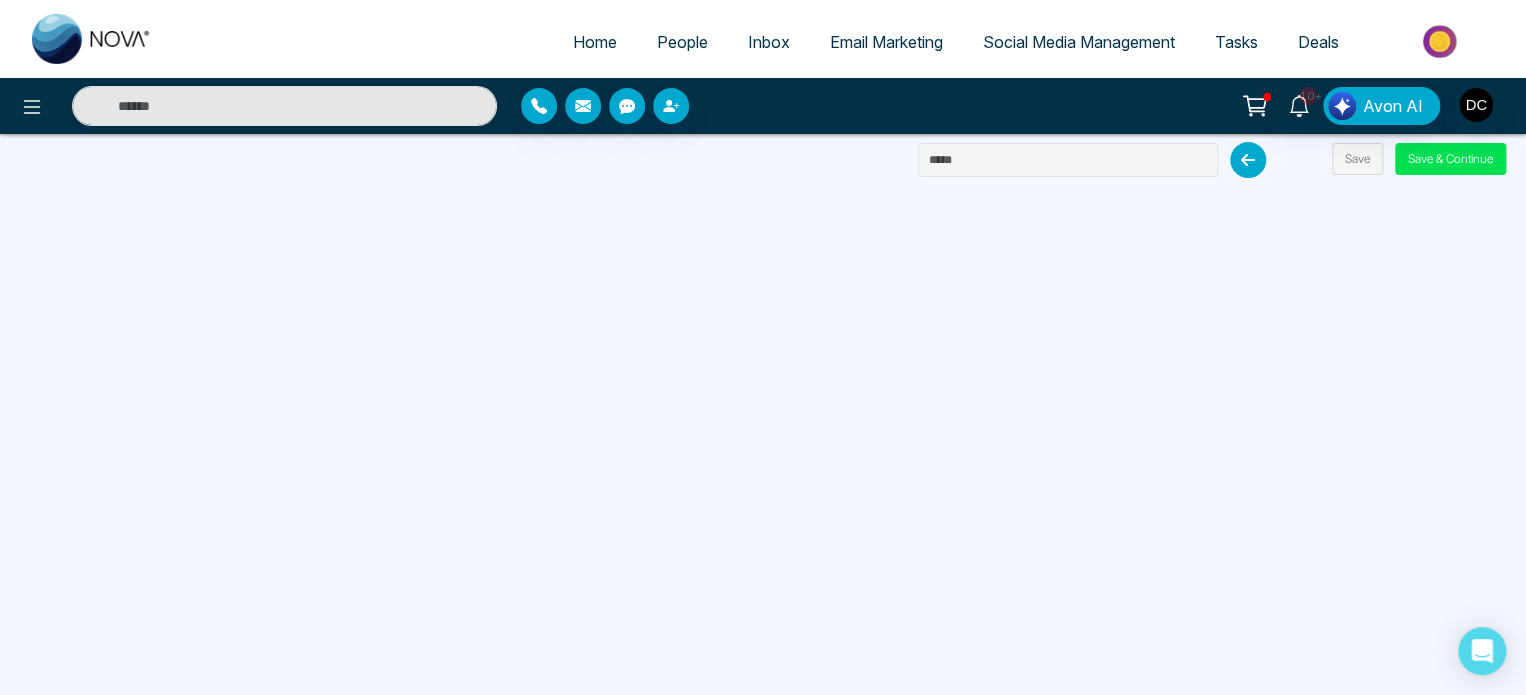 click on "Email Marketing" at bounding box center (886, 42) 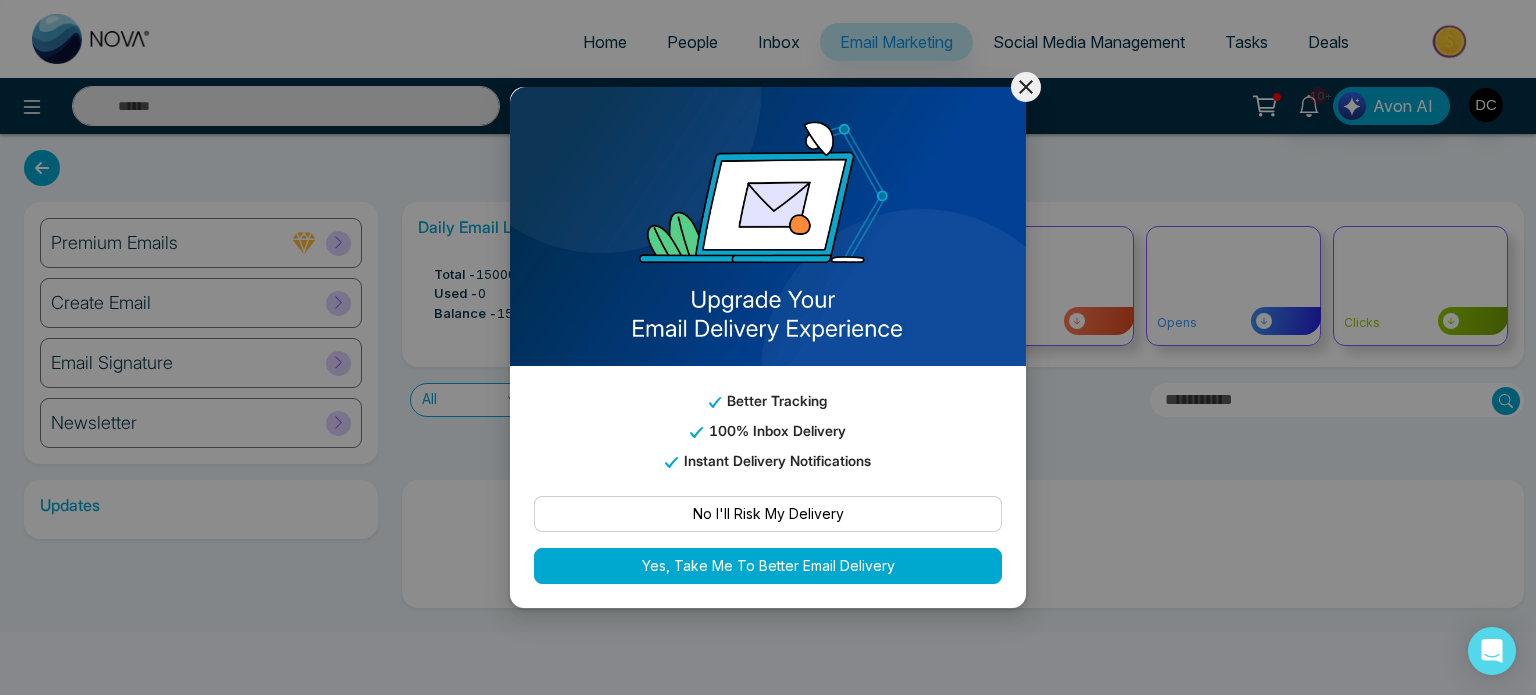 click on "Better Tracking 100% Inbox Delivery Instant Delivery Notifications   No I'll Risk My Delivery   Yes, Take Me To Better Email Delivery" at bounding box center [768, 347] 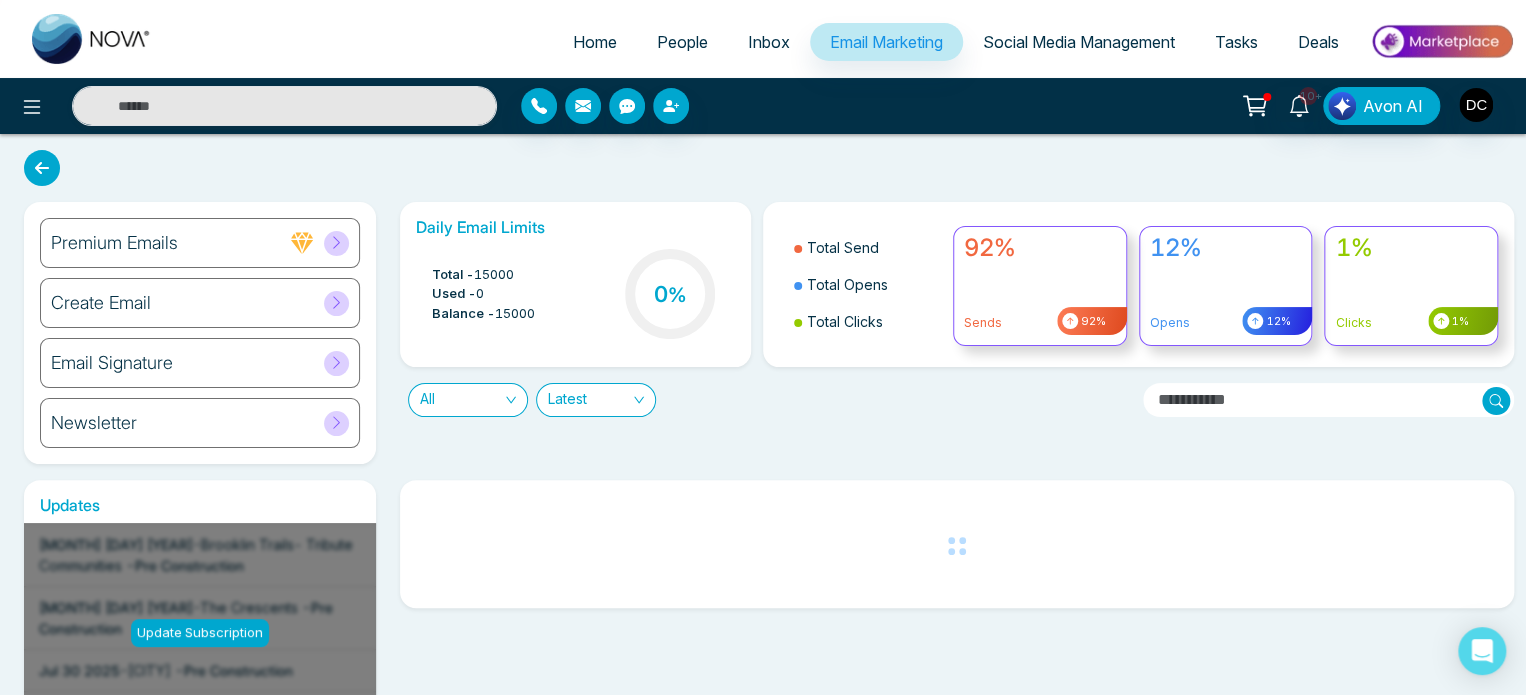 click on "Create Email" at bounding box center [200, 303] 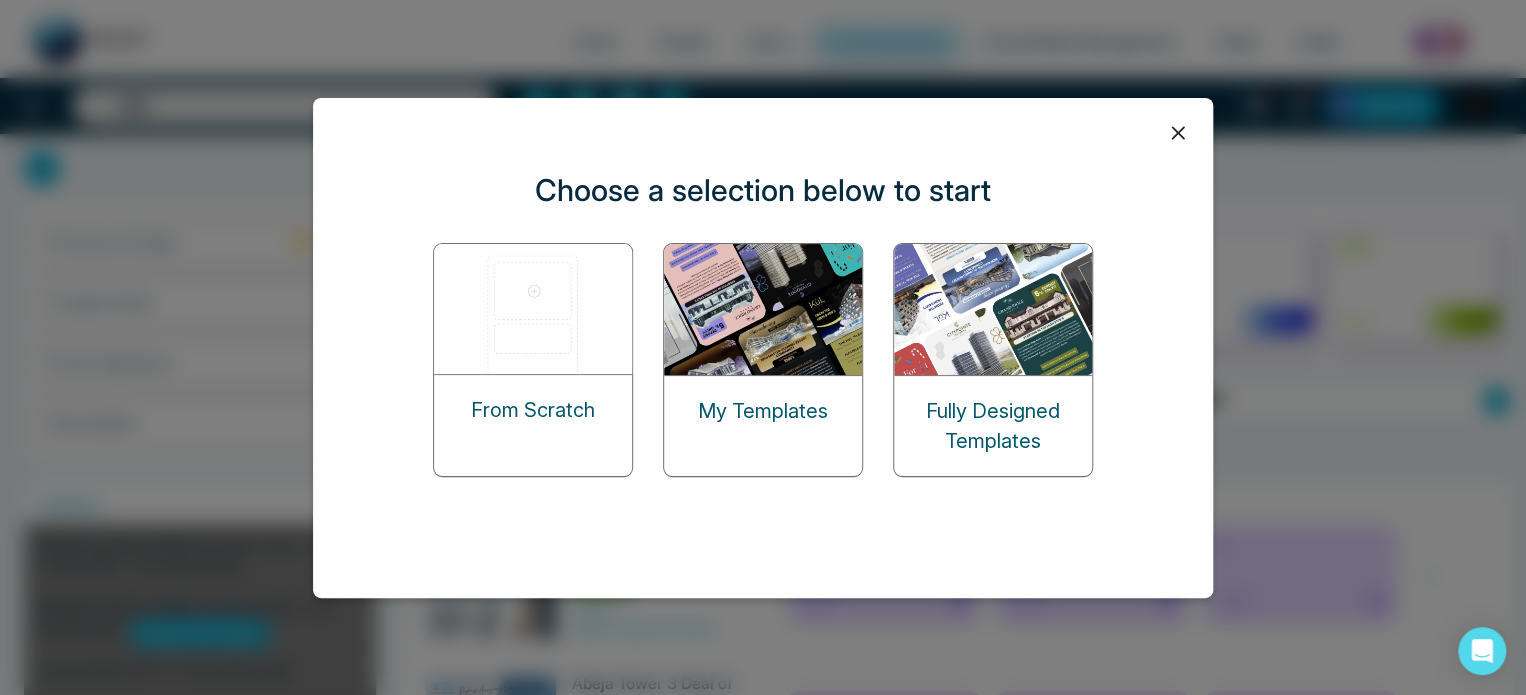 click on "My Templates" at bounding box center [763, 411] 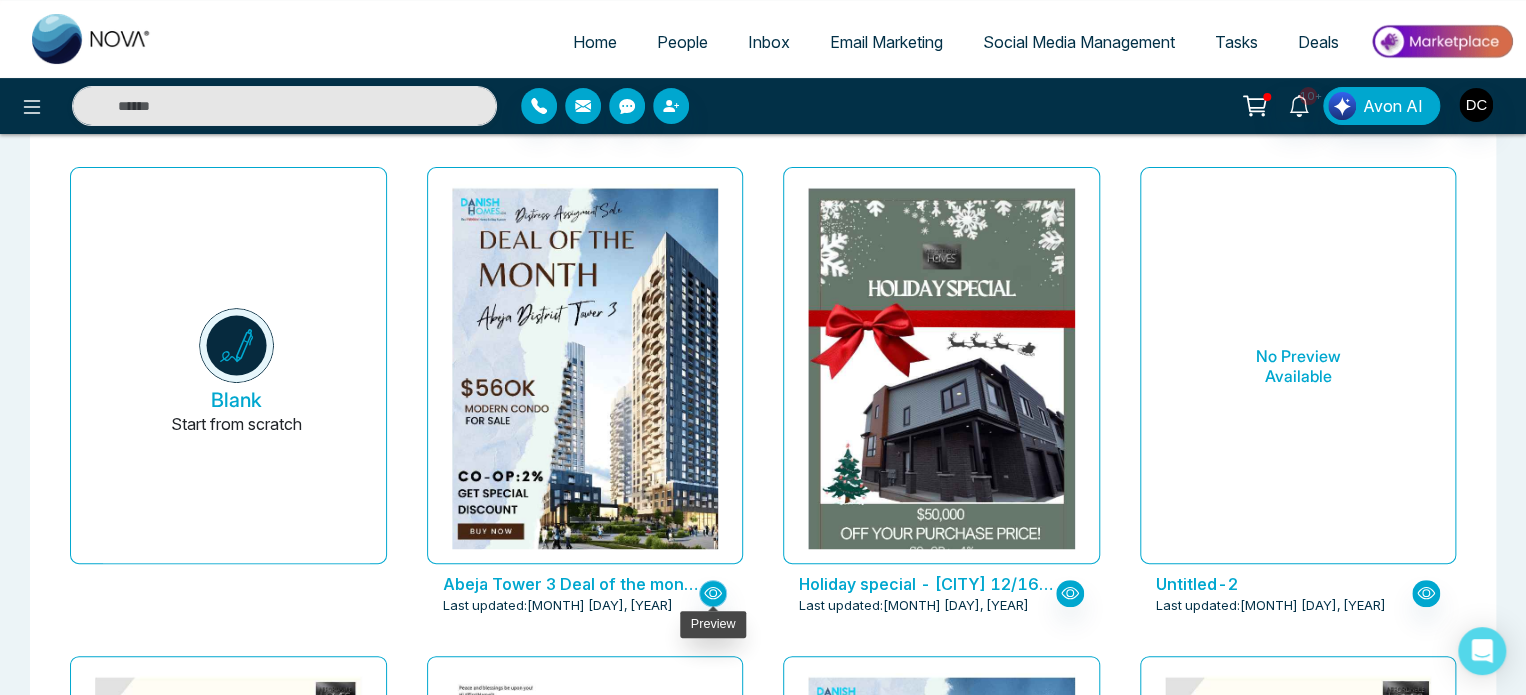 scroll, scrollTop: 0, scrollLeft: 0, axis: both 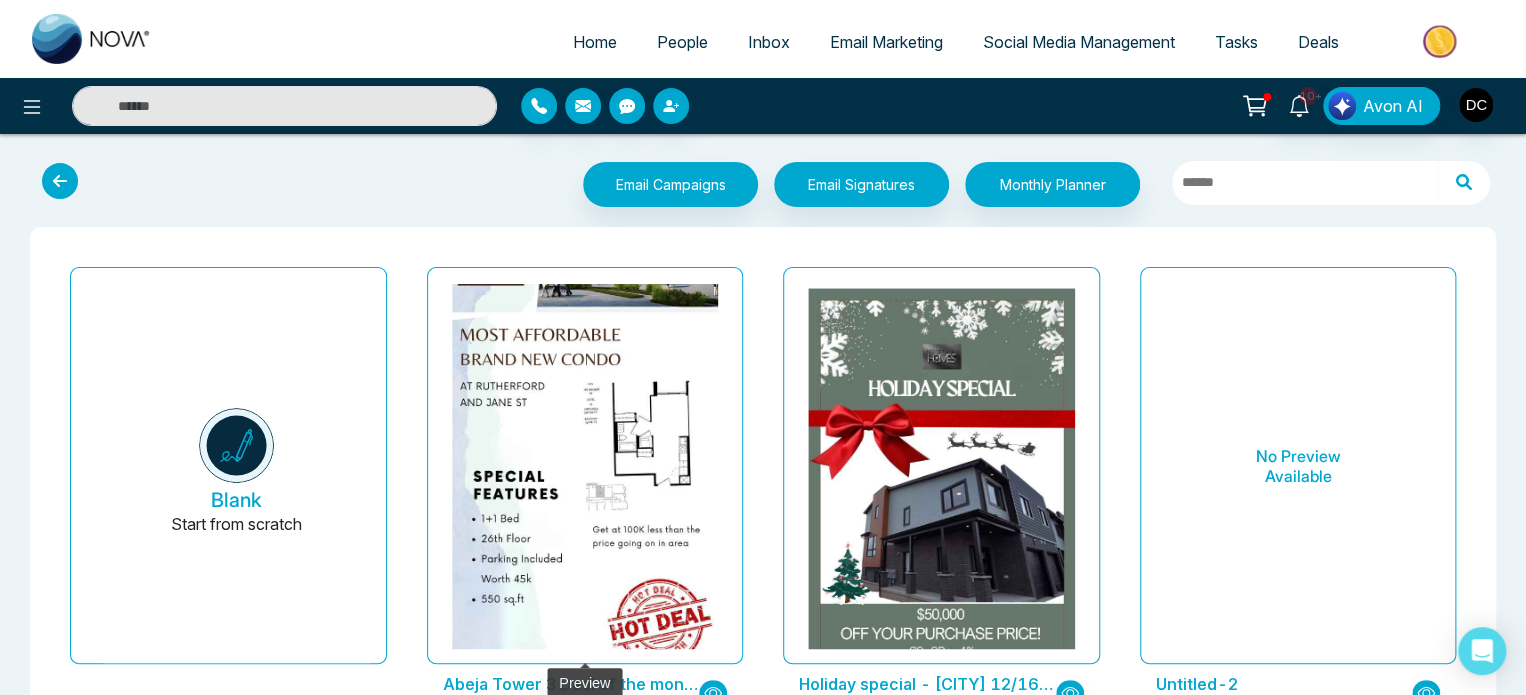 click at bounding box center [584, 311] 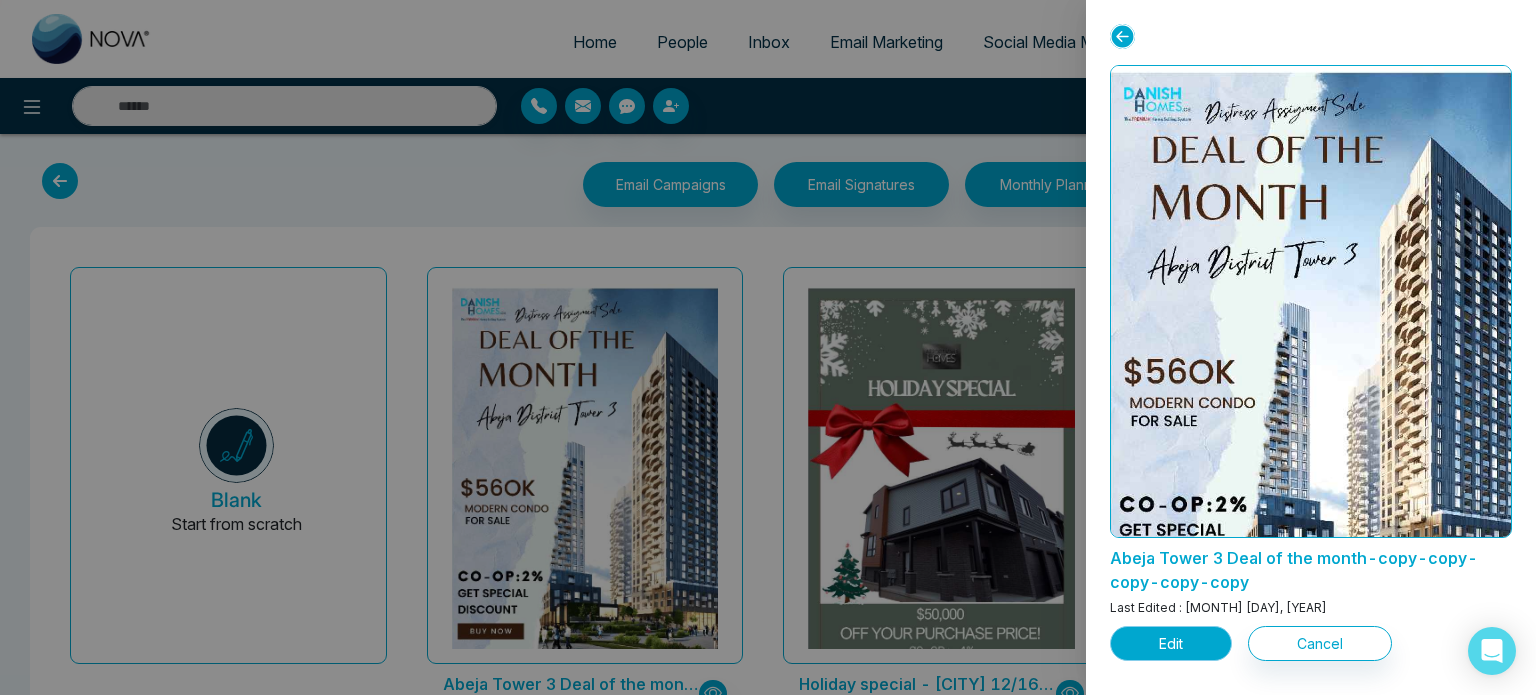 click on "Edit" at bounding box center (1171, 643) 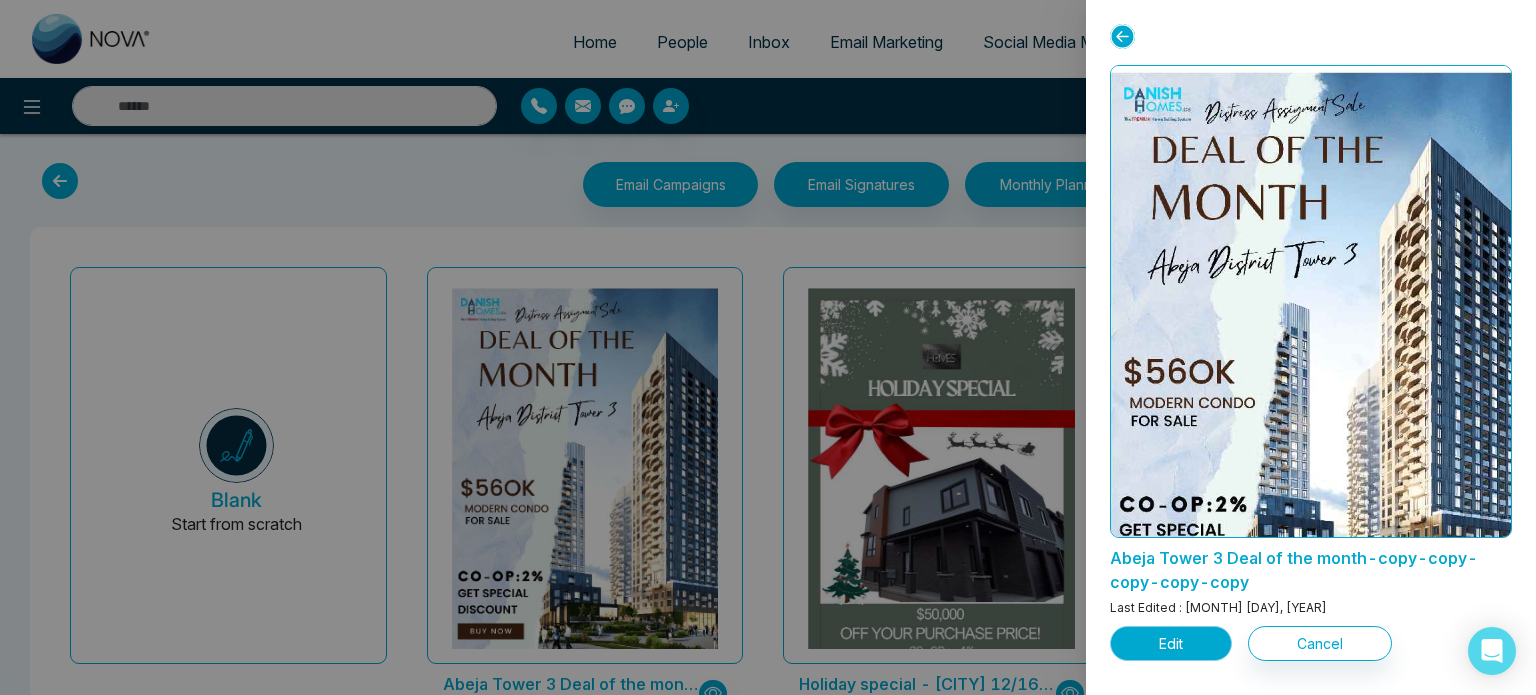 click on "Edit" at bounding box center [1171, 643] 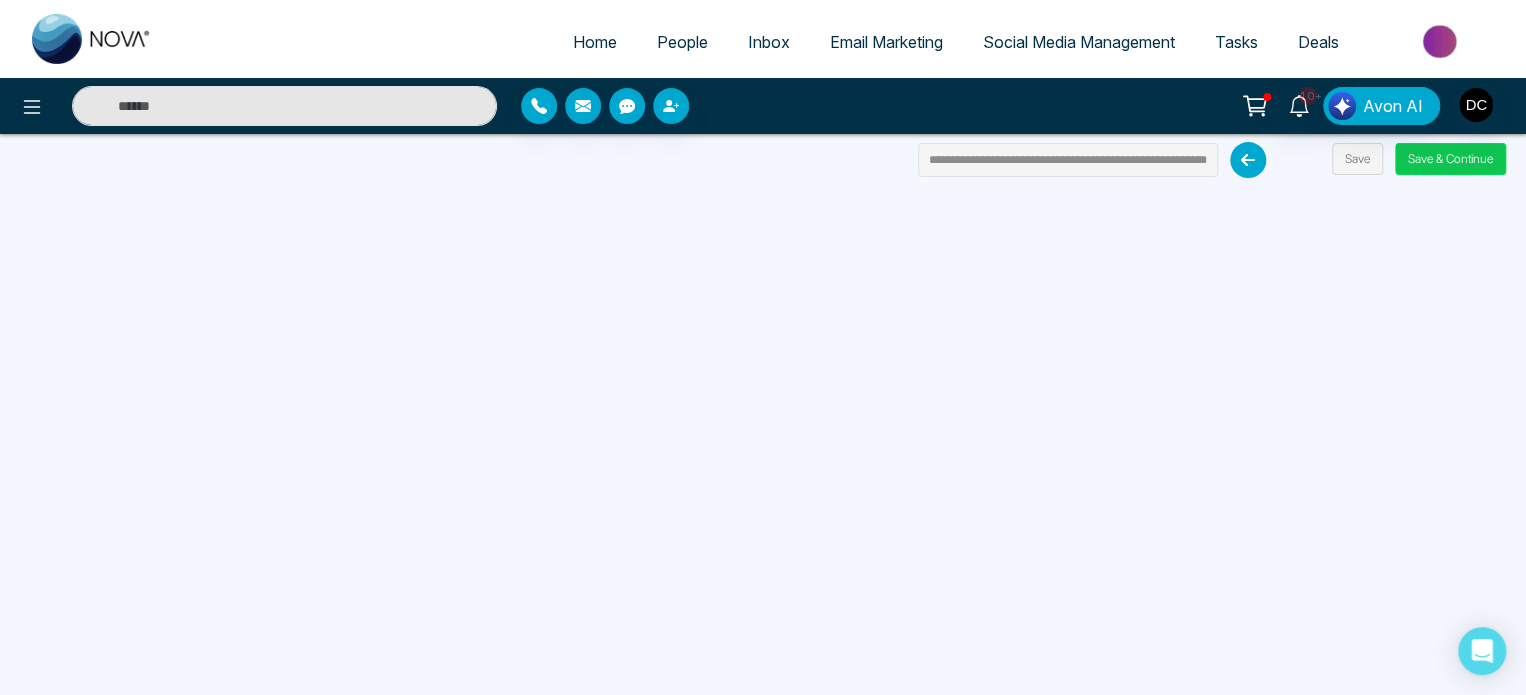 click on "Save & Continue" at bounding box center (1450, 159) 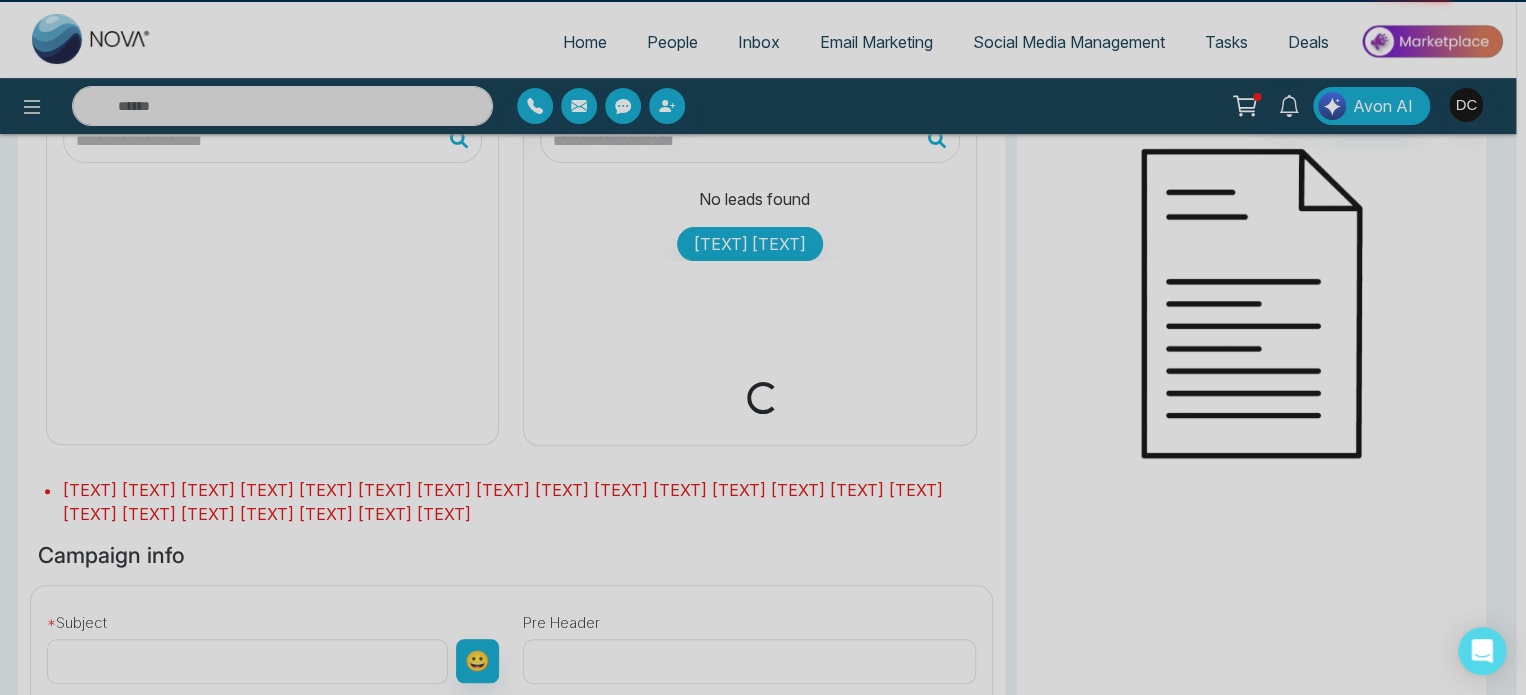 scroll, scrollTop: 0, scrollLeft: 0, axis: both 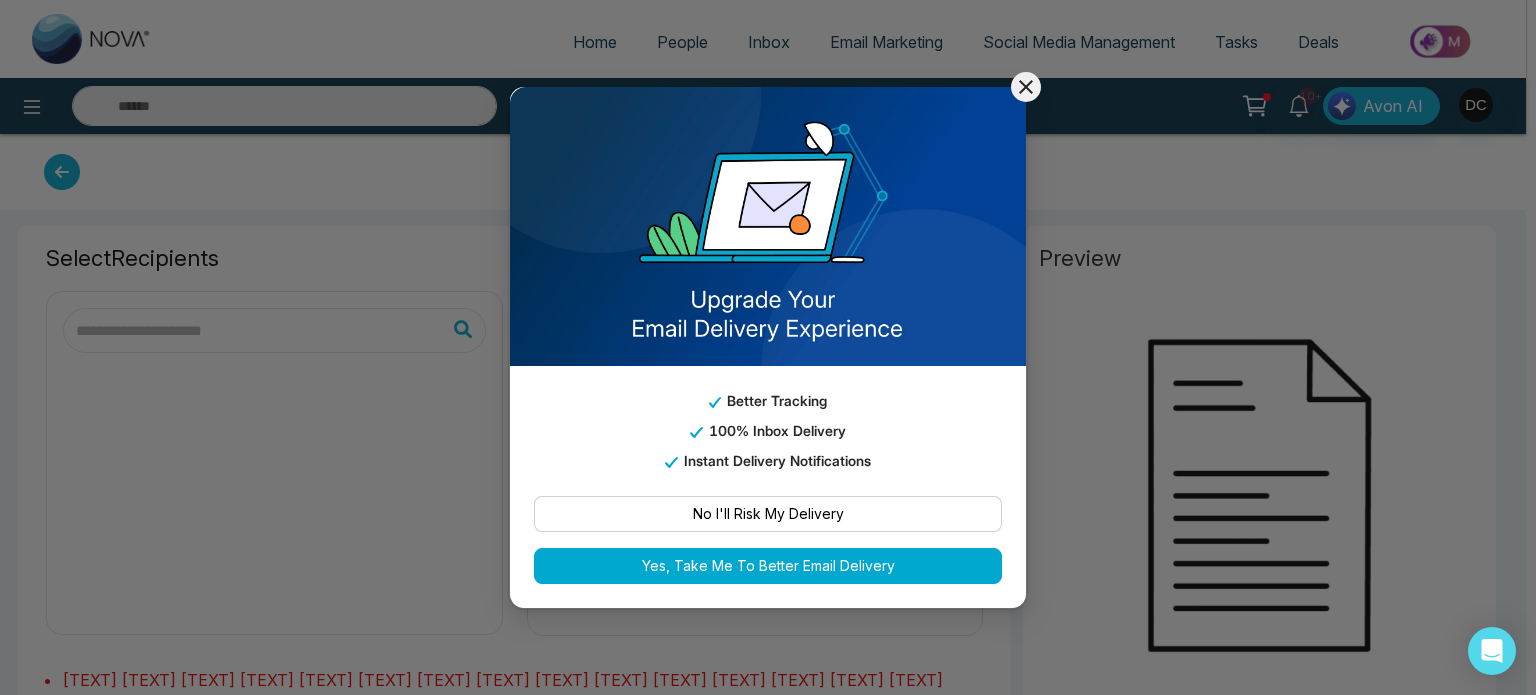type on "**********" 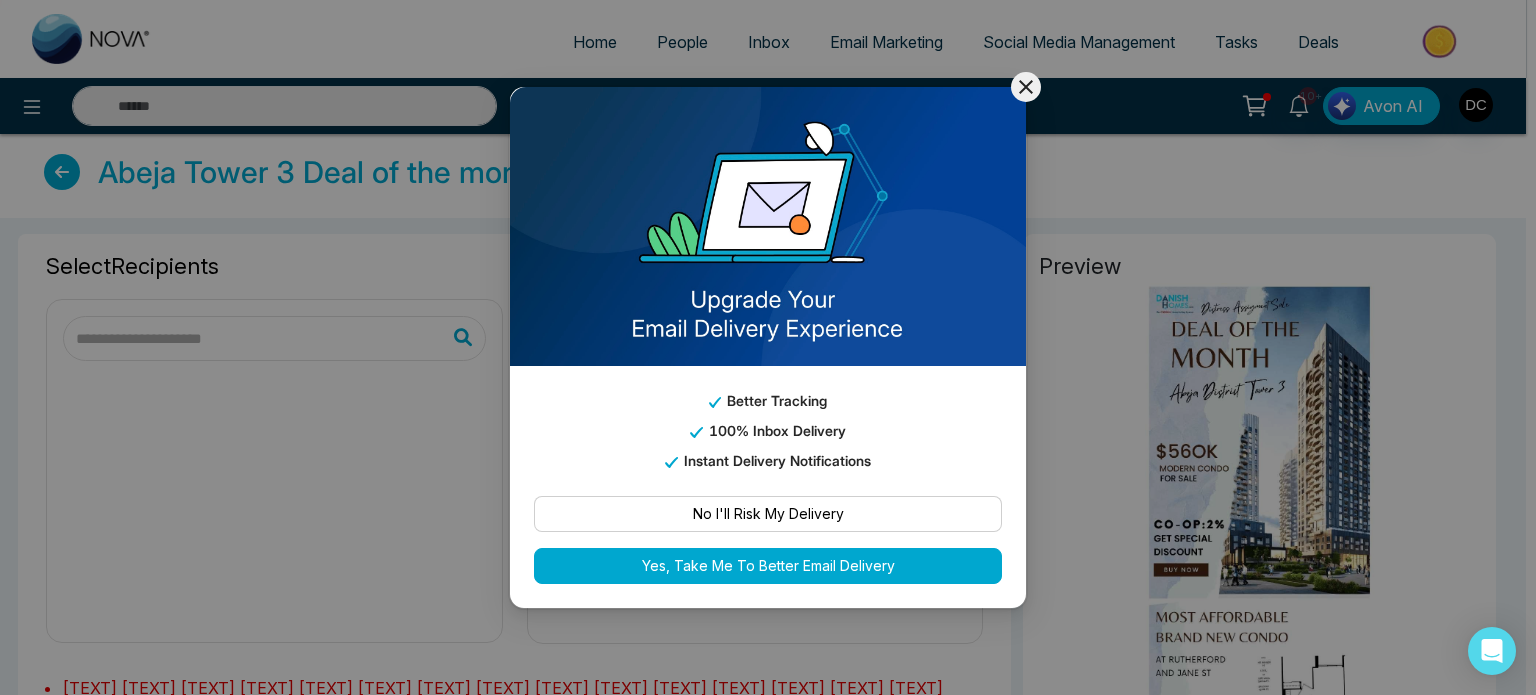 click 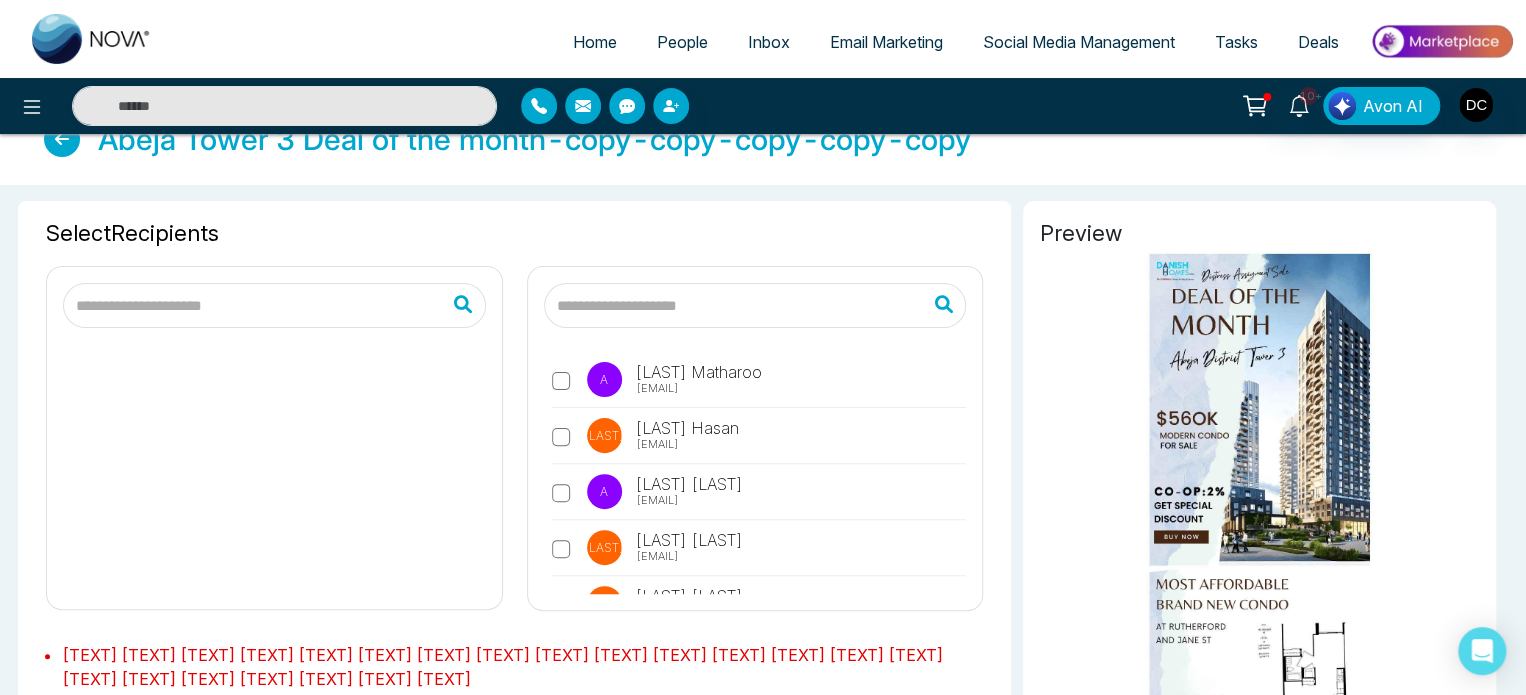 scroll, scrollTop: 0, scrollLeft: 0, axis: both 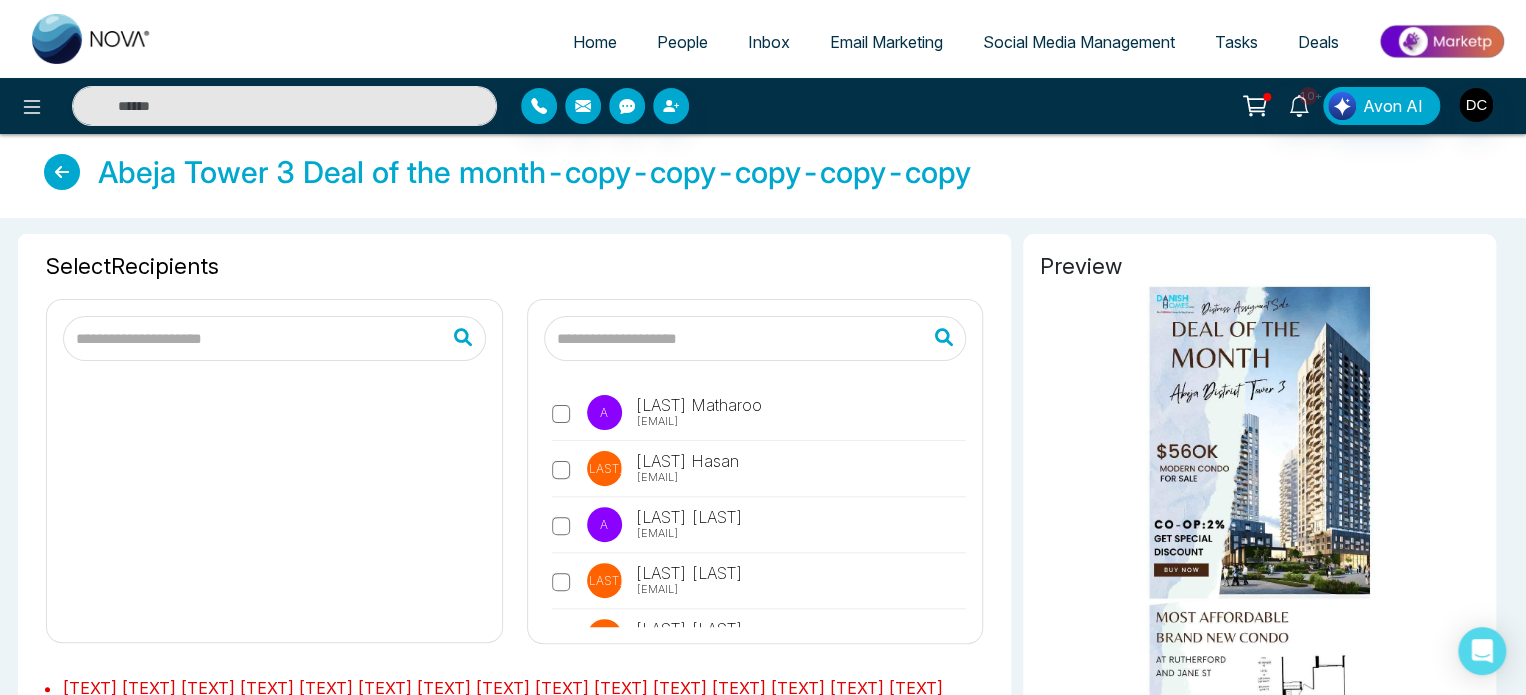 click at bounding box center [274, 338] 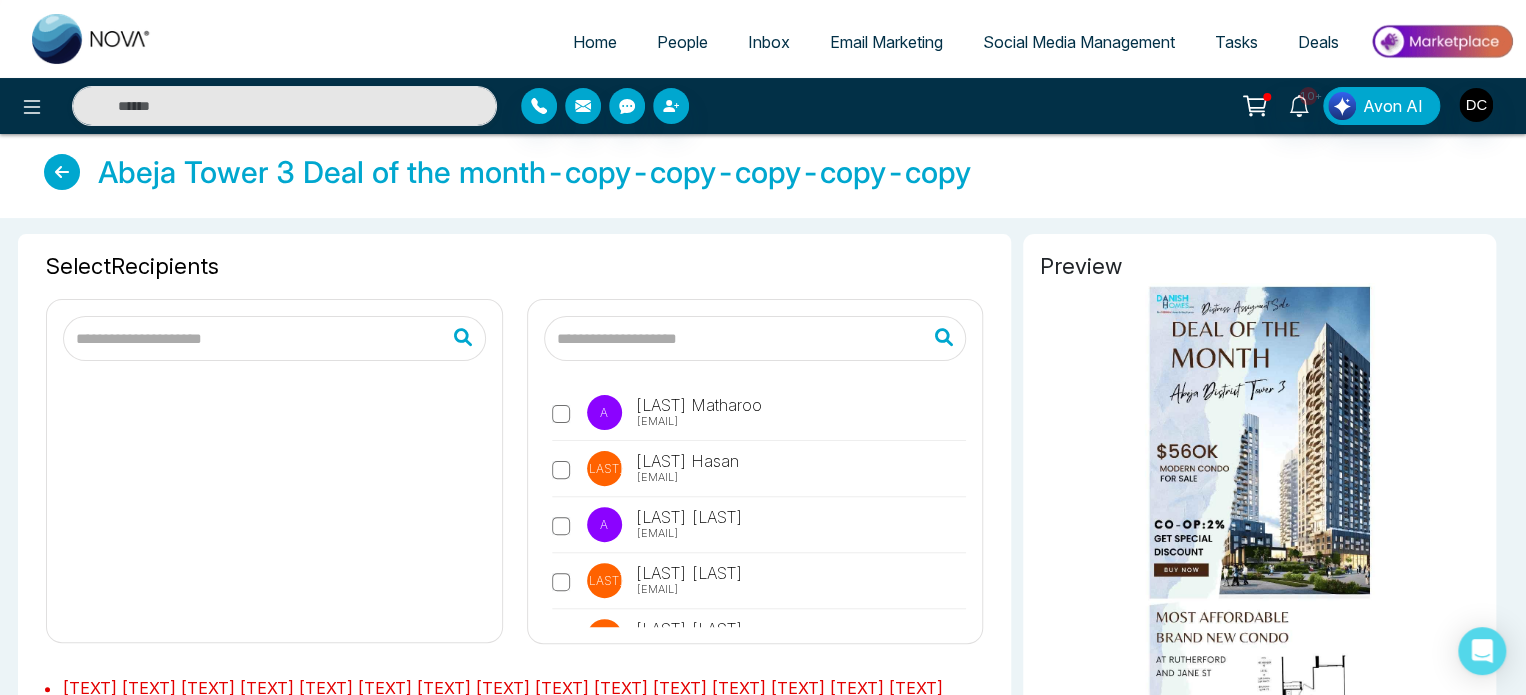 type on "**********" 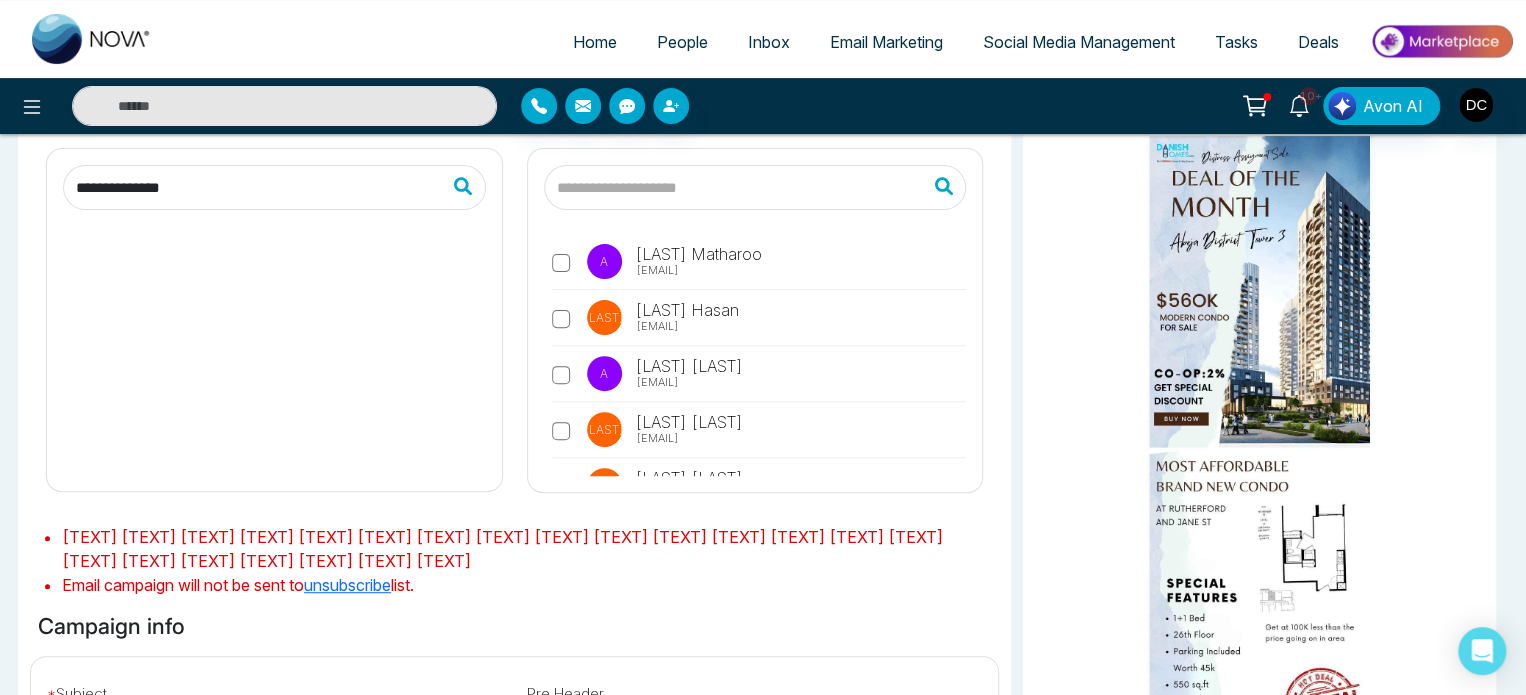 scroll, scrollTop: 116, scrollLeft: 0, axis: vertical 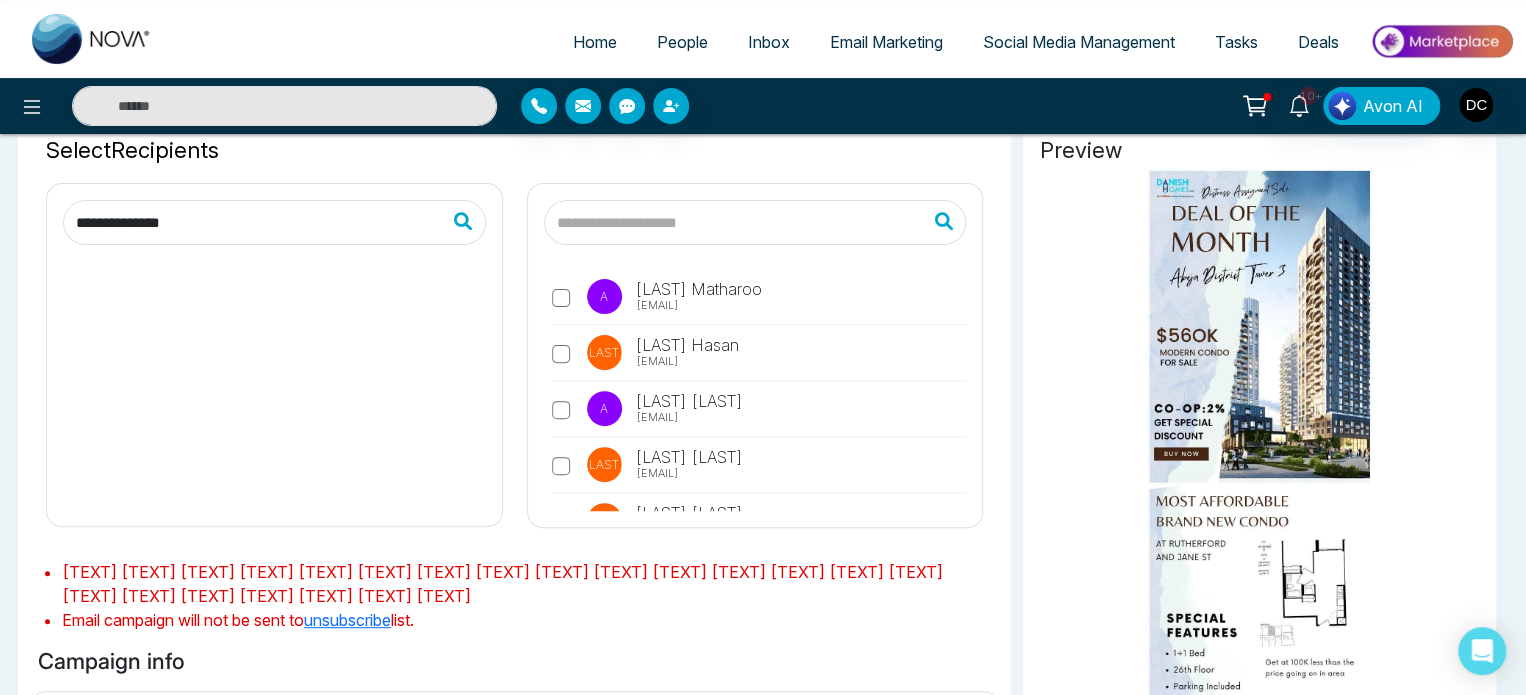 click at bounding box center [274, 377] 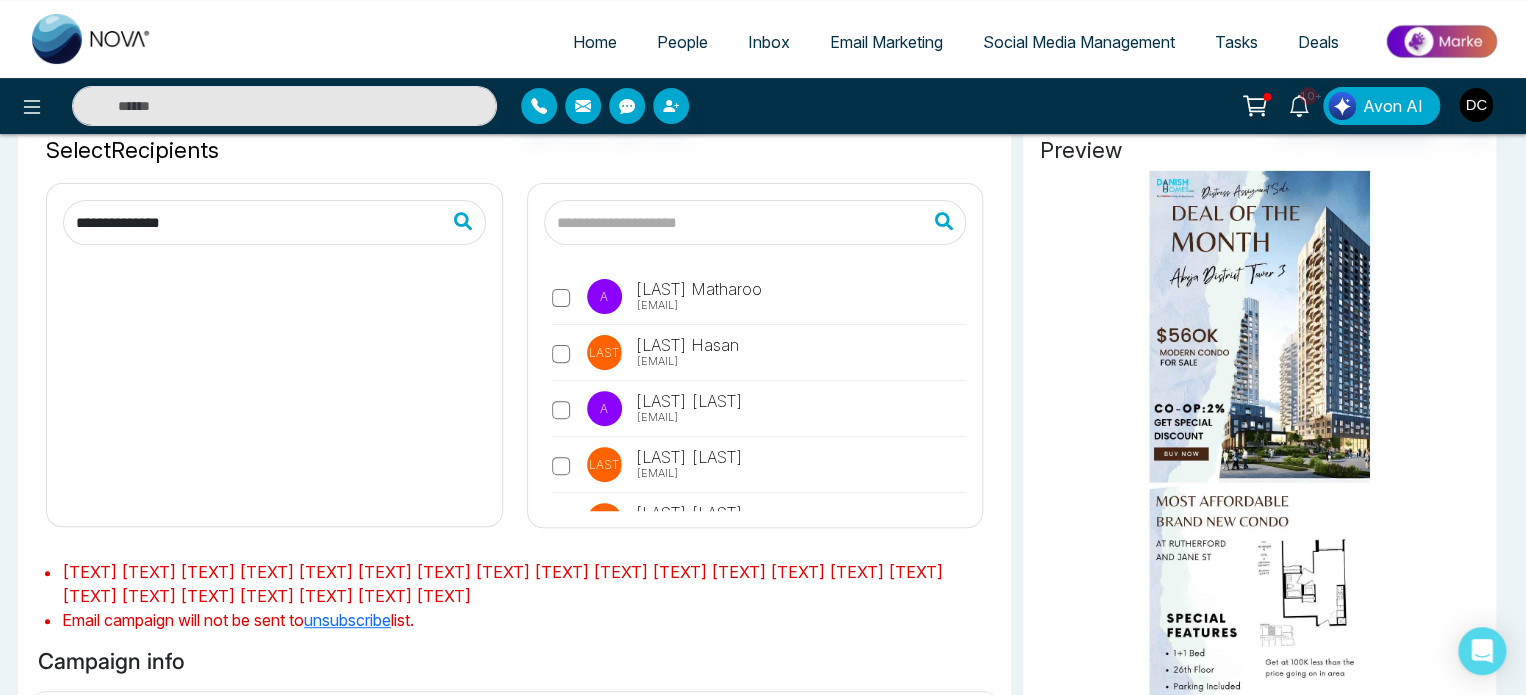 click on "**********" at bounding box center (763, 699) 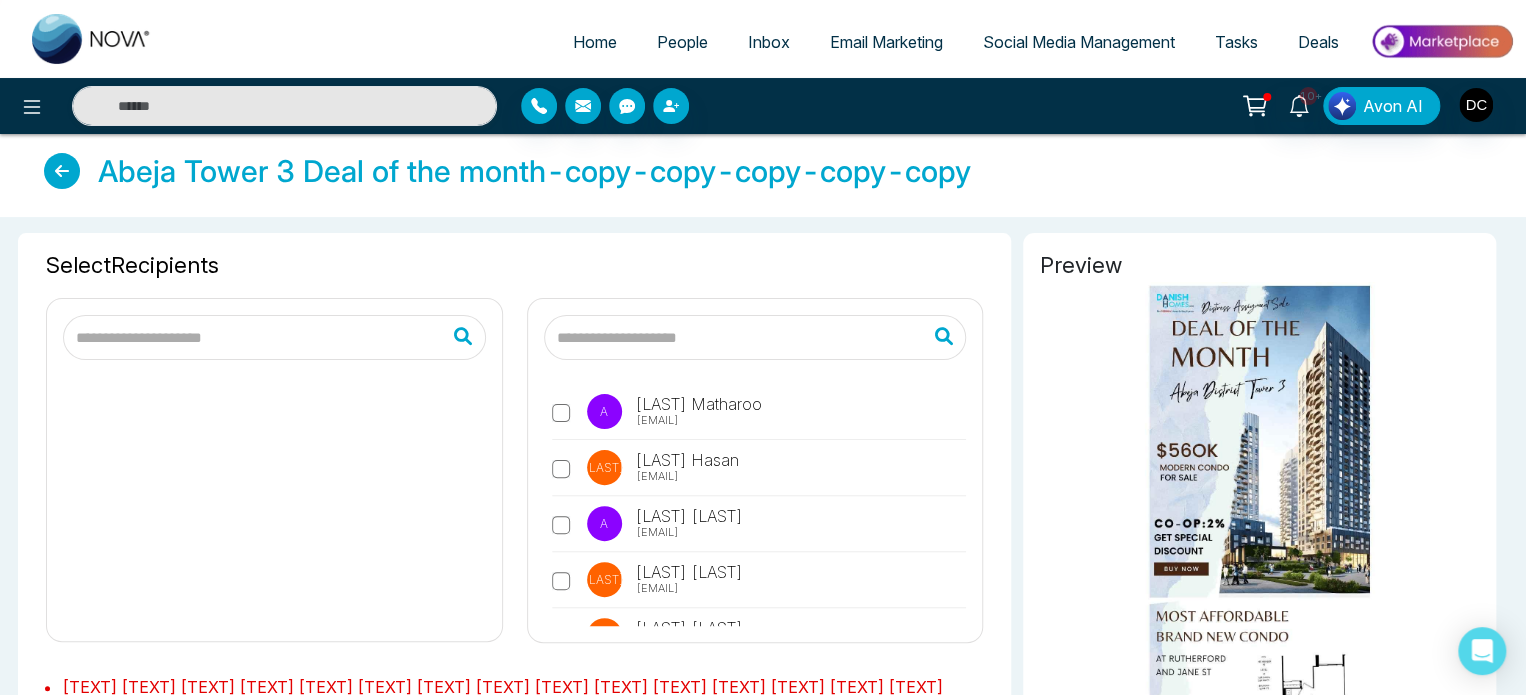 scroll, scrollTop: 0, scrollLeft: 0, axis: both 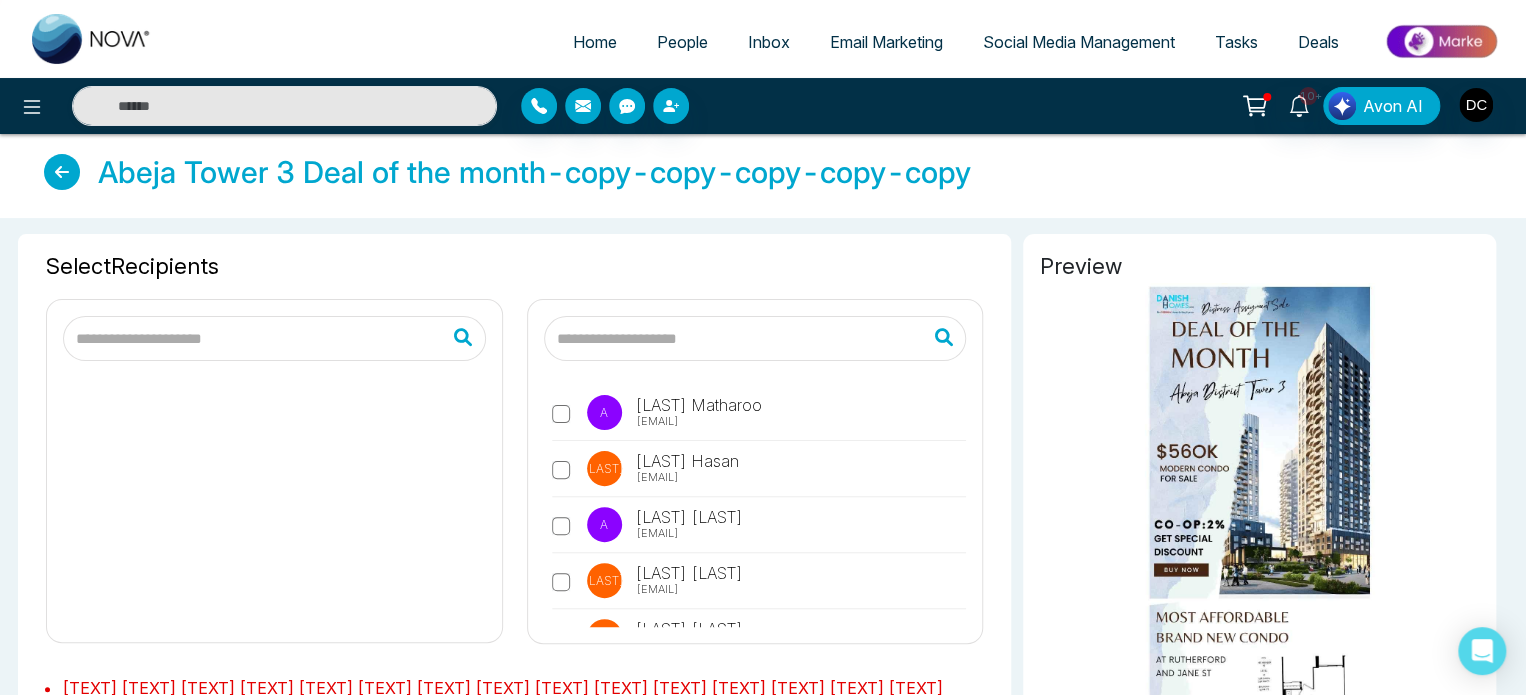 type 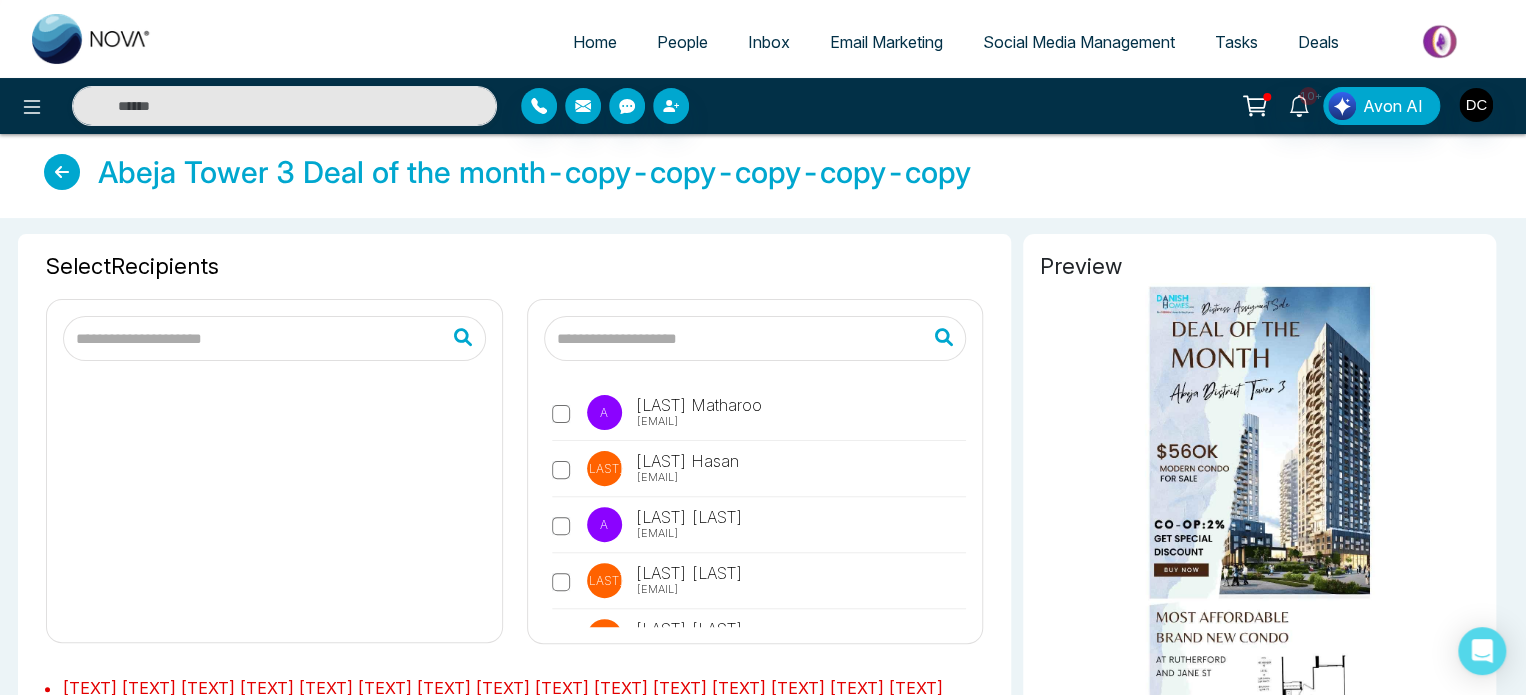 click at bounding box center (62, 172) 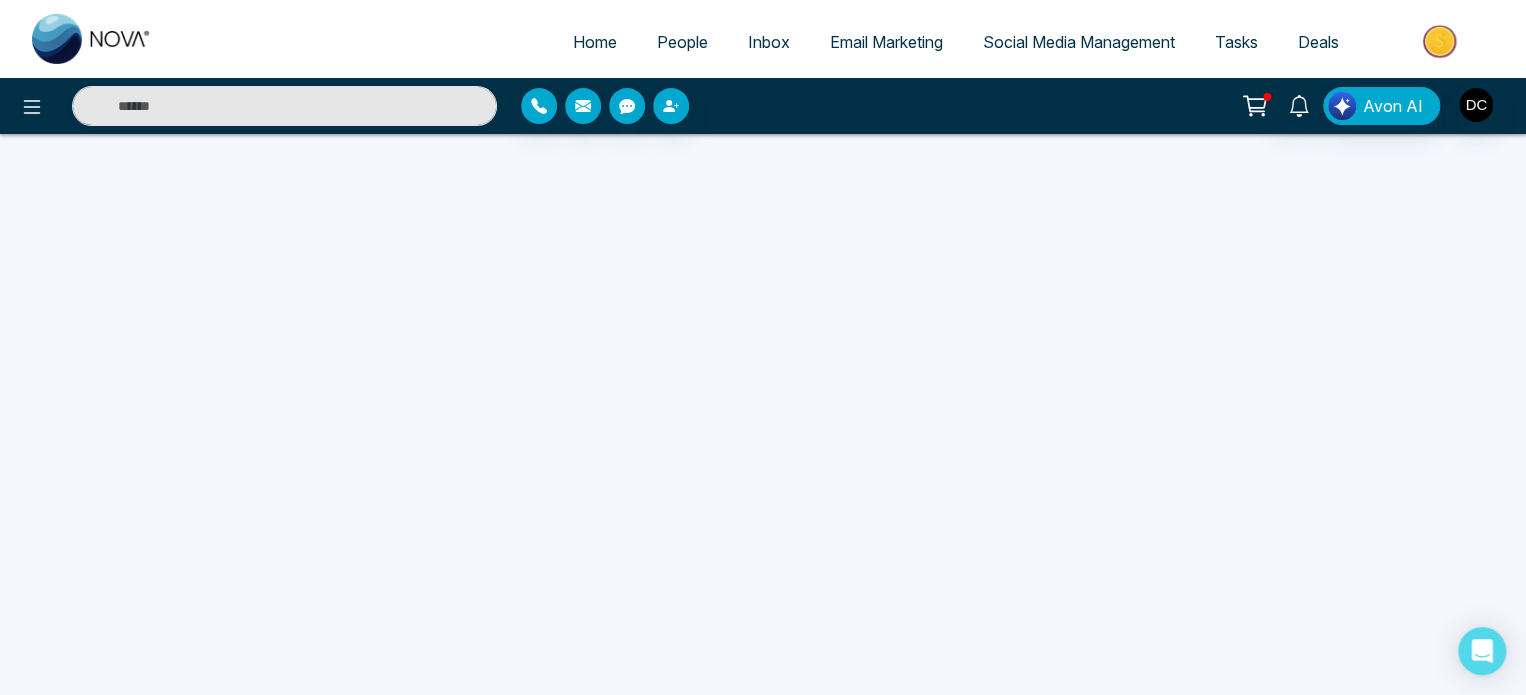 click on "People" at bounding box center [682, 42] 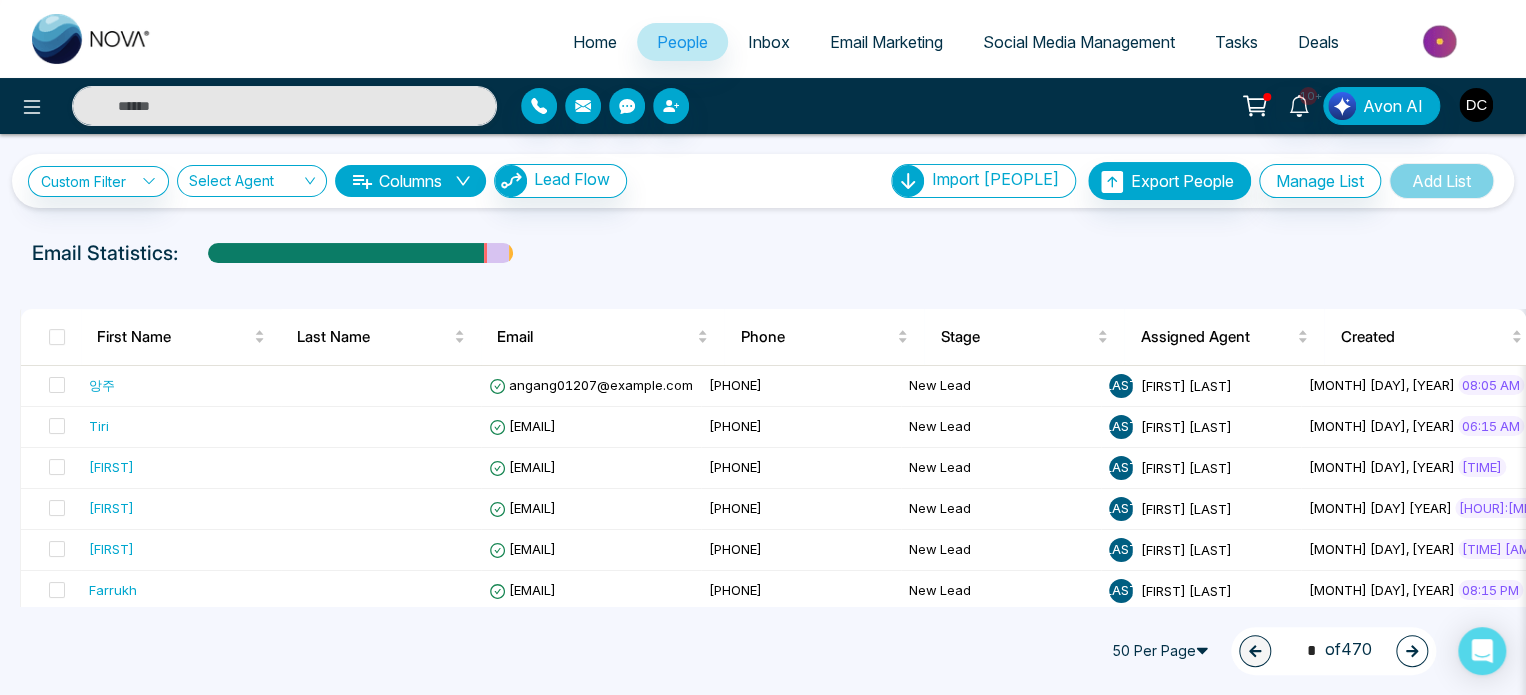 click at bounding box center (1476, 105) 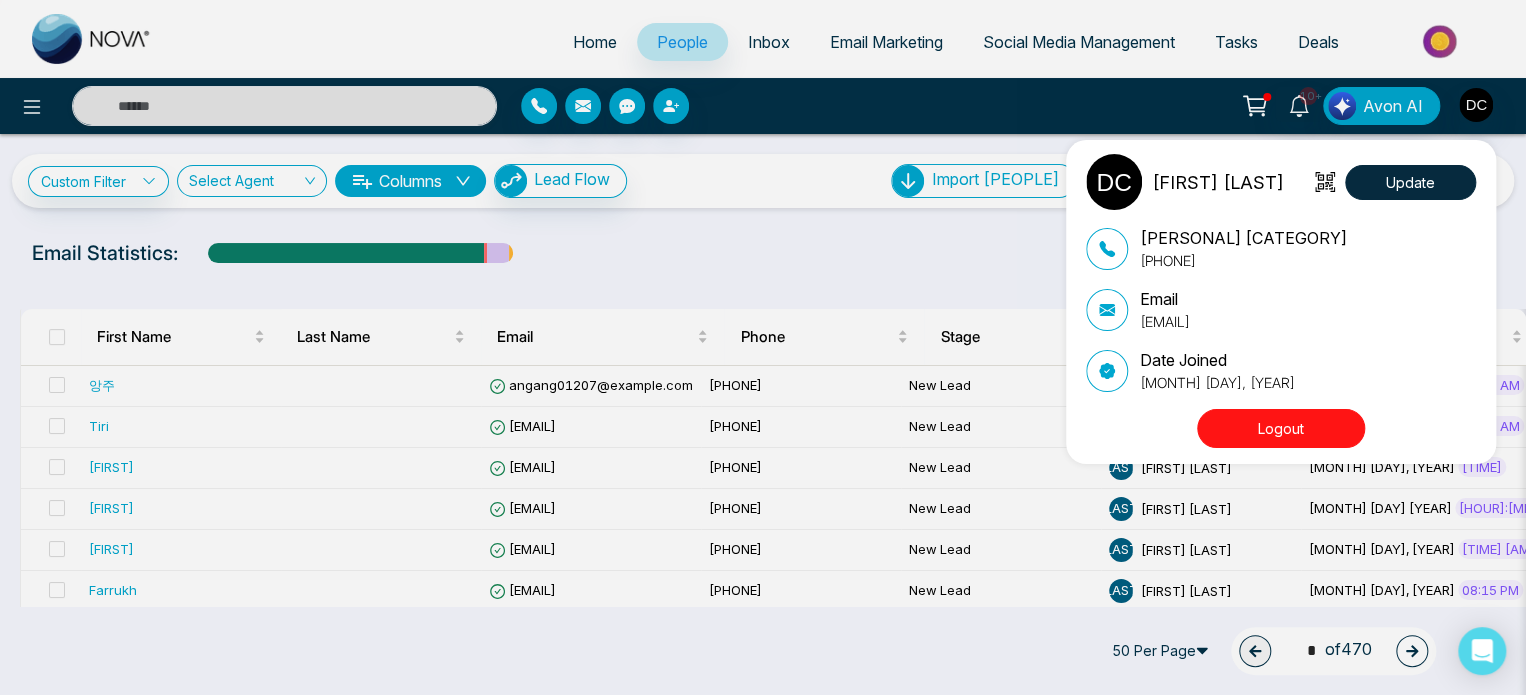 click on "Logout" at bounding box center [1281, 428] 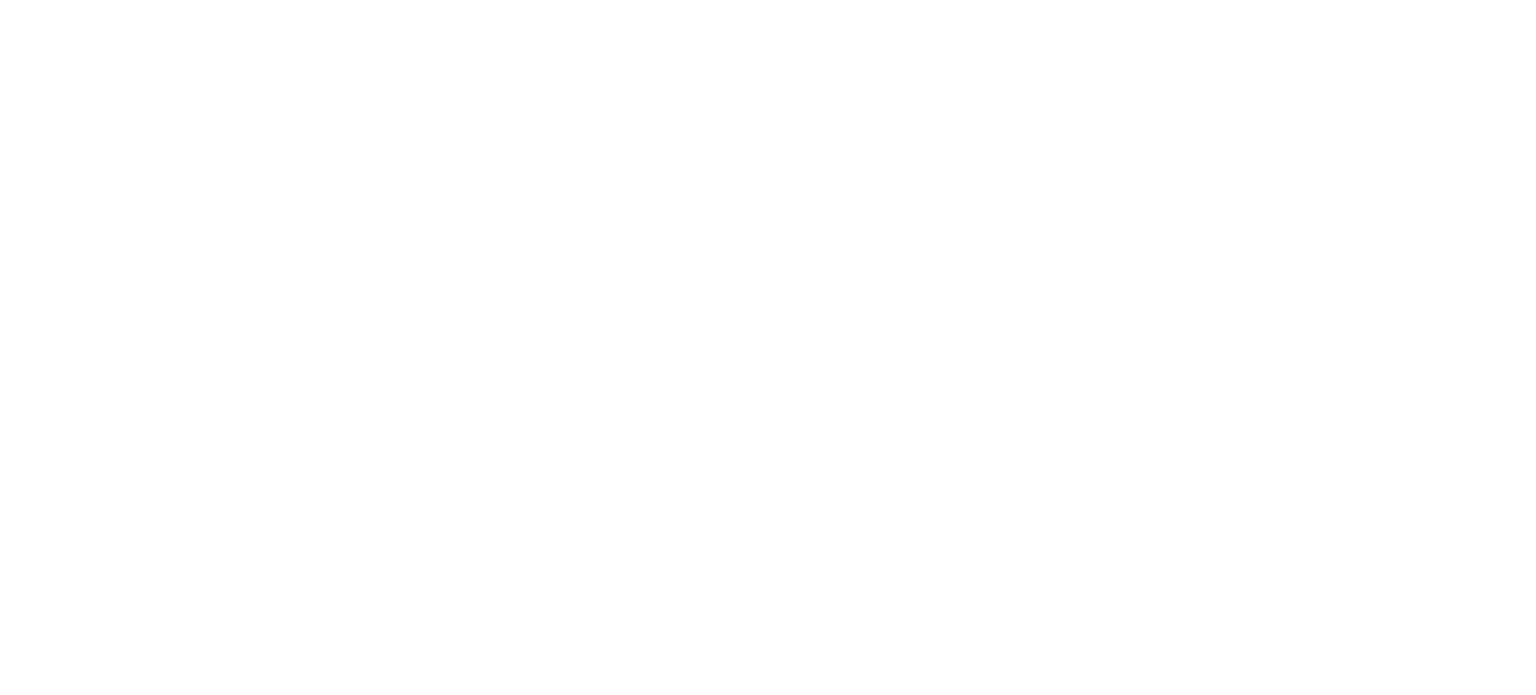 scroll, scrollTop: 0, scrollLeft: 0, axis: both 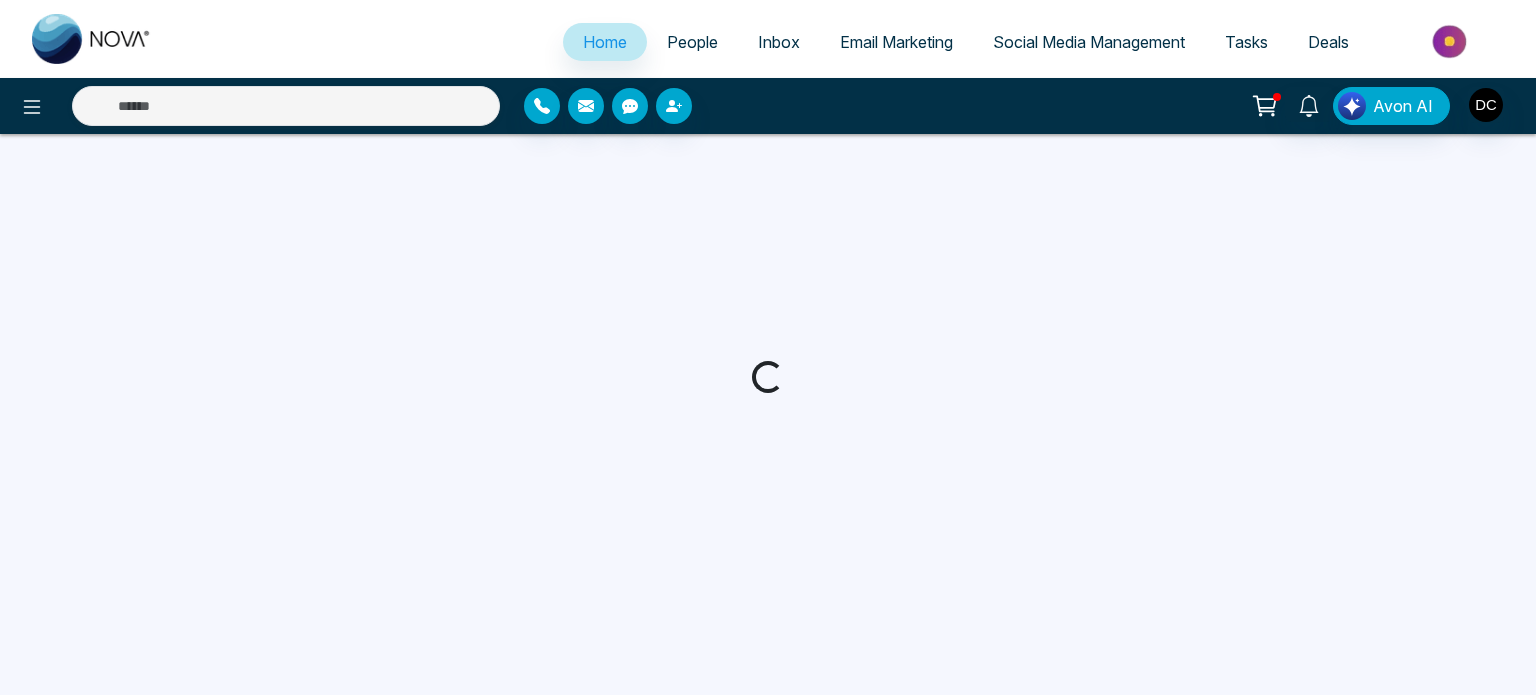 select on "*" 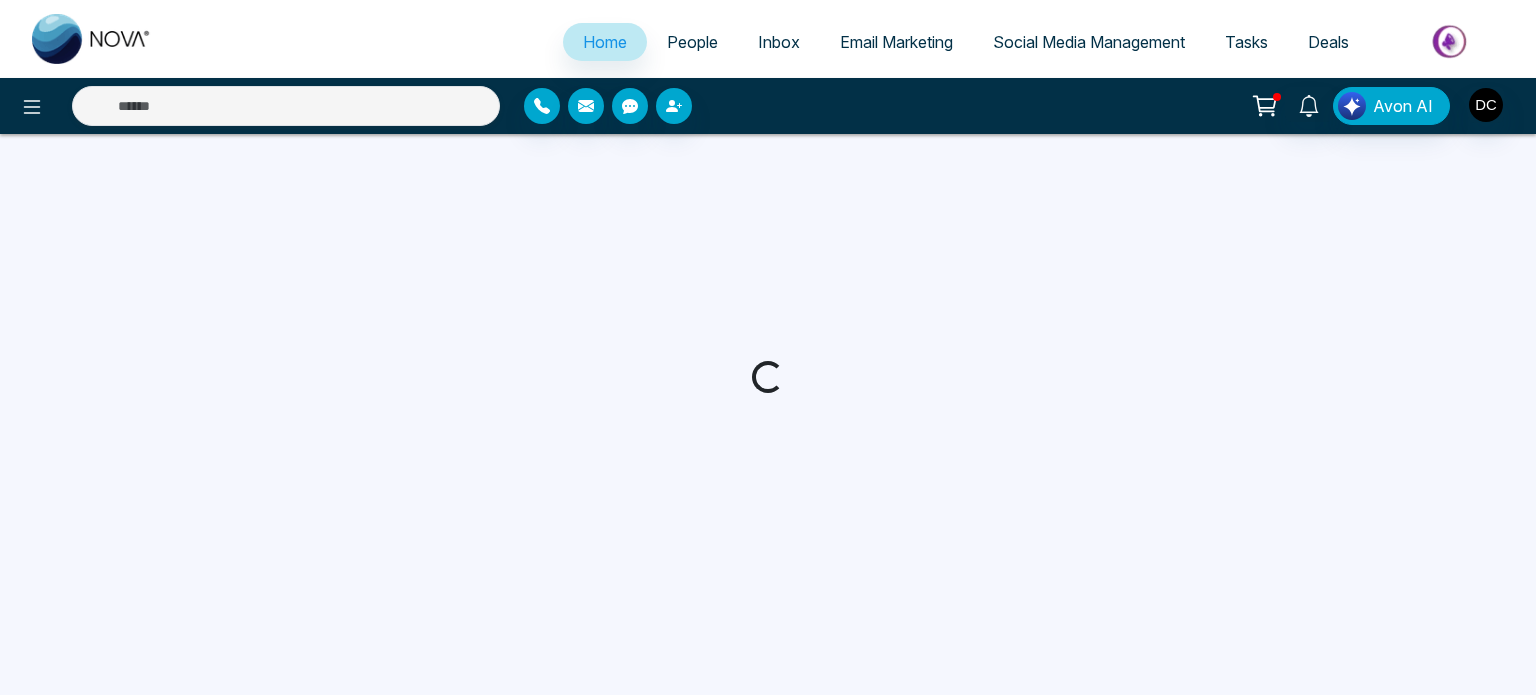 select on "*" 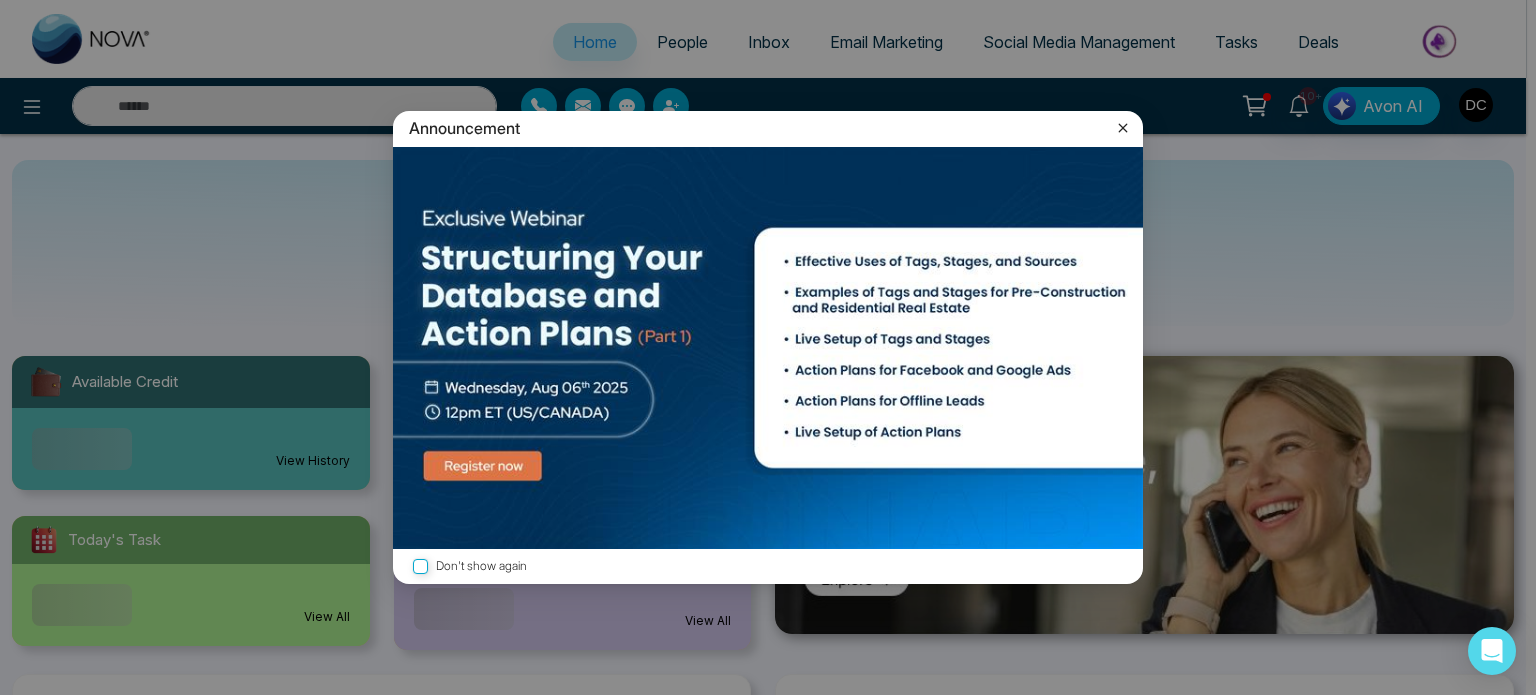 click at bounding box center (768, 348) 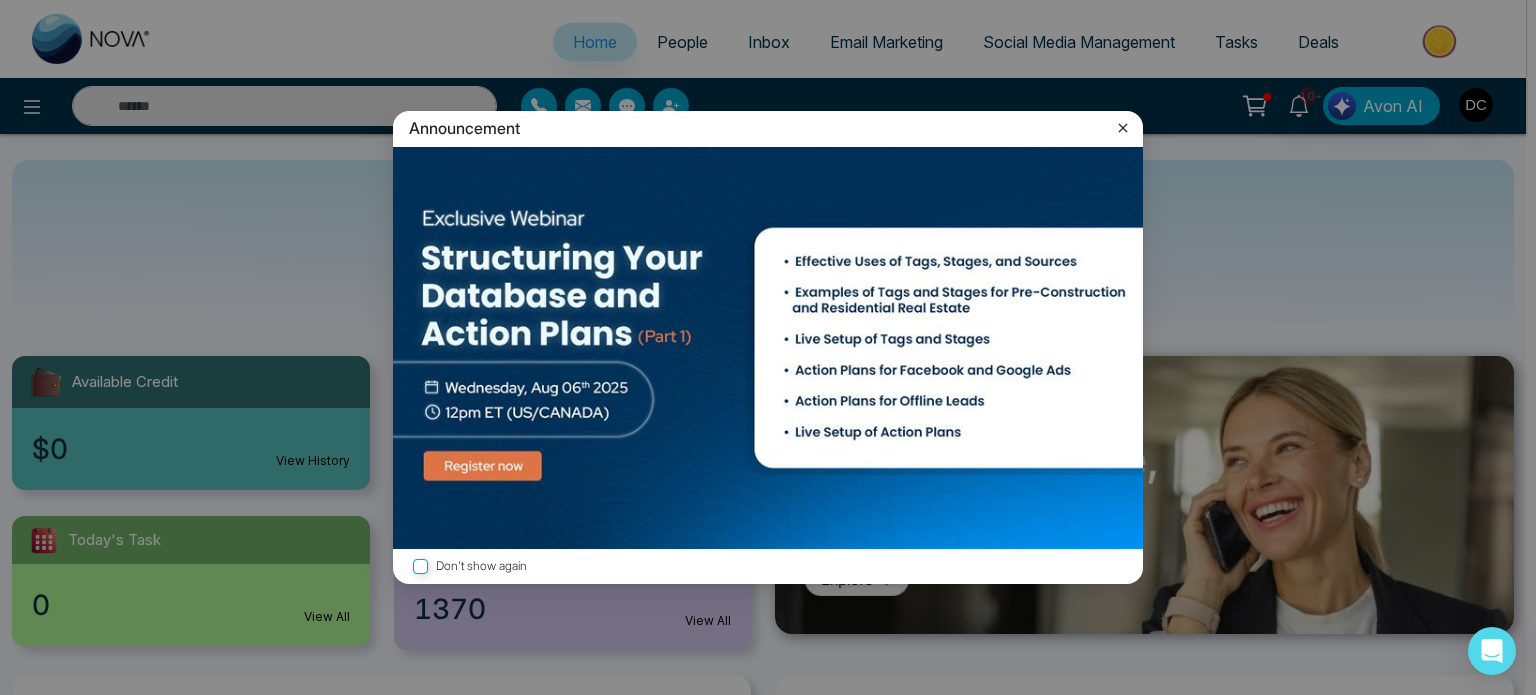 click 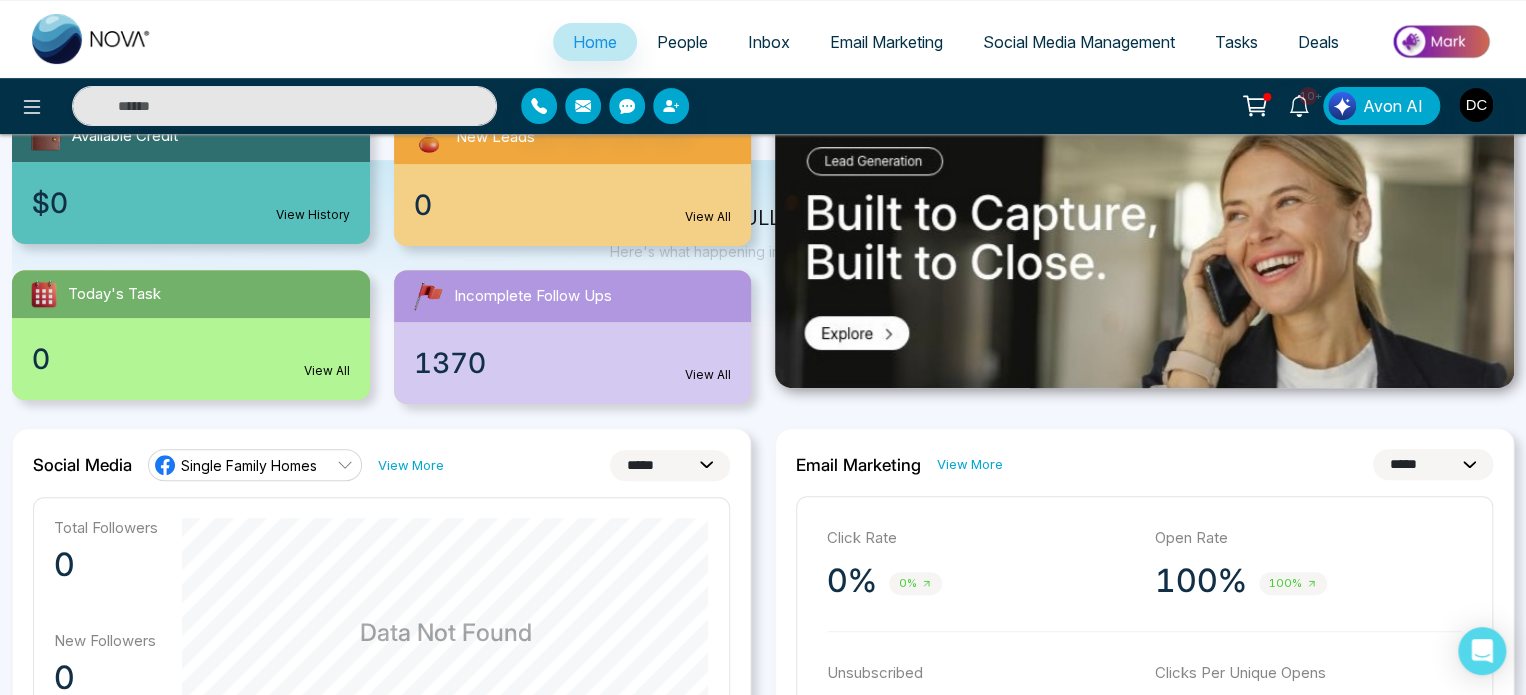 scroll, scrollTop: 0, scrollLeft: 0, axis: both 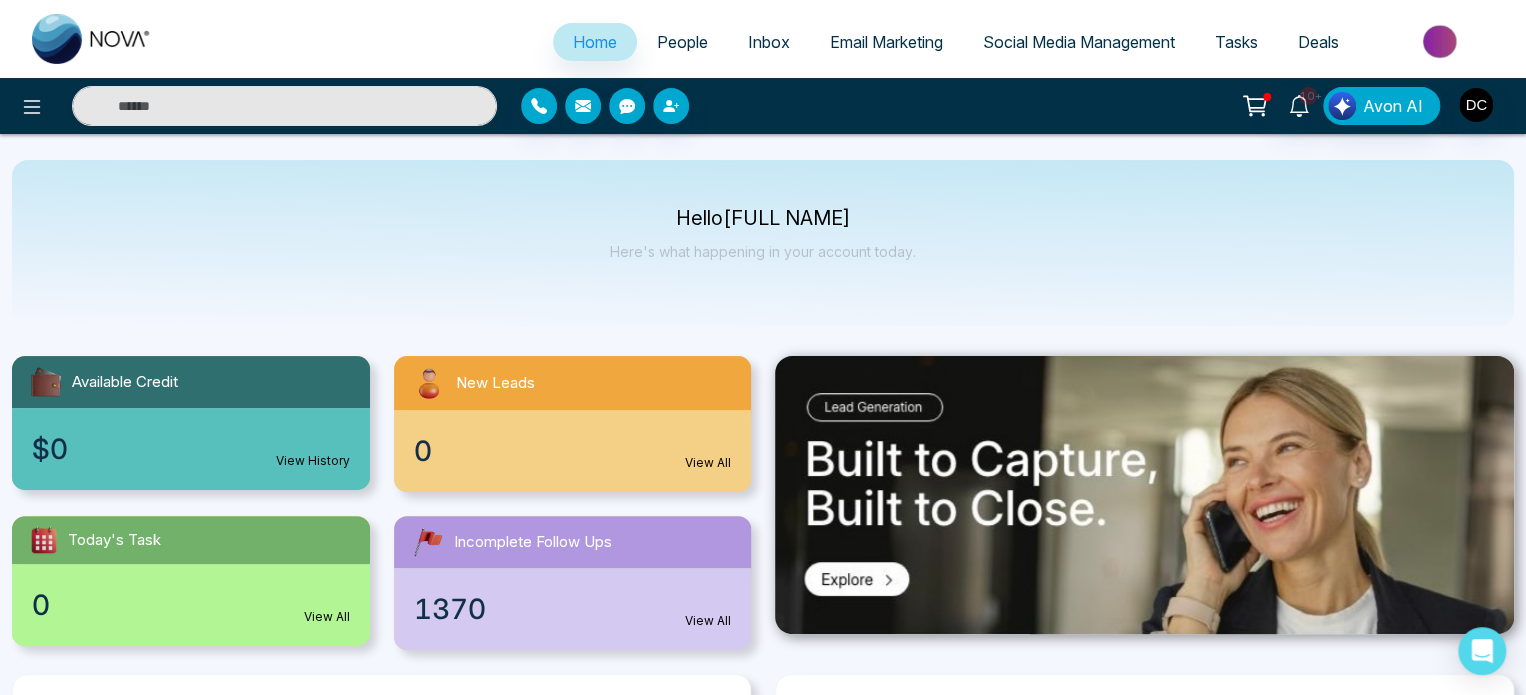 click on "People" at bounding box center (682, 42) 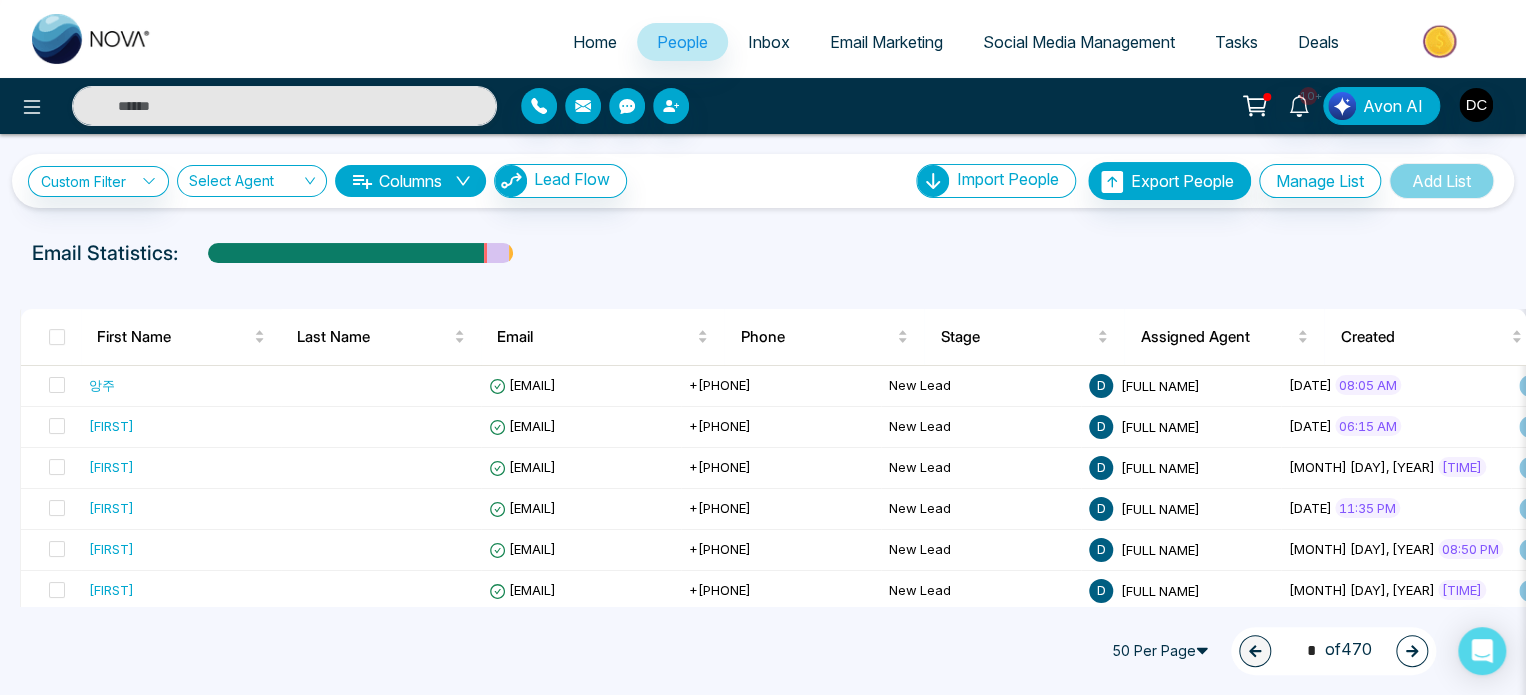 click on "People" at bounding box center (682, 42) 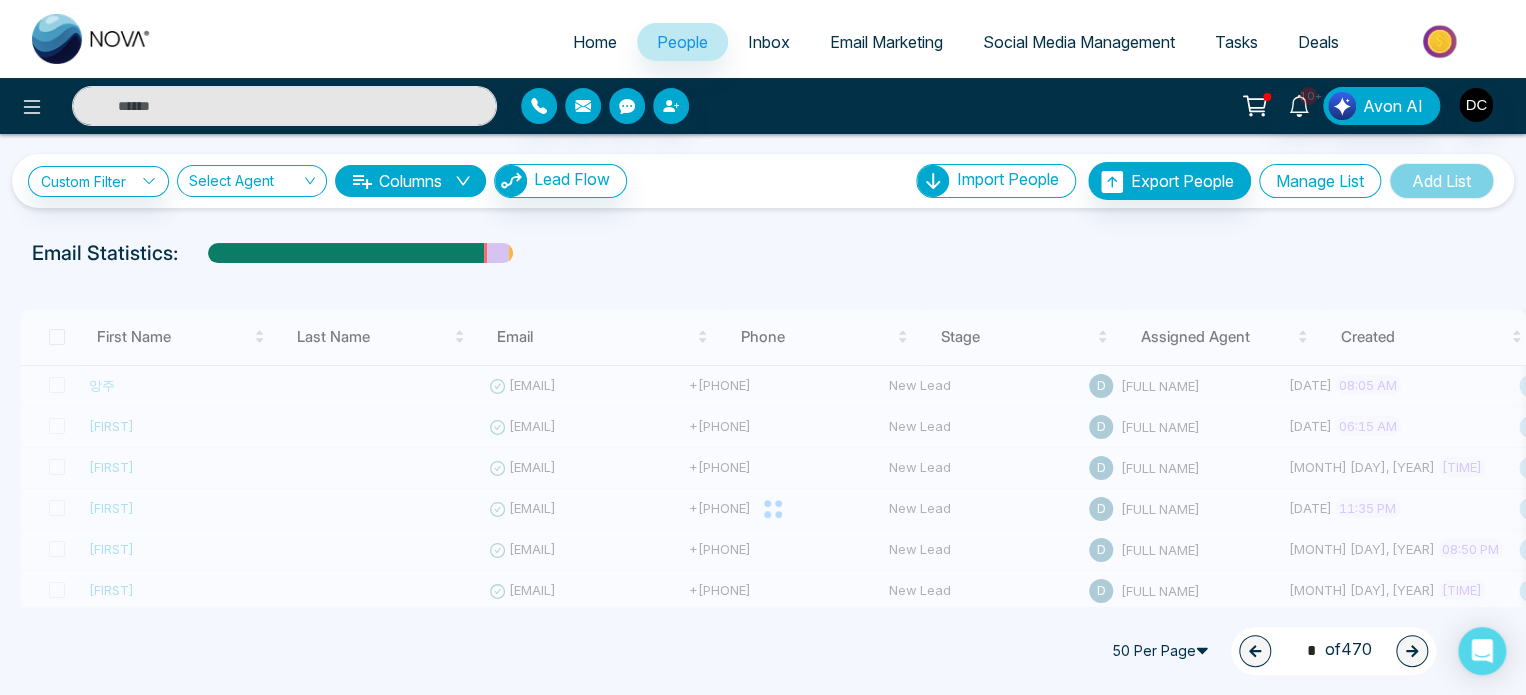 click on "Manage List" at bounding box center [1320, 181] 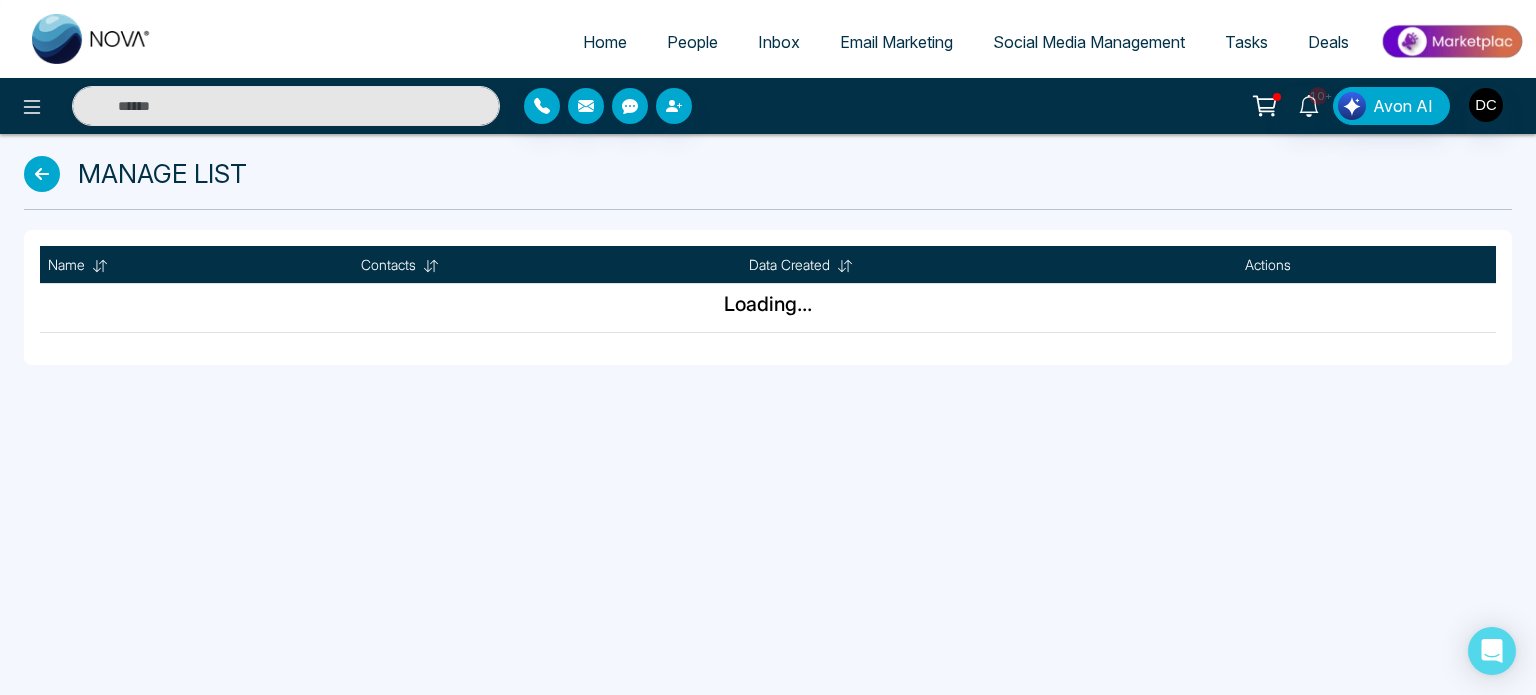 click on "People" at bounding box center (692, 42) 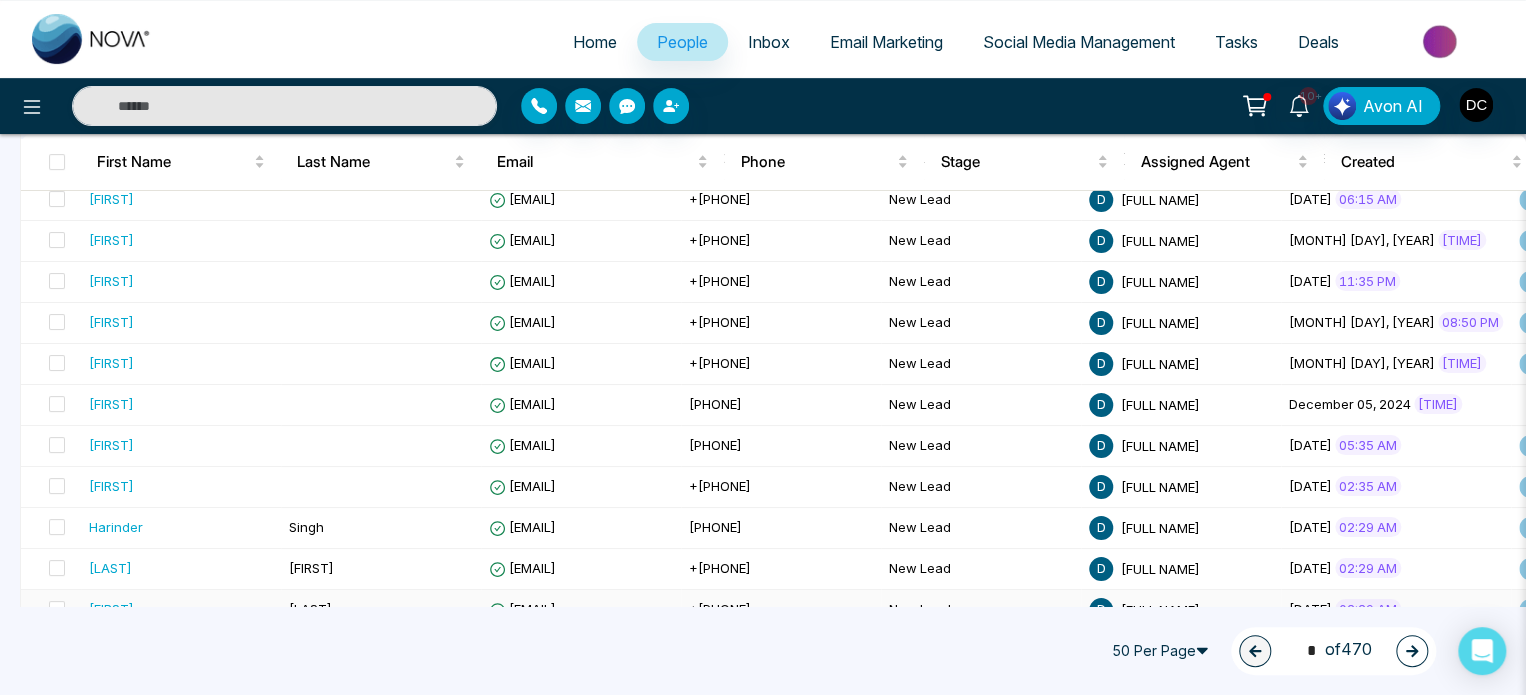 scroll, scrollTop: 300, scrollLeft: 0, axis: vertical 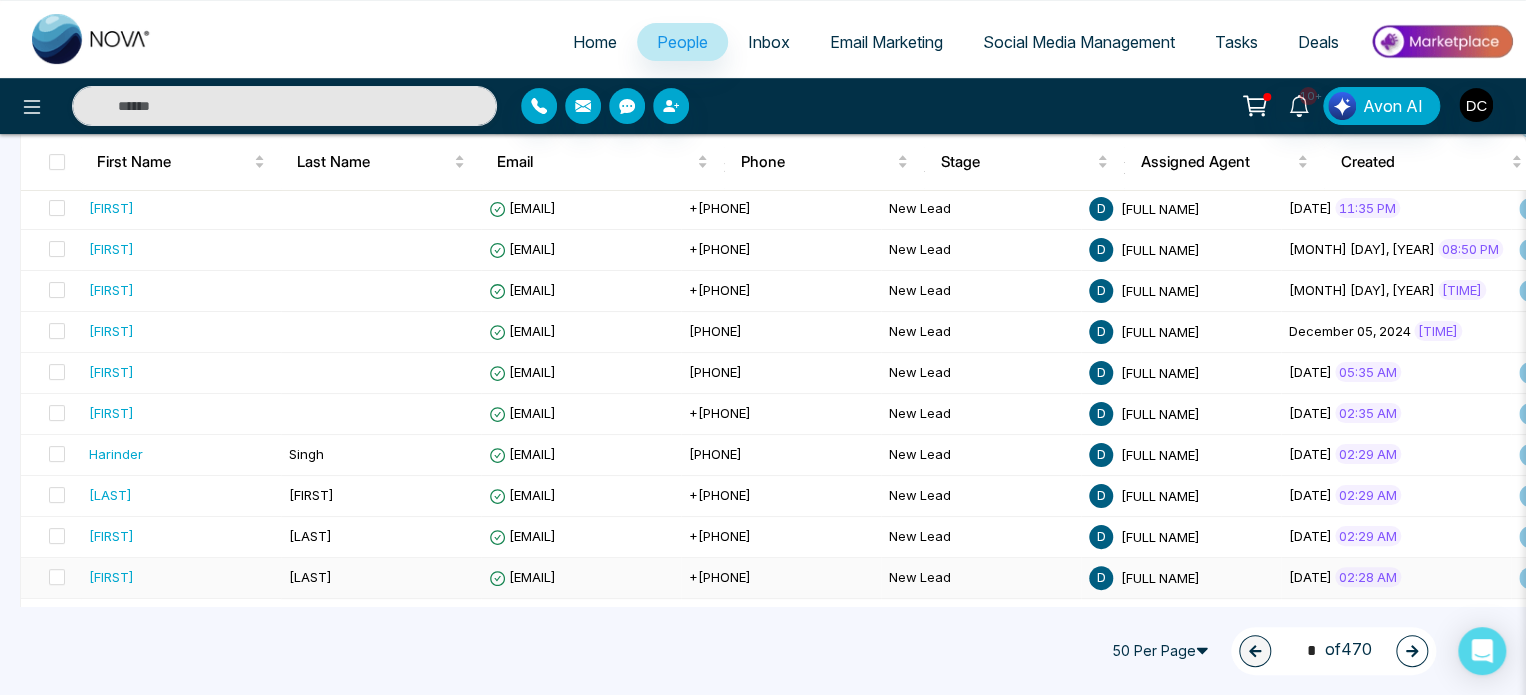 drag, startPoint x: 937, startPoint y: 657, endPoint x: 943, endPoint y: 560, distance: 97.18539 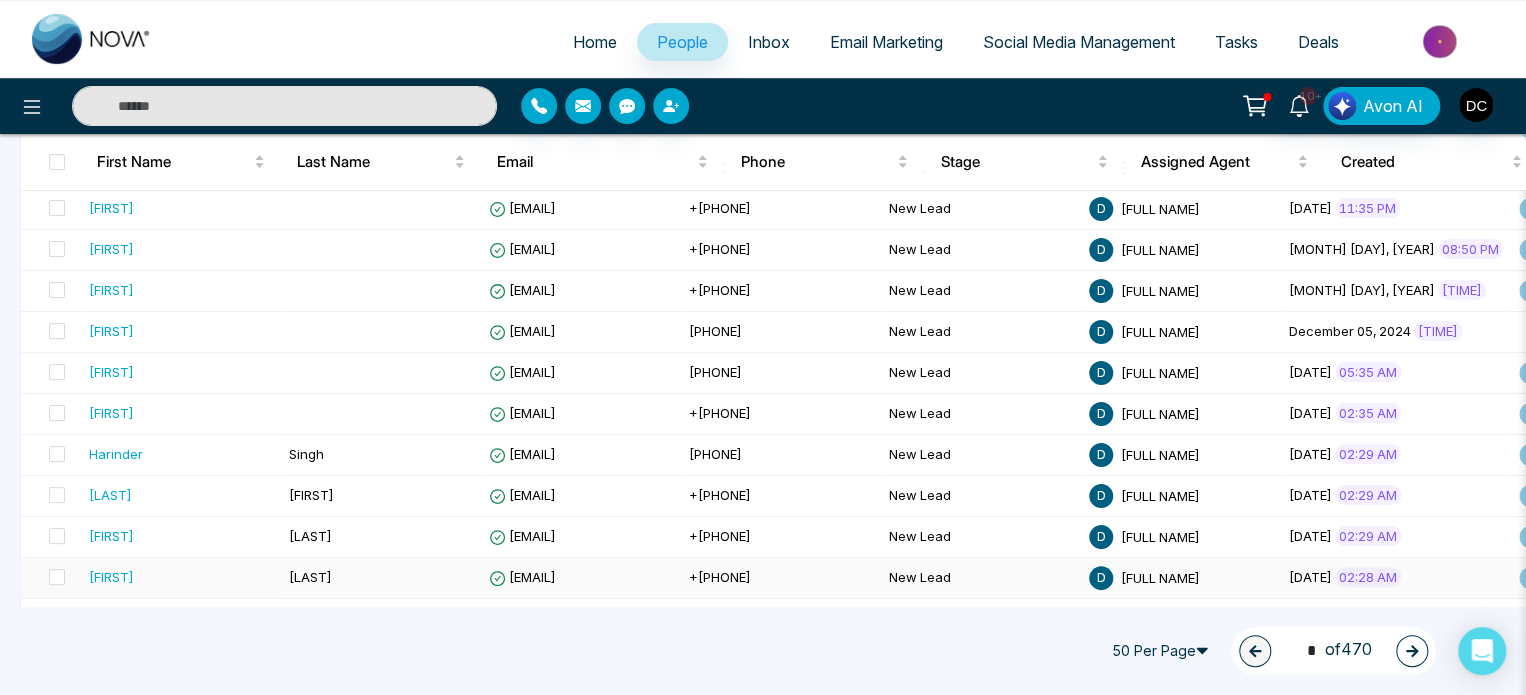 click on "First Name Last Name Email Phone Stage Assigned Agent Created Tags Source Province Timeframe Urgency Buy Area AVG Property Price Home Type Deals Last Communication                                     앙주   [EMAIL] +[PHONE] New Lead D [FULL NAME] December 09, 2024   08:05 AM [CITY] Buyer No... Facebook   -  -  -  -    -  -  -  -   Tiri   [EMAIL] +[PHONE] New Lead D [FULL NAME] December 09, 2024   06:15 AM [CITY] Buyer No... Facebook 8 months ago    Message Vignesh   [EMAIL] +[PHONE] New Lead D [FULL NAME] December 08, 2024   10:00 PM [CITY] Buyer No... Facebook 8 months ago    Message Anil   [EMAIL] +[PHONE] New Lead D [FULL NAME] December 07, 2024   11:35 PM [CITY] Buyer No... Facebook 8 months ago    Message Gopi   [EMAIL] +[PHONE] New Lead D [FULL NAME] December 06, 2024   08:50 PM [CITY] Buyer No... Facebook 8 months ago    Message Farrukh   +[PHONE] D" at bounding box center [763, 1105] 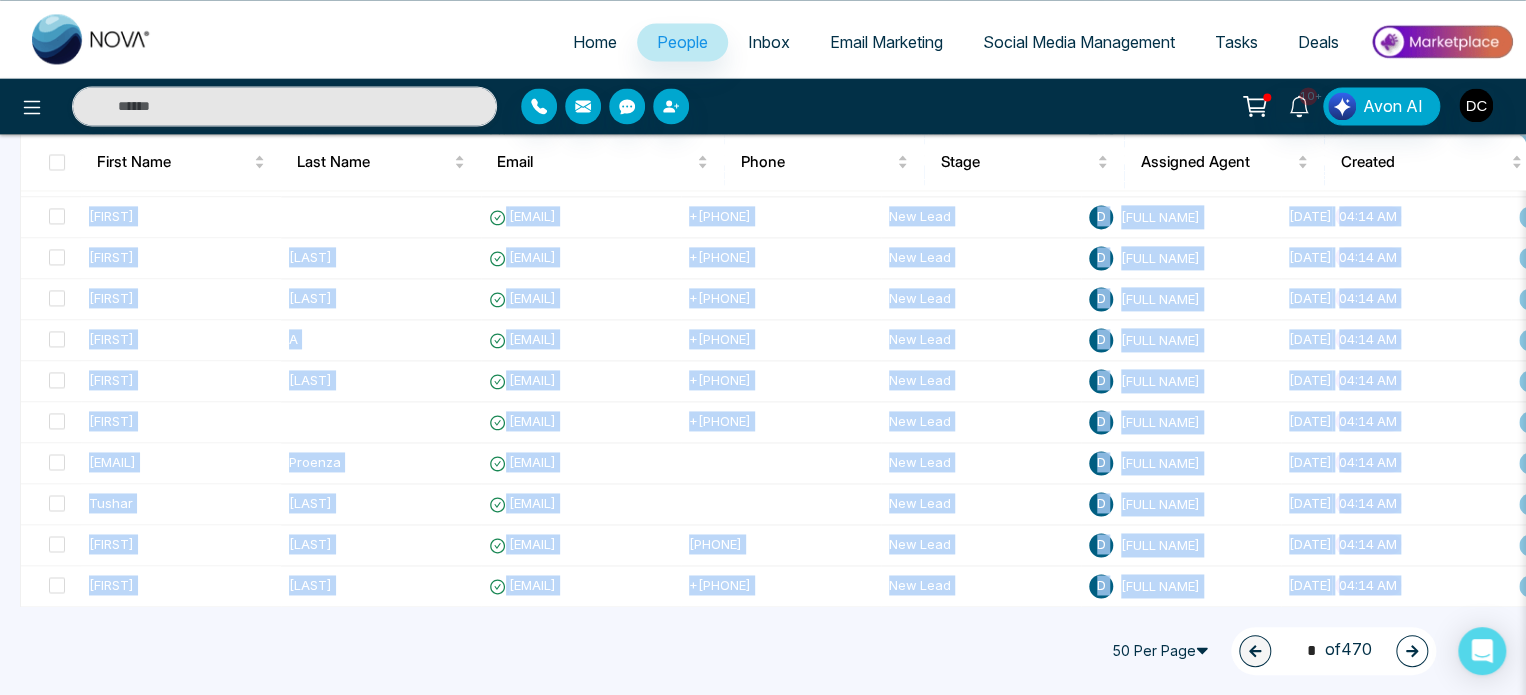 scroll, scrollTop: 1808, scrollLeft: 0, axis: vertical 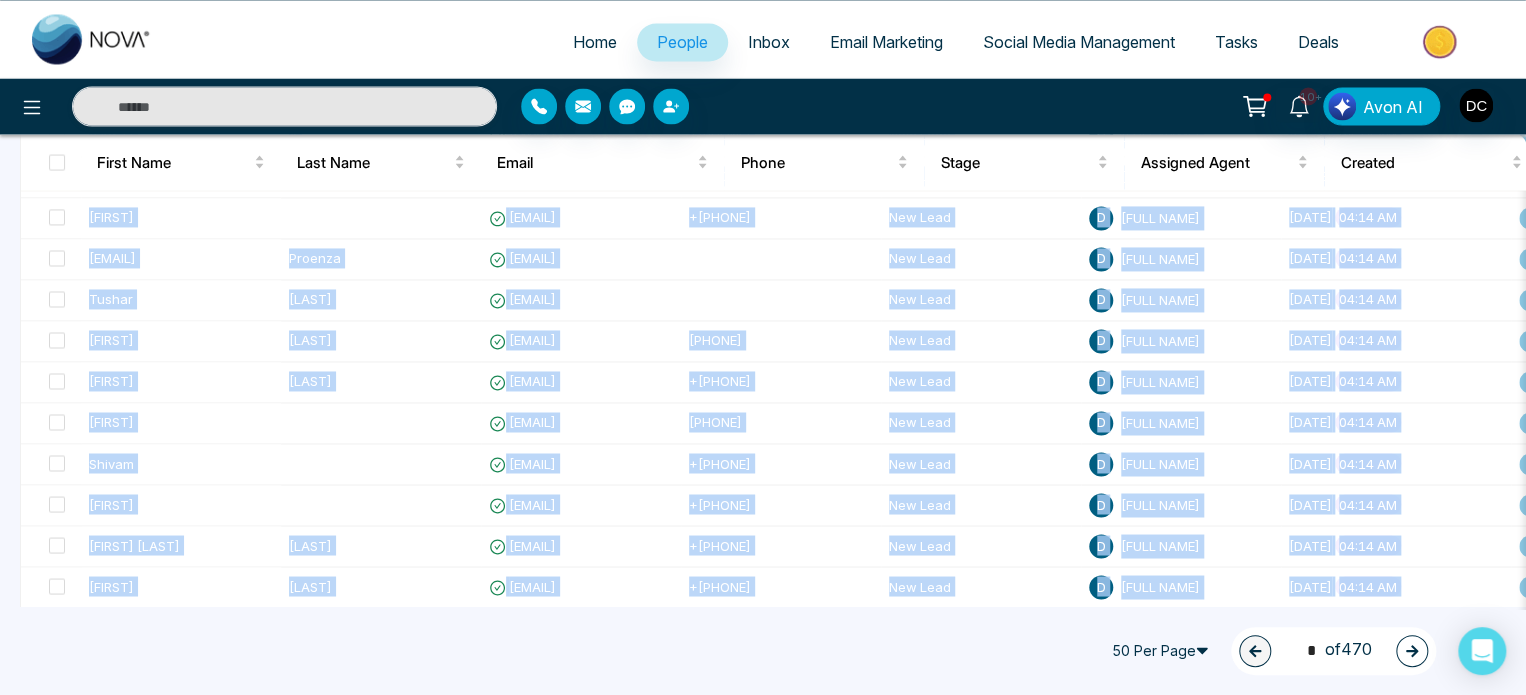 click on "50 Per Page 1 *  of  470" at bounding box center [763, 651] 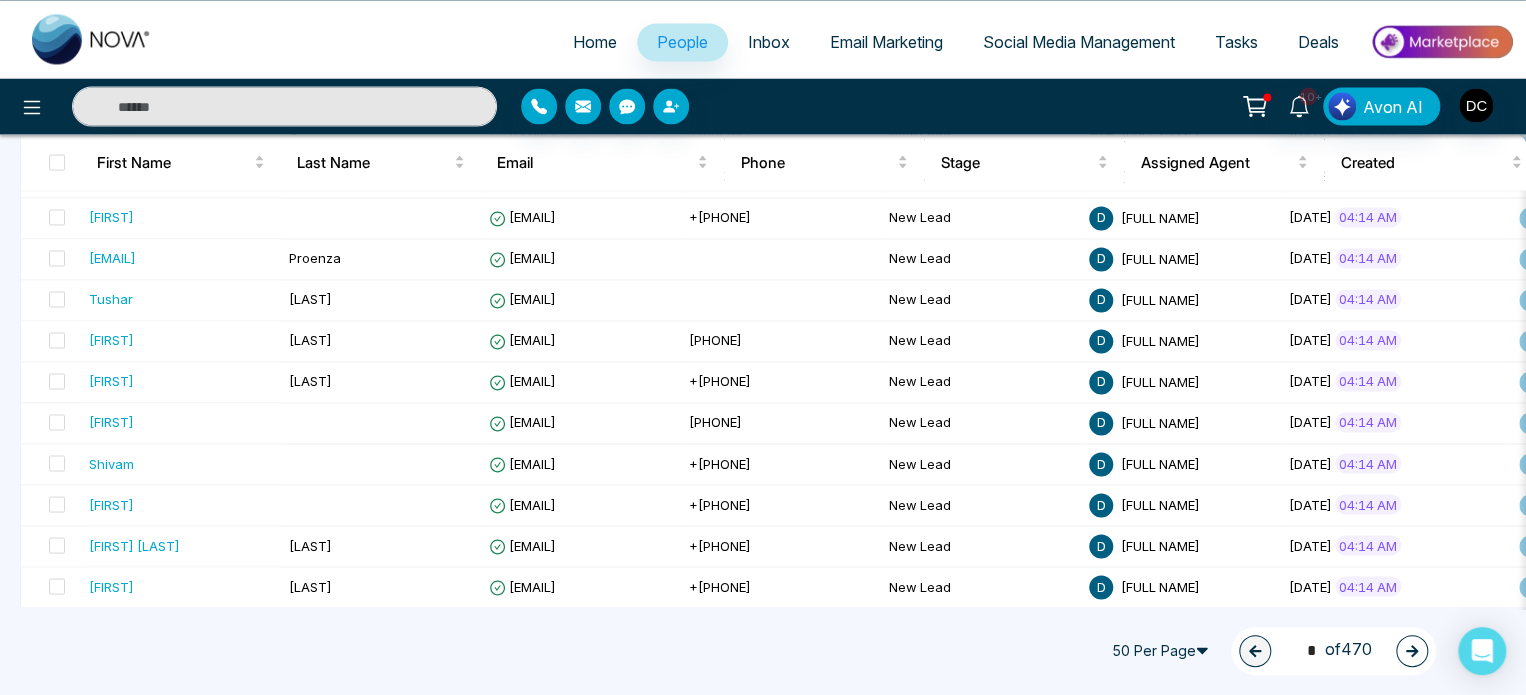 scroll, scrollTop: 0, scrollLeft: 110, axis: horizontal 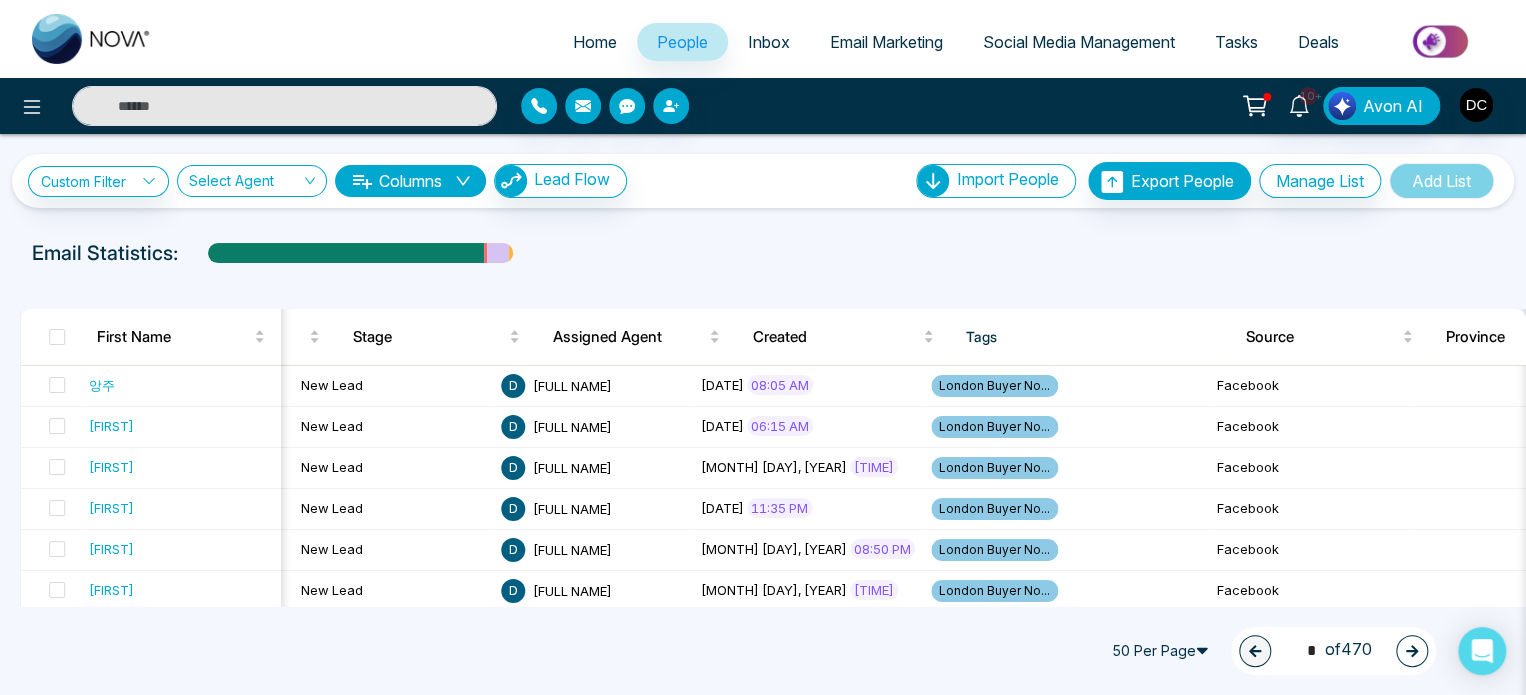 click on "Columns" at bounding box center (410, 181) 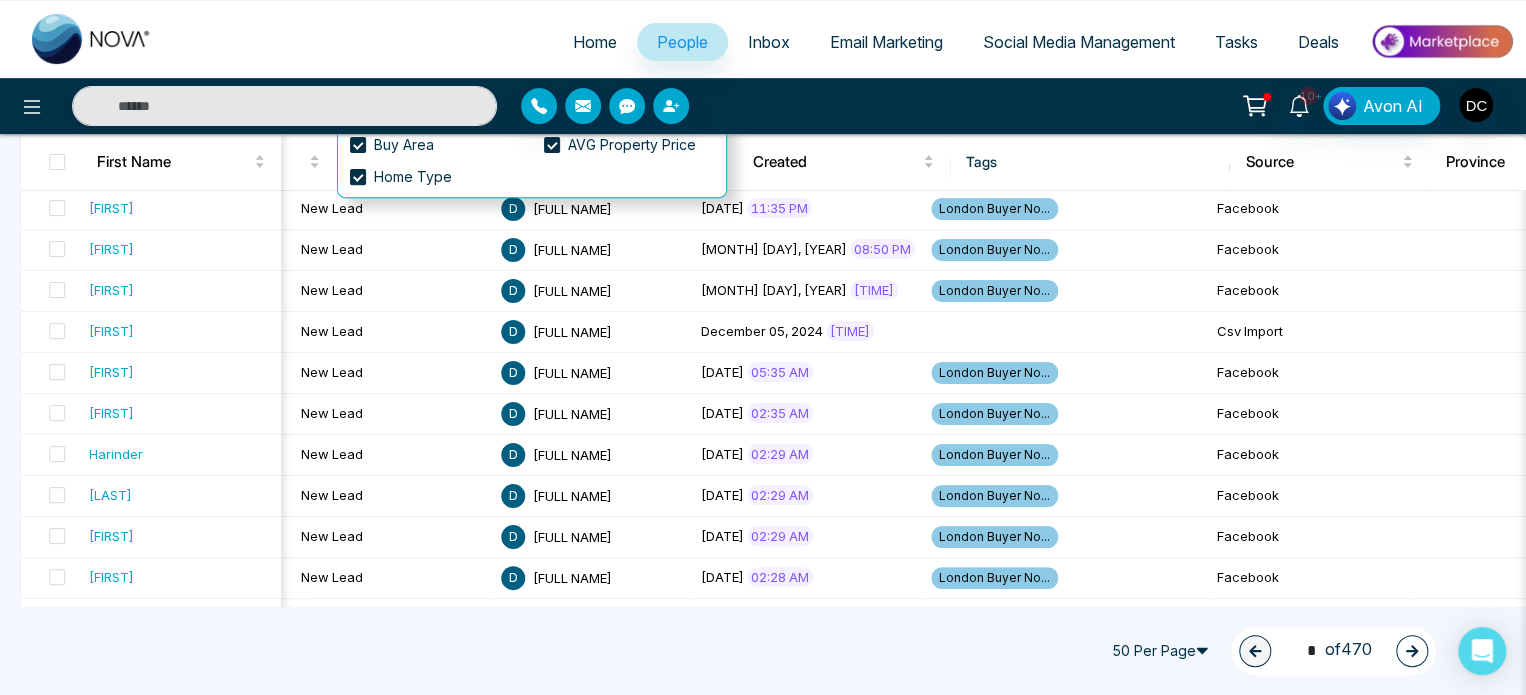 scroll, scrollTop: 0, scrollLeft: 0, axis: both 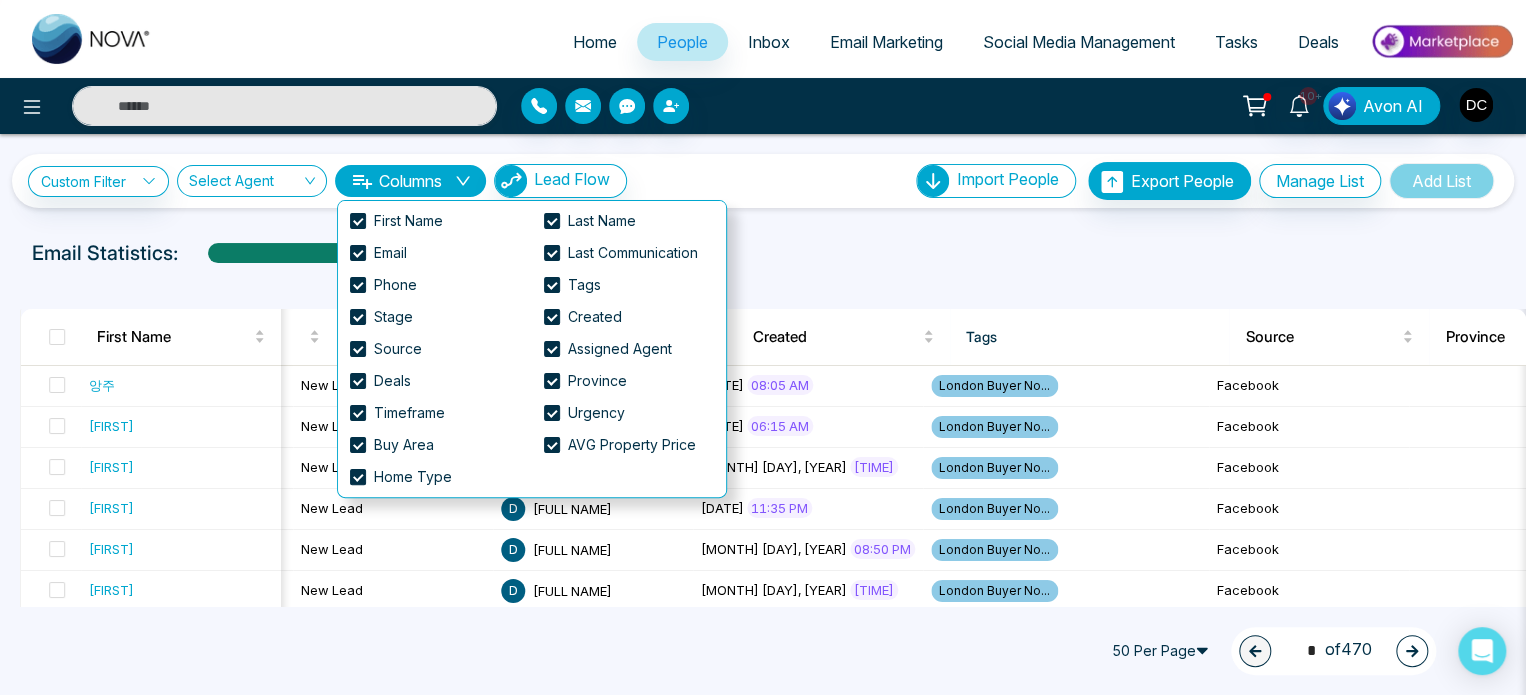click on "Columns" at bounding box center [410, 181] 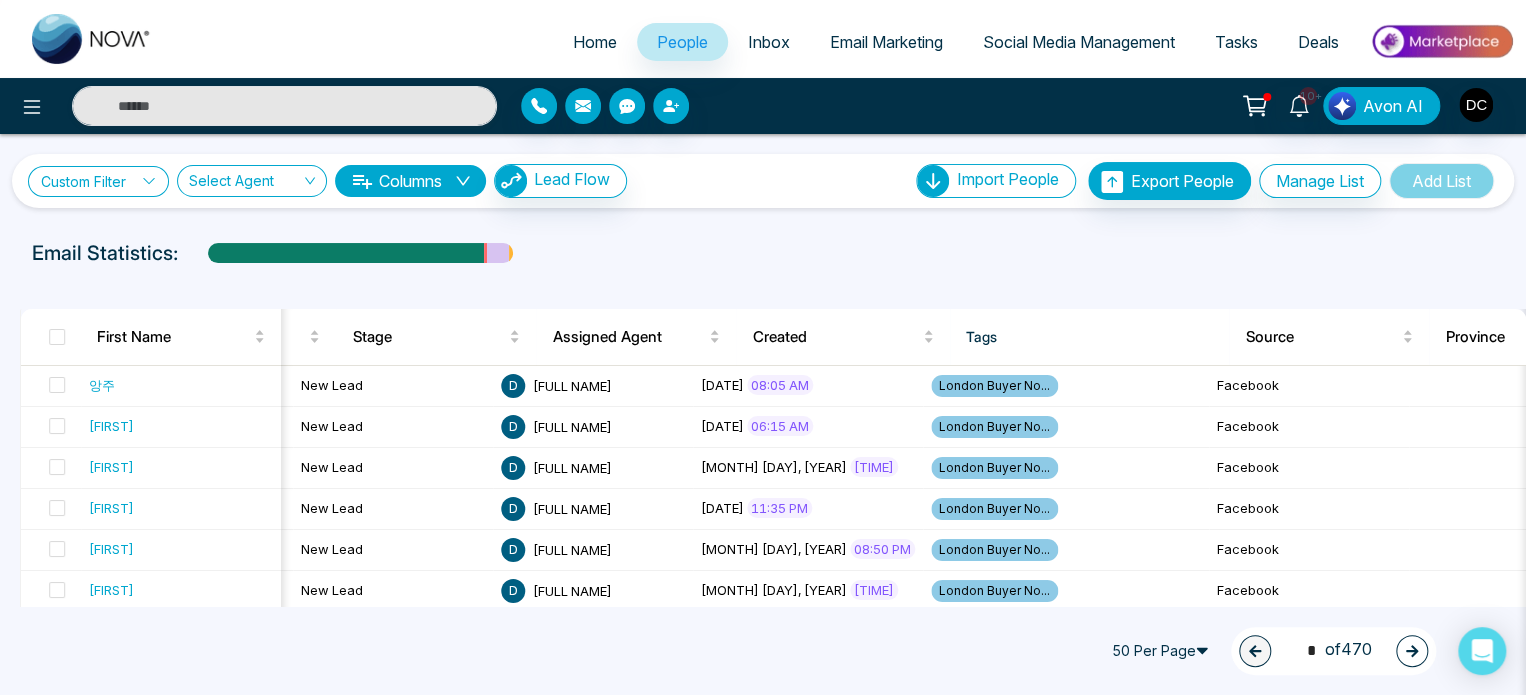 click on "Custom Filter" at bounding box center [98, 181] 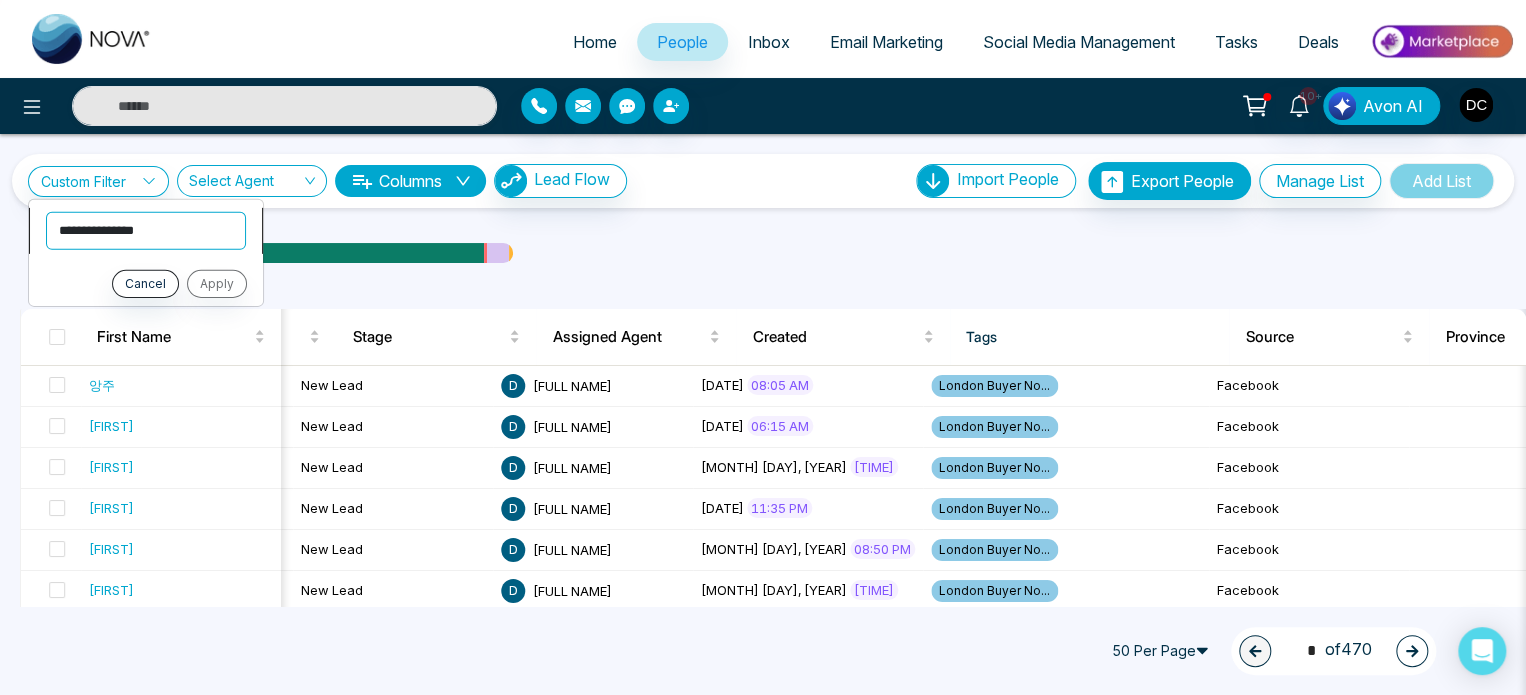 click on "**********" at bounding box center [146, 230] 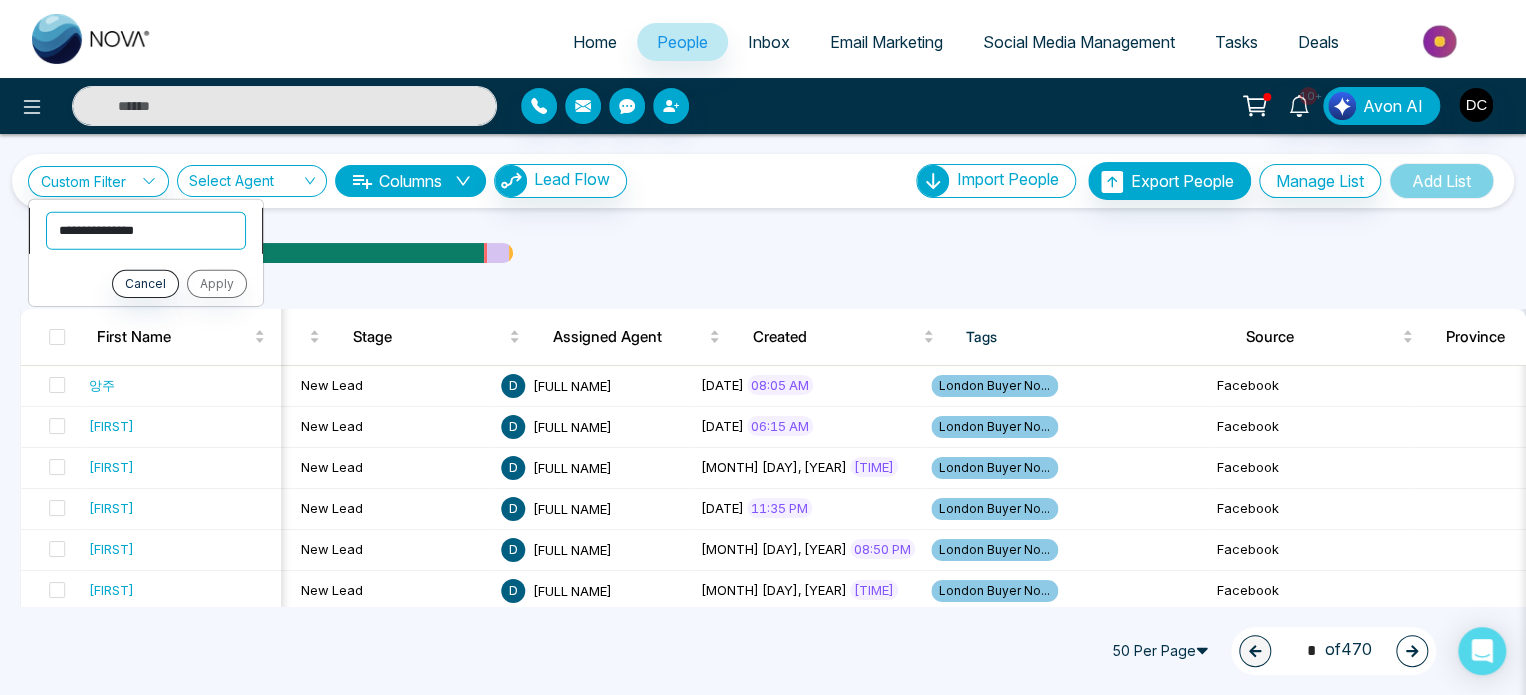 select on "****" 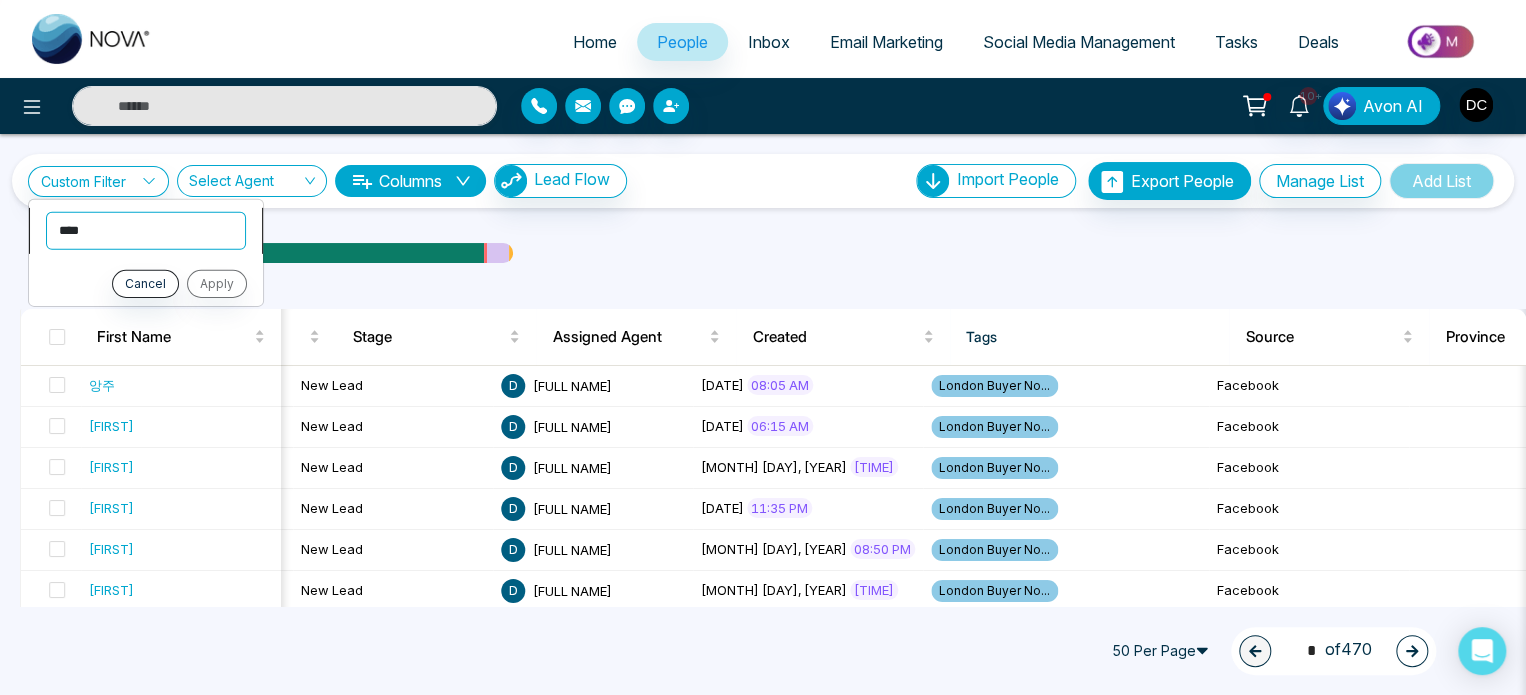 click on "**********" at bounding box center (146, 230) 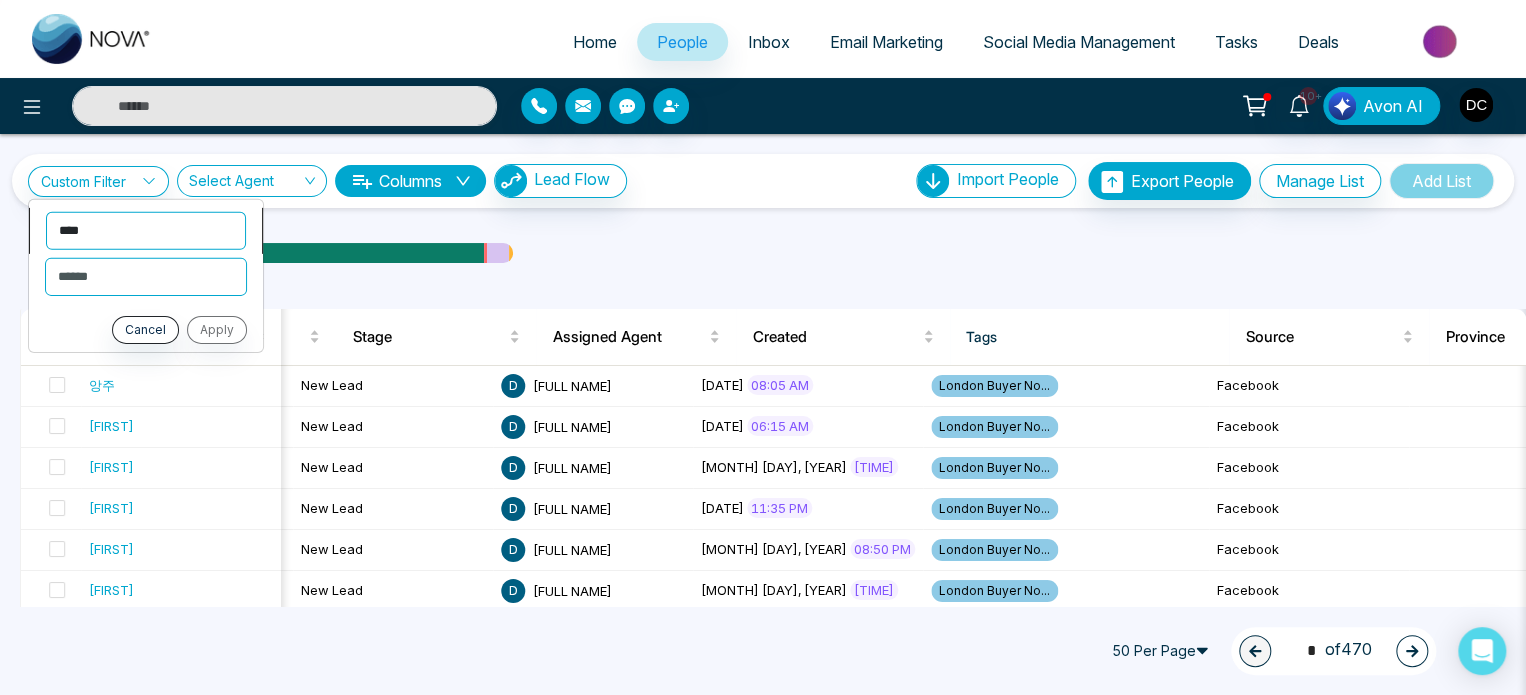 click on "**********" at bounding box center [146, 230] 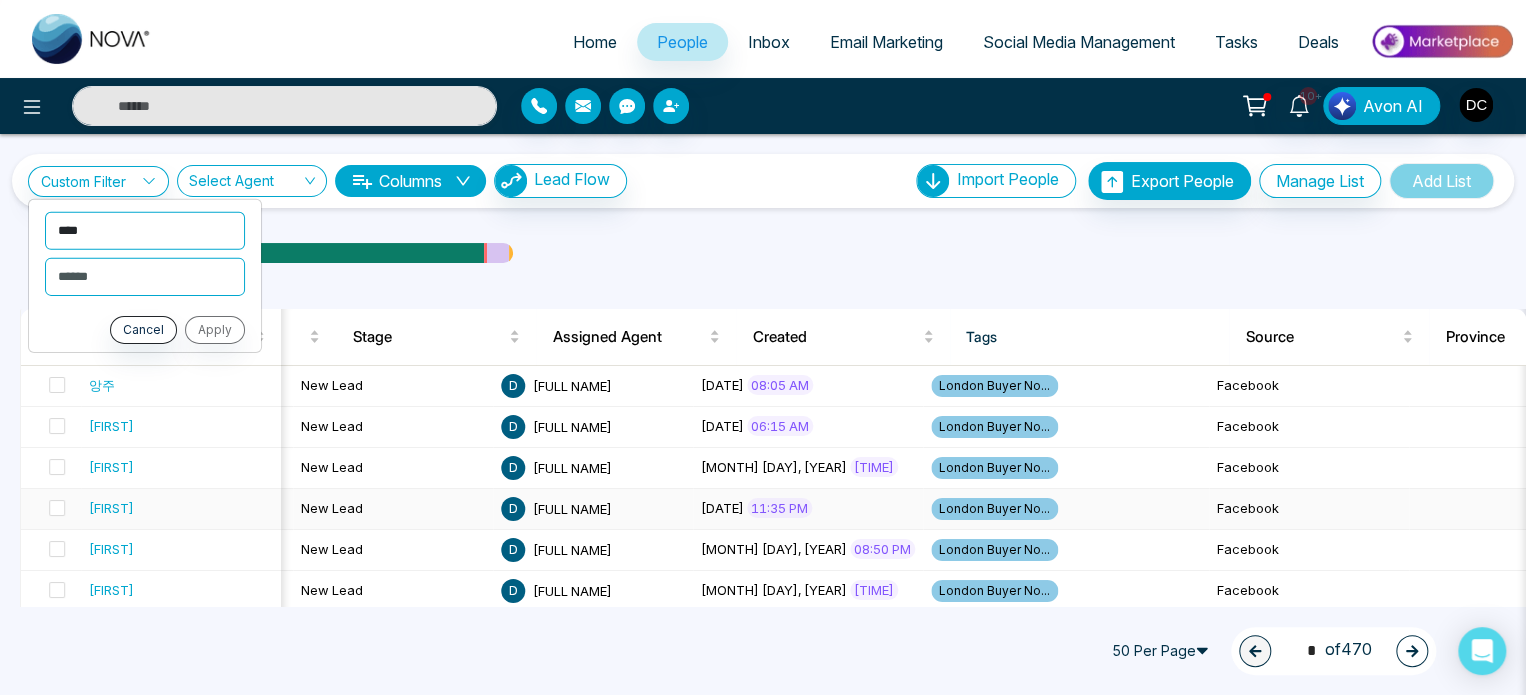 click on "**********" at bounding box center (145, 230) 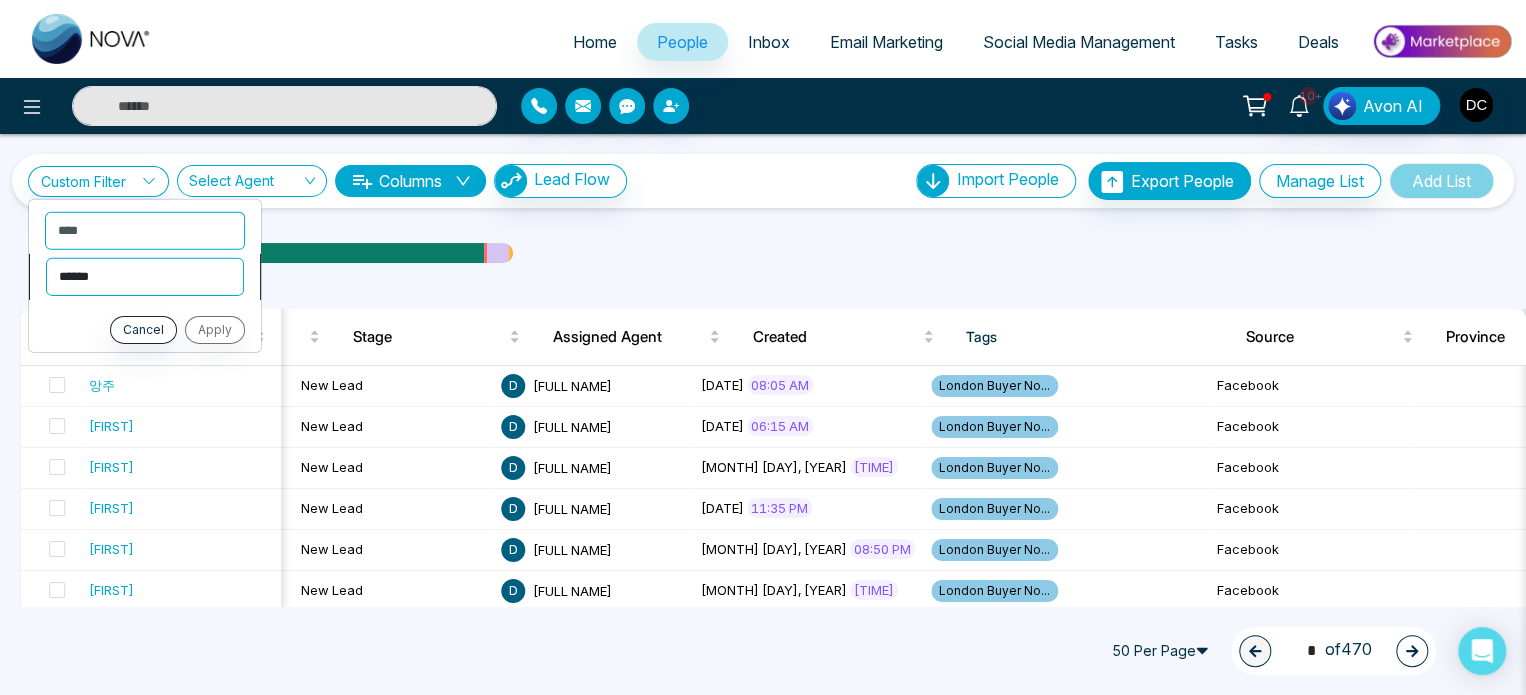 click on "**********" at bounding box center (145, 276) 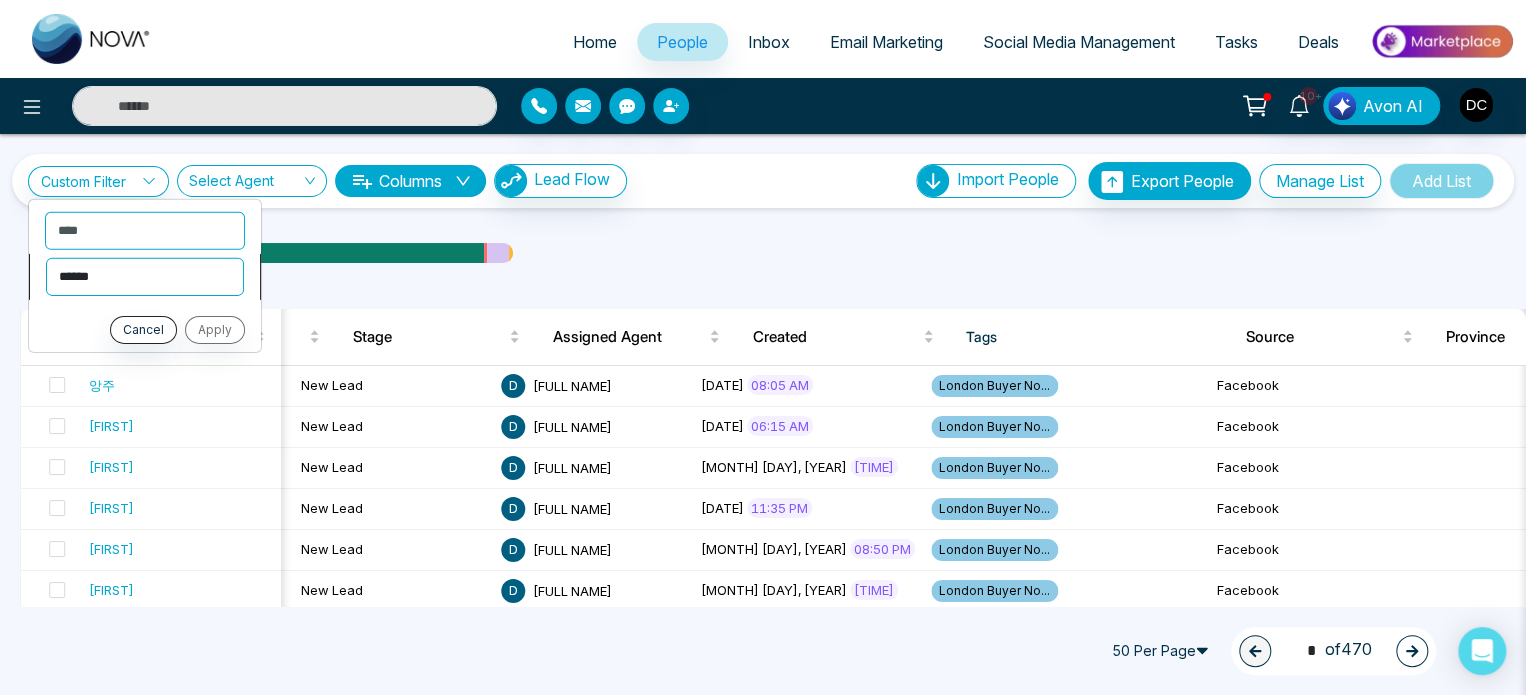 select on "*******" 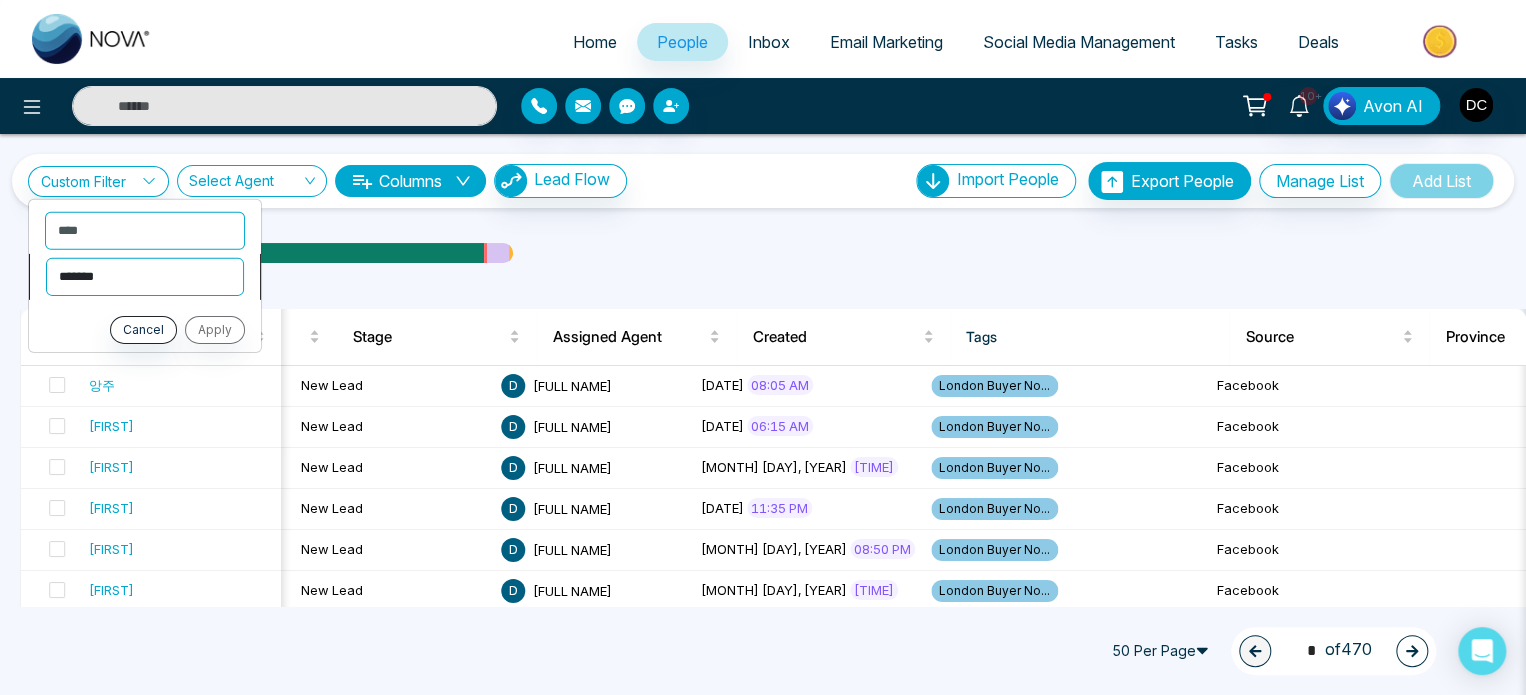 click on "**********" at bounding box center (145, 276) 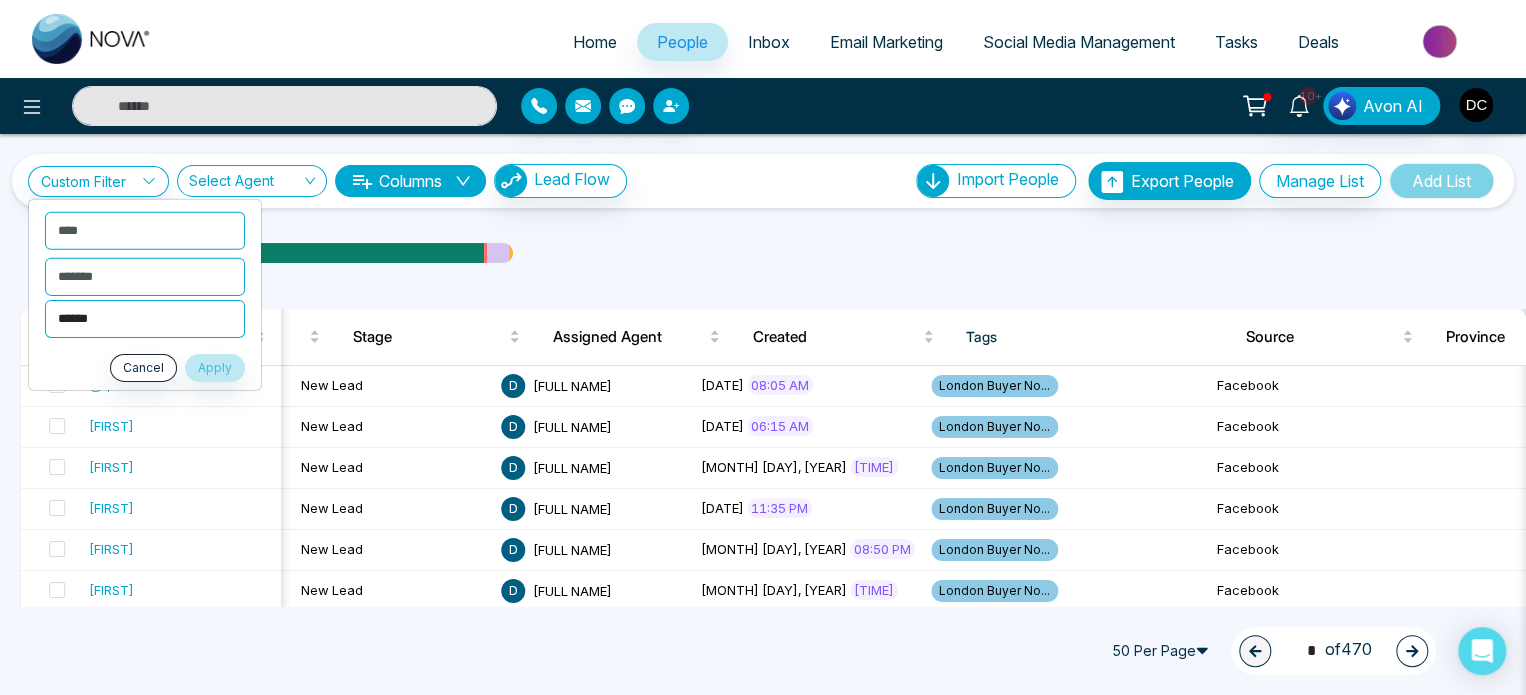 click on "**********" at bounding box center (145, 318) 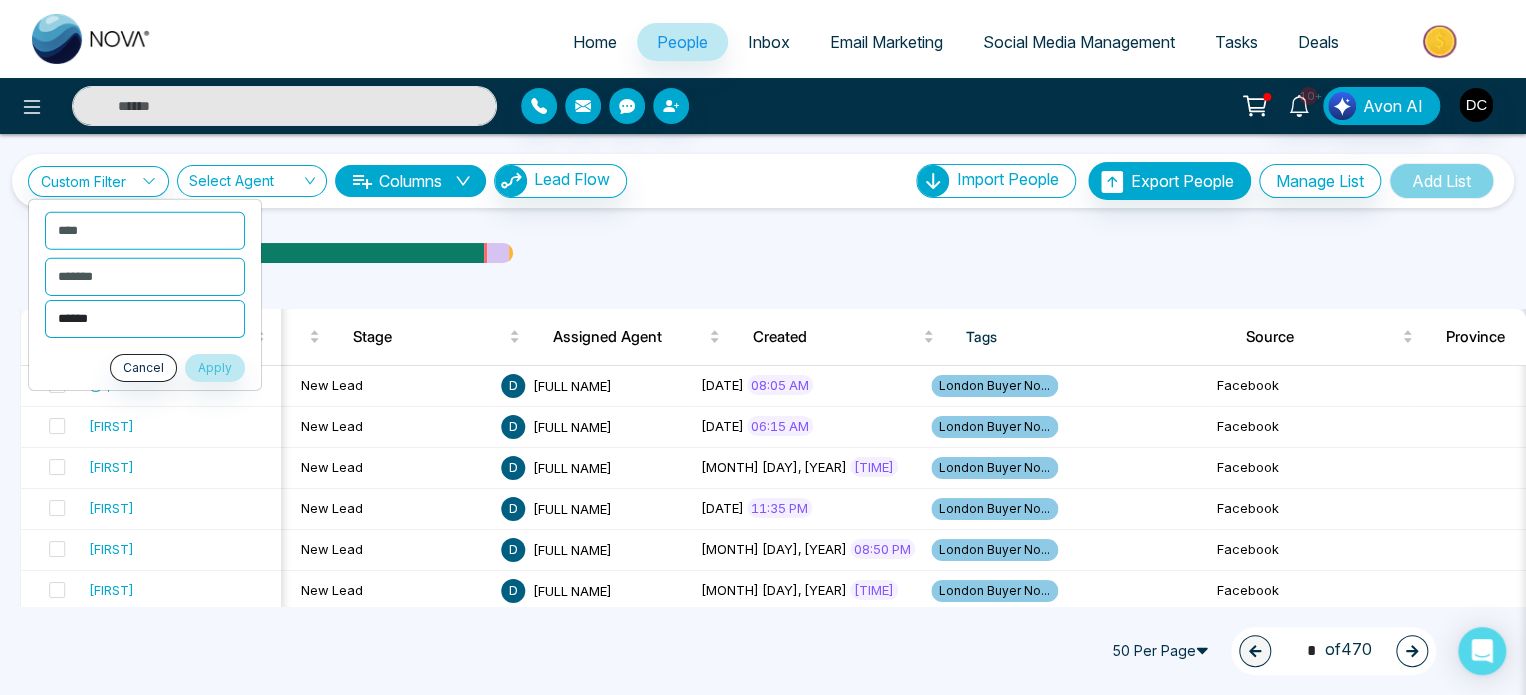 select on "**********" 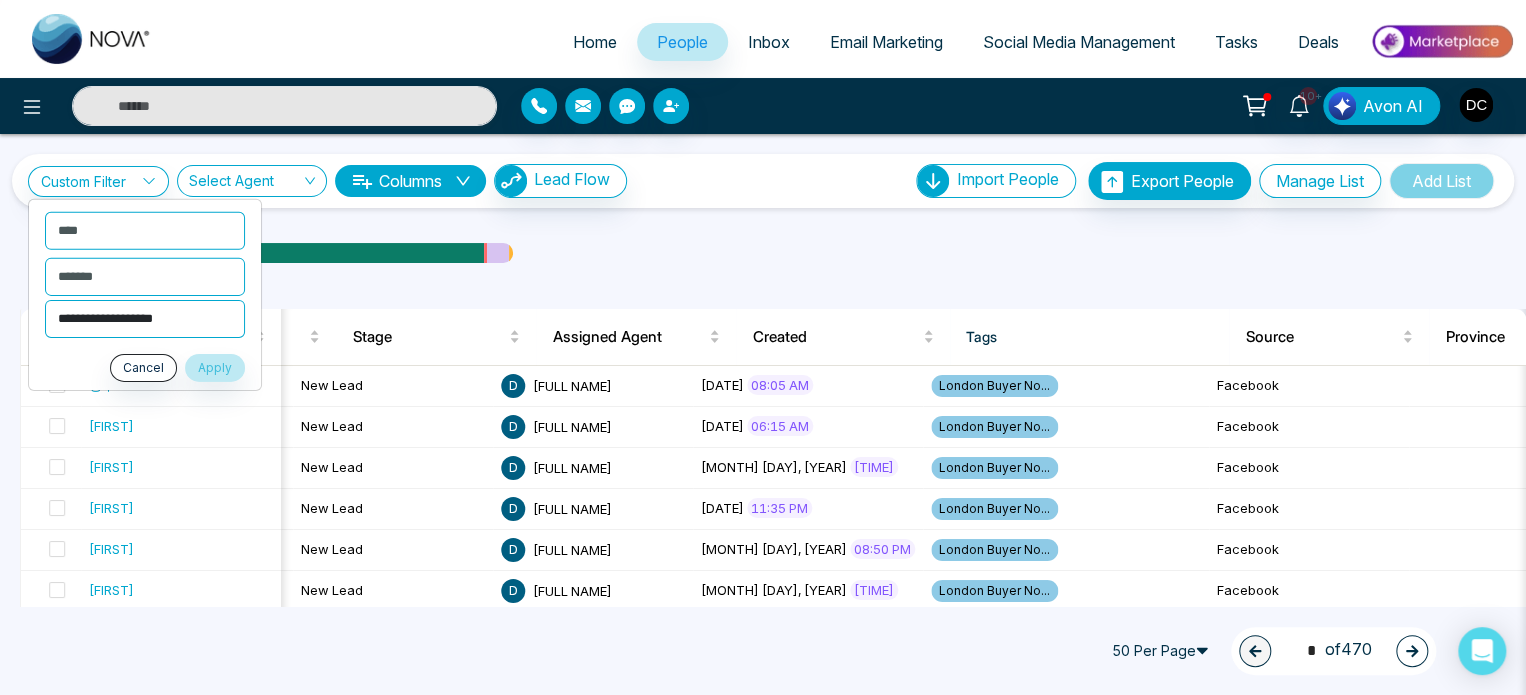 click on "**********" at bounding box center [145, 318] 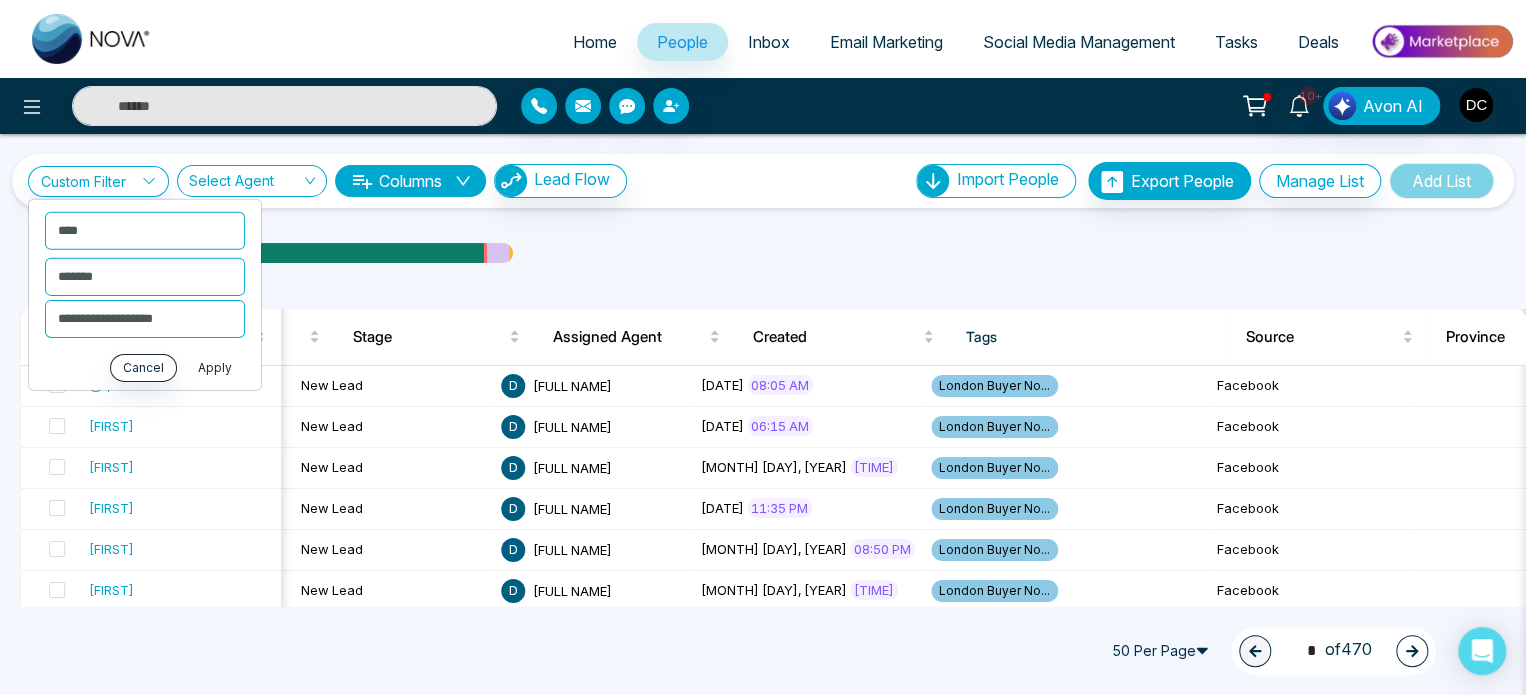click on "Apply" at bounding box center [215, 367] 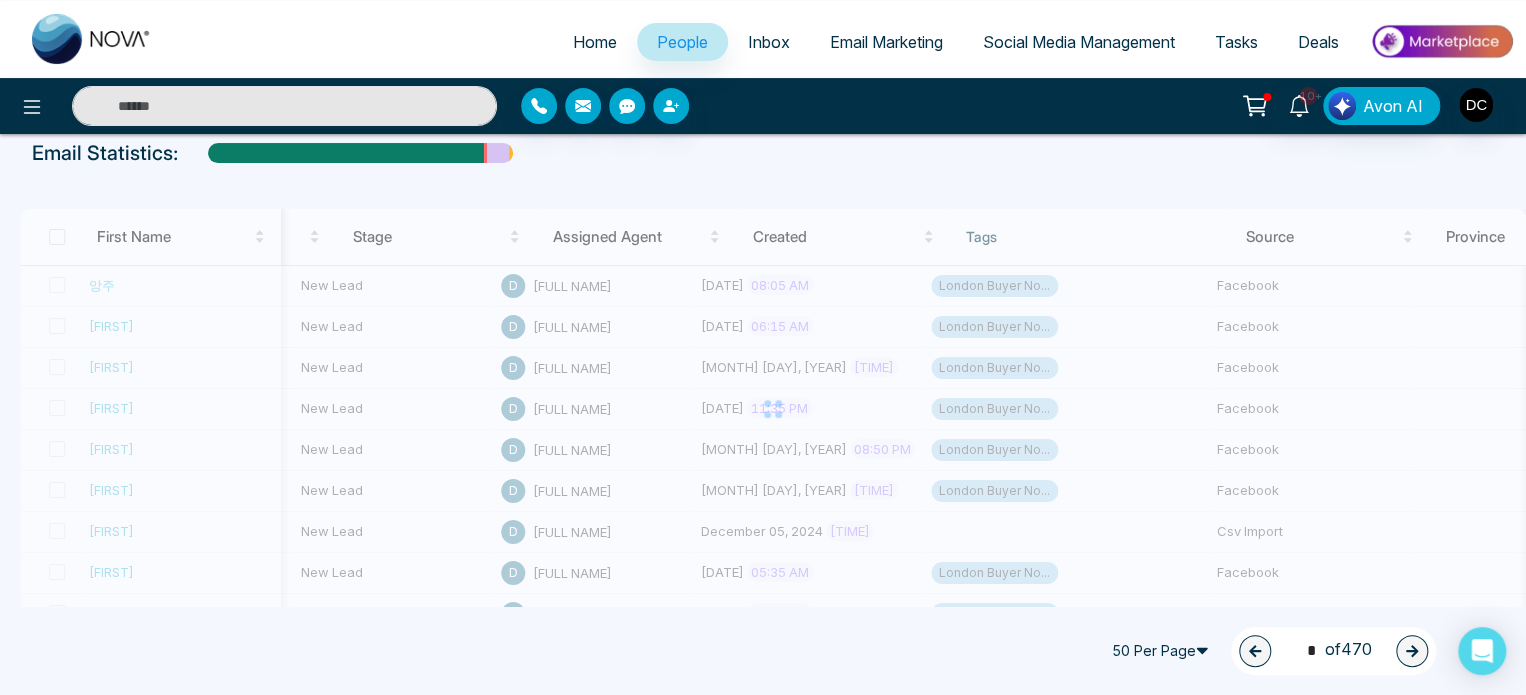 scroll, scrollTop: 0, scrollLeft: 0, axis: both 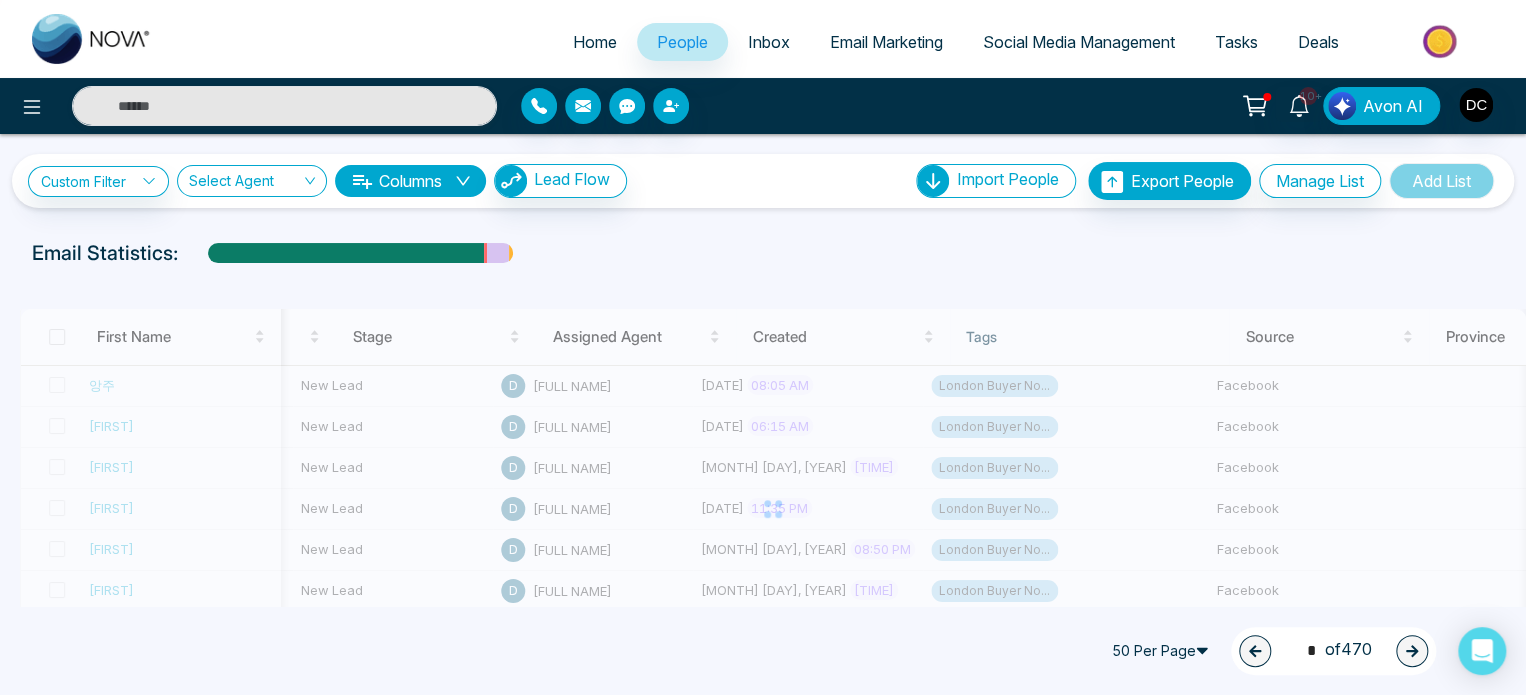 drag, startPoint x: 1519, startPoint y: 0, endPoint x: 864, endPoint y: 267, distance: 707.3288 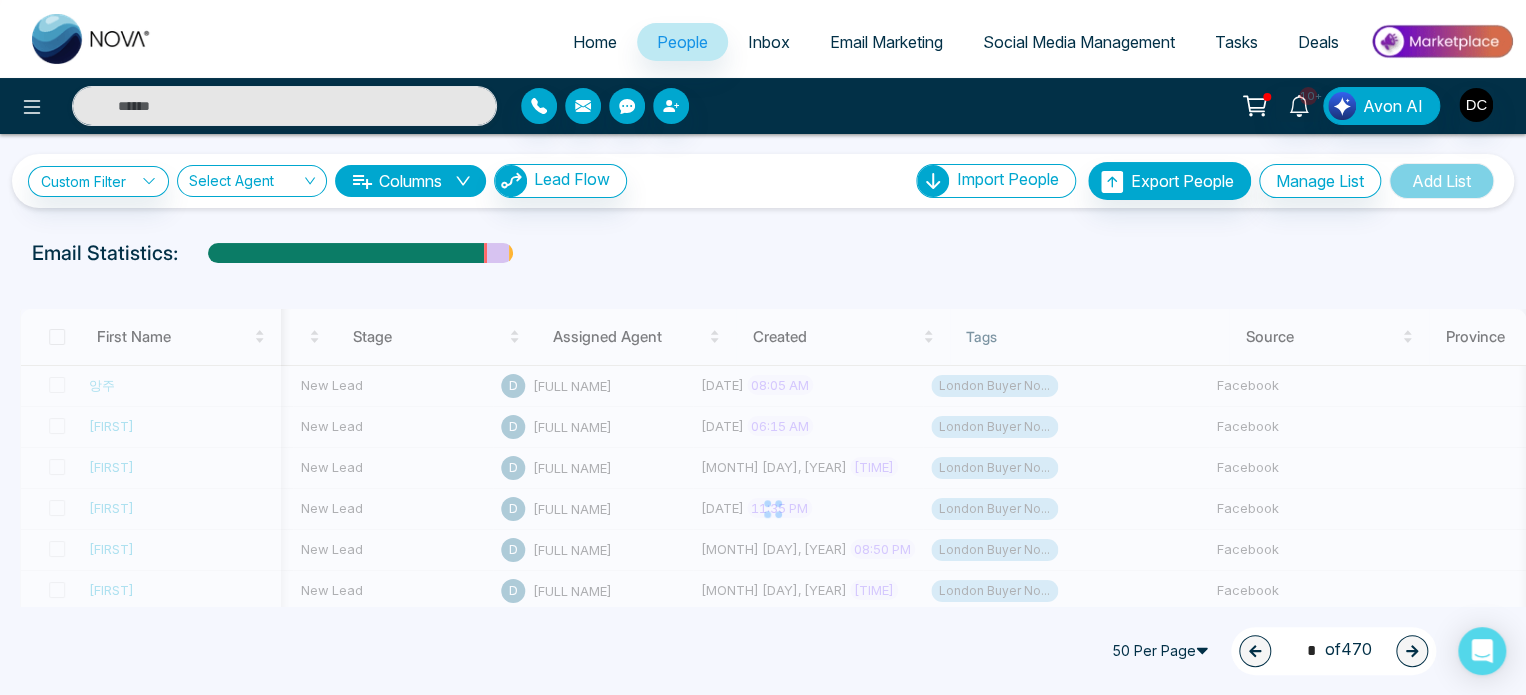 click at bounding box center (763, 272) 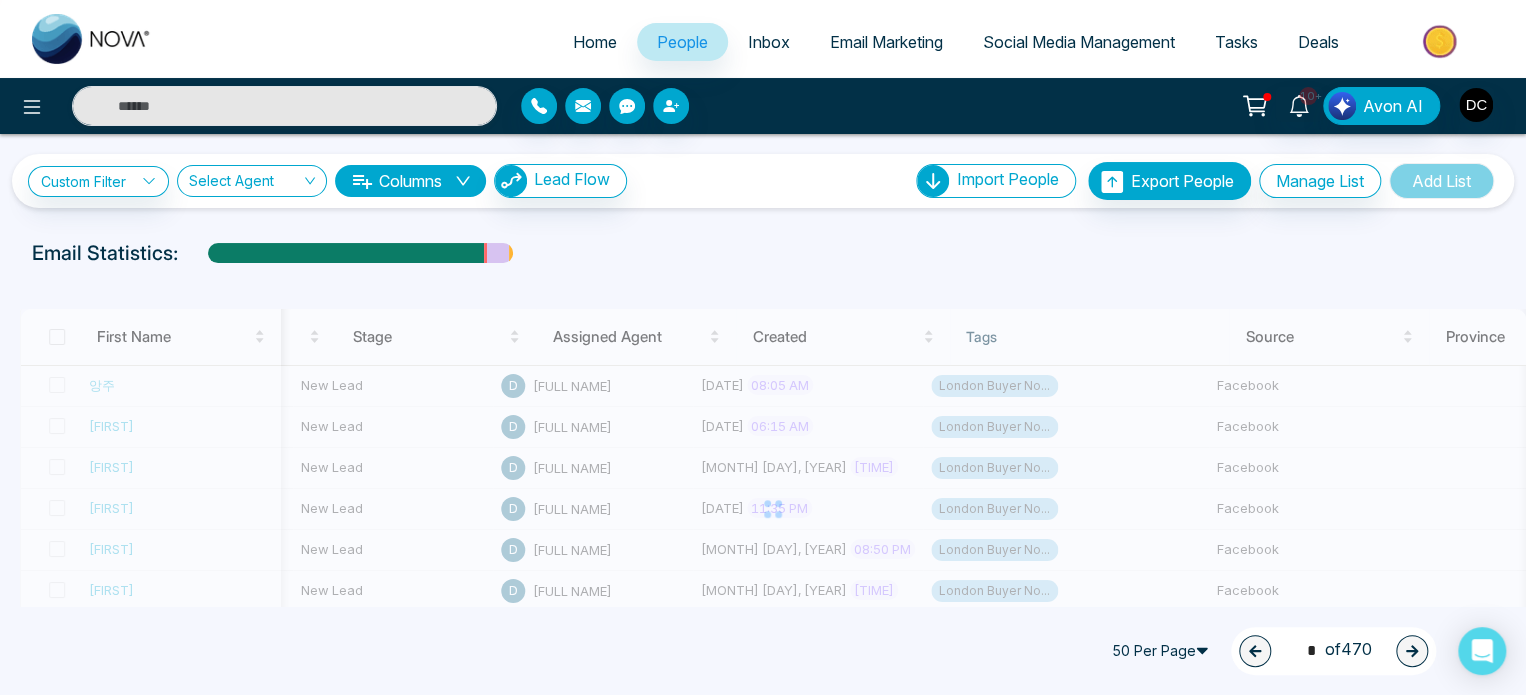 drag, startPoint x: 1302, startPoint y: 15, endPoint x: 826, endPoint y: 224, distance: 519.8625 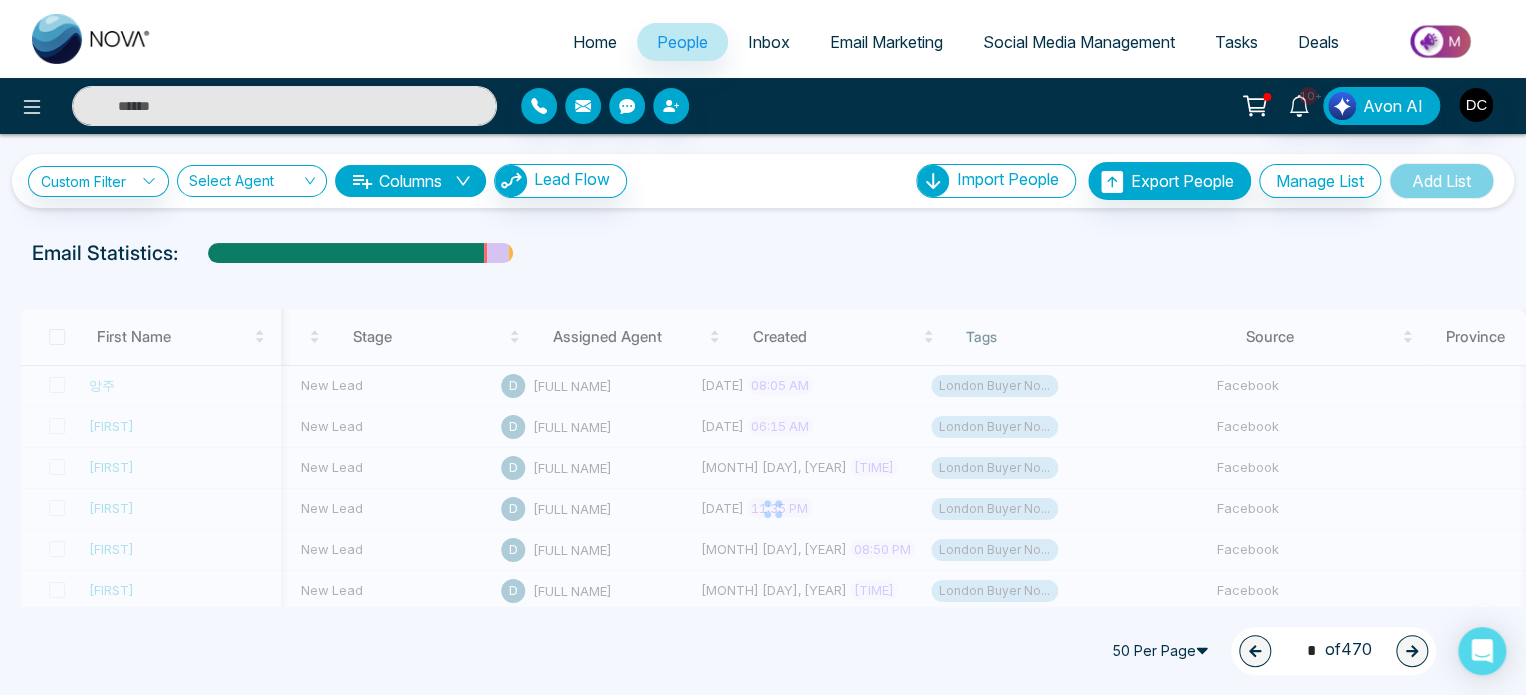 click on "+[PHONE] D" at bounding box center (763, 1324) 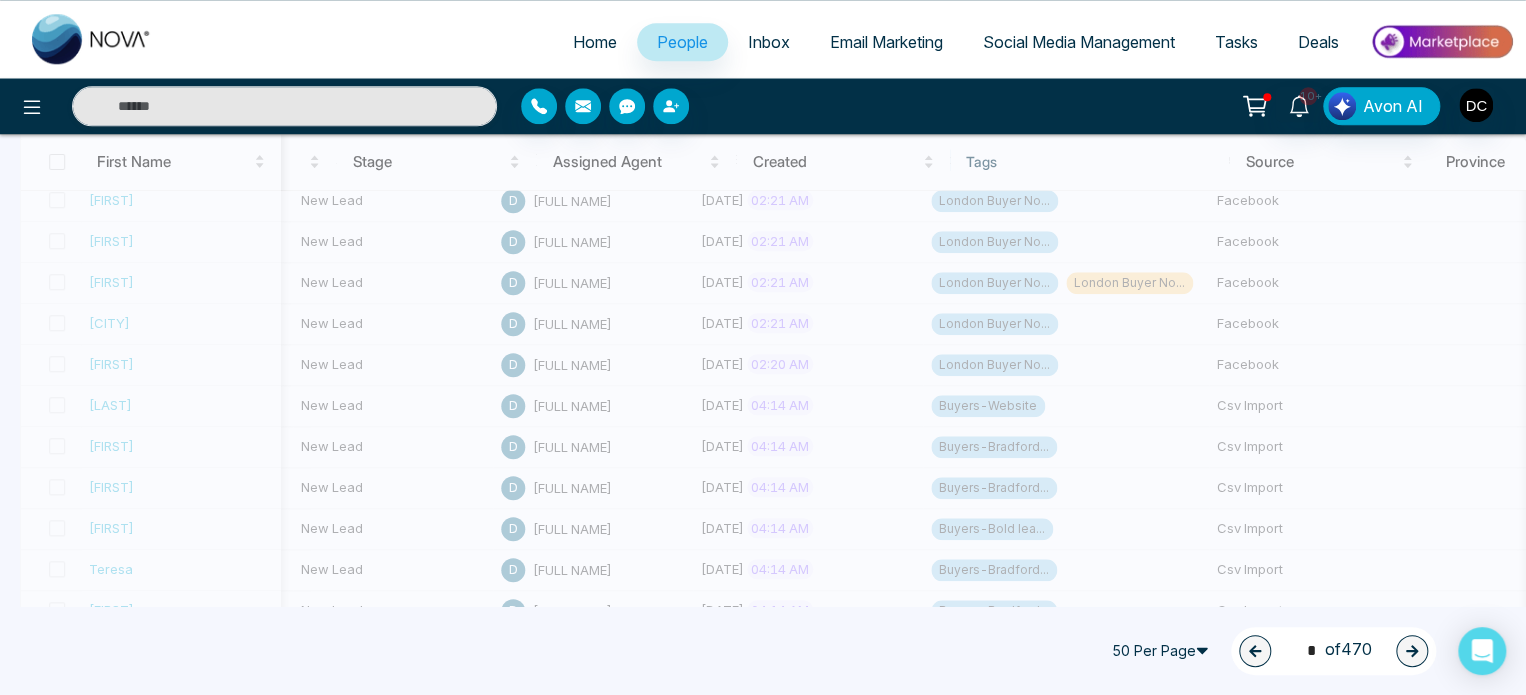scroll, scrollTop: 500, scrollLeft: 0, axis: vertical 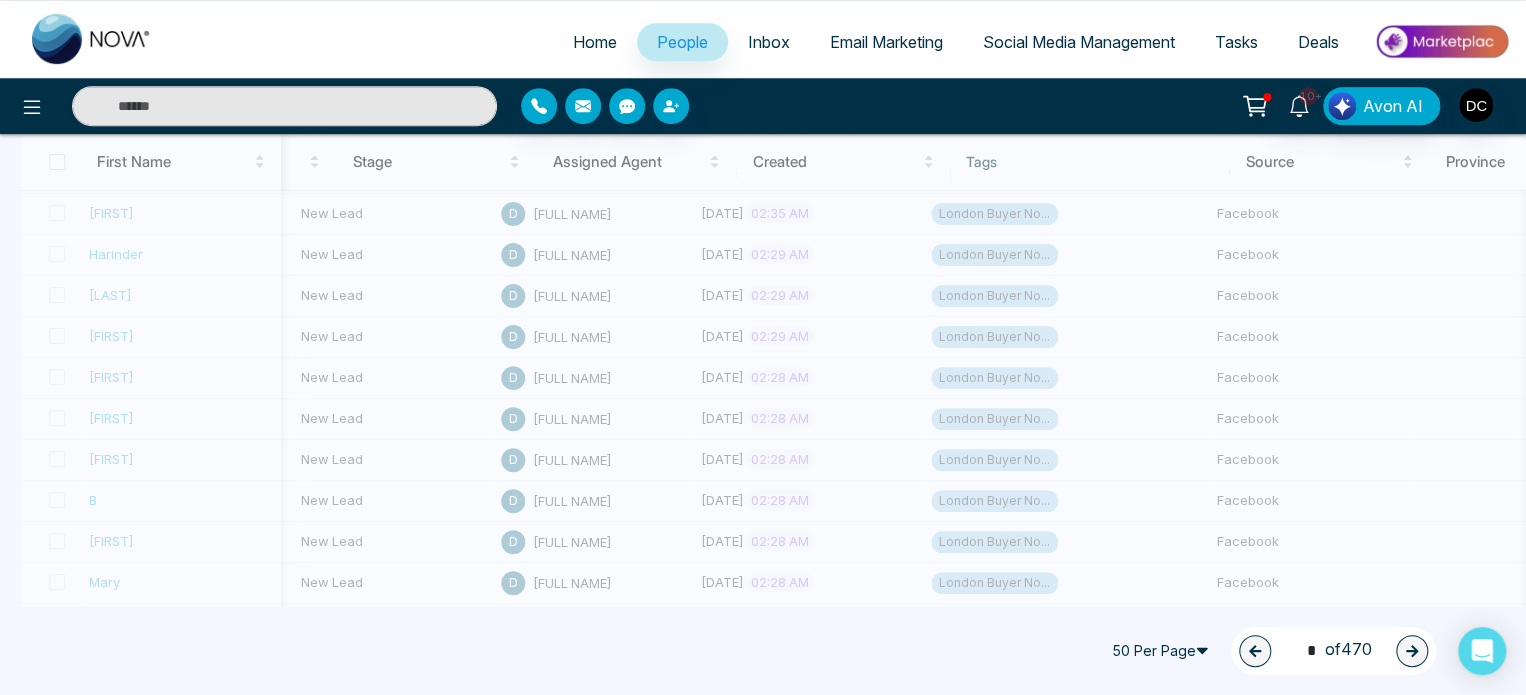 click on "Inbox" at bounding box center [769, 42] 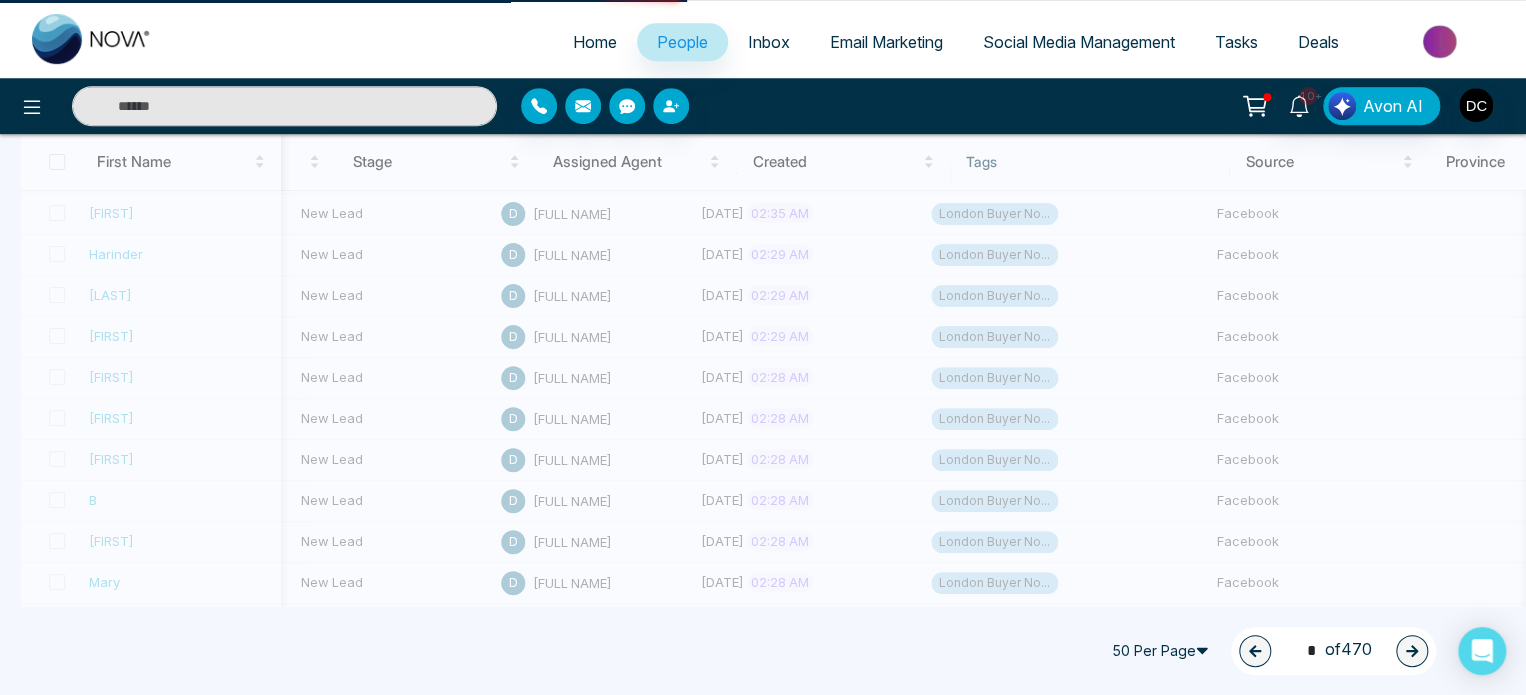 scroll, scrollTop: 0, scrollLeft: 0, axis: both 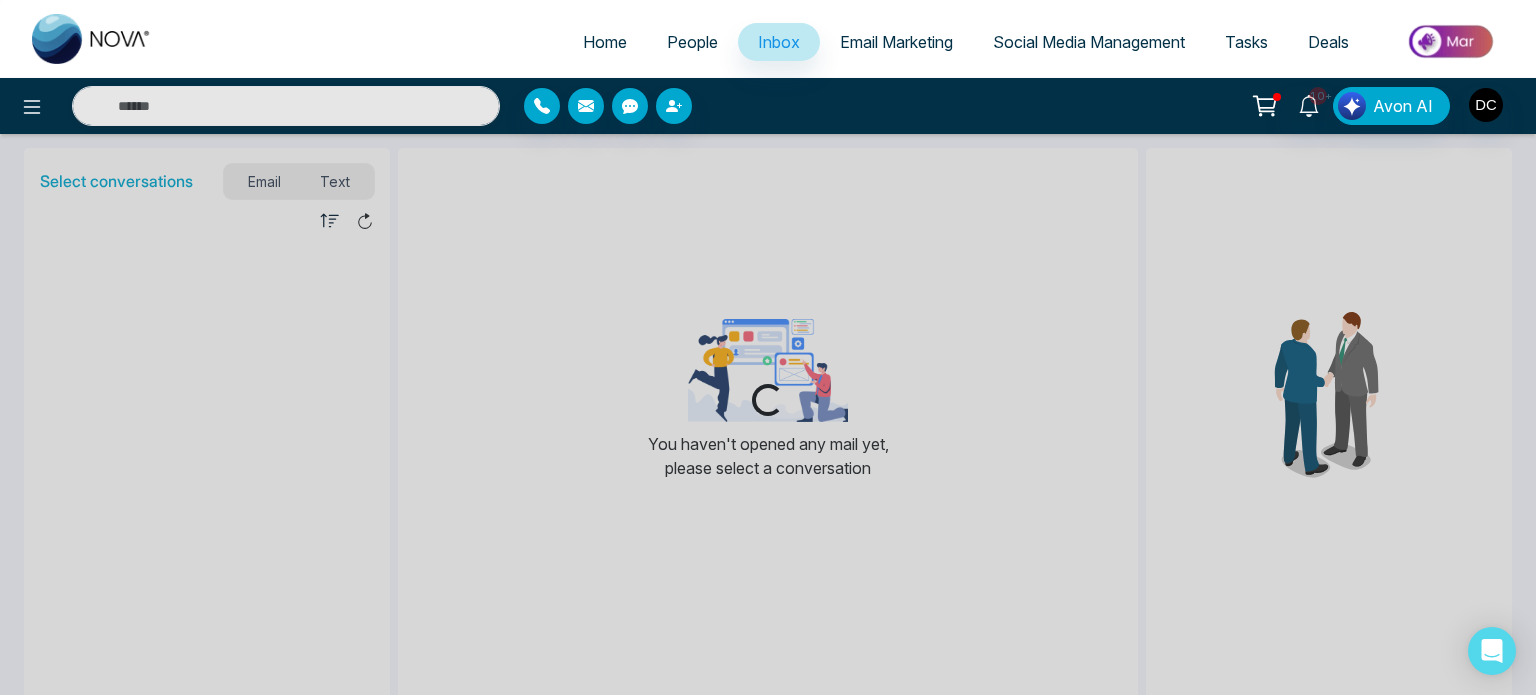 click on "People" at bounding box center [692, 42] 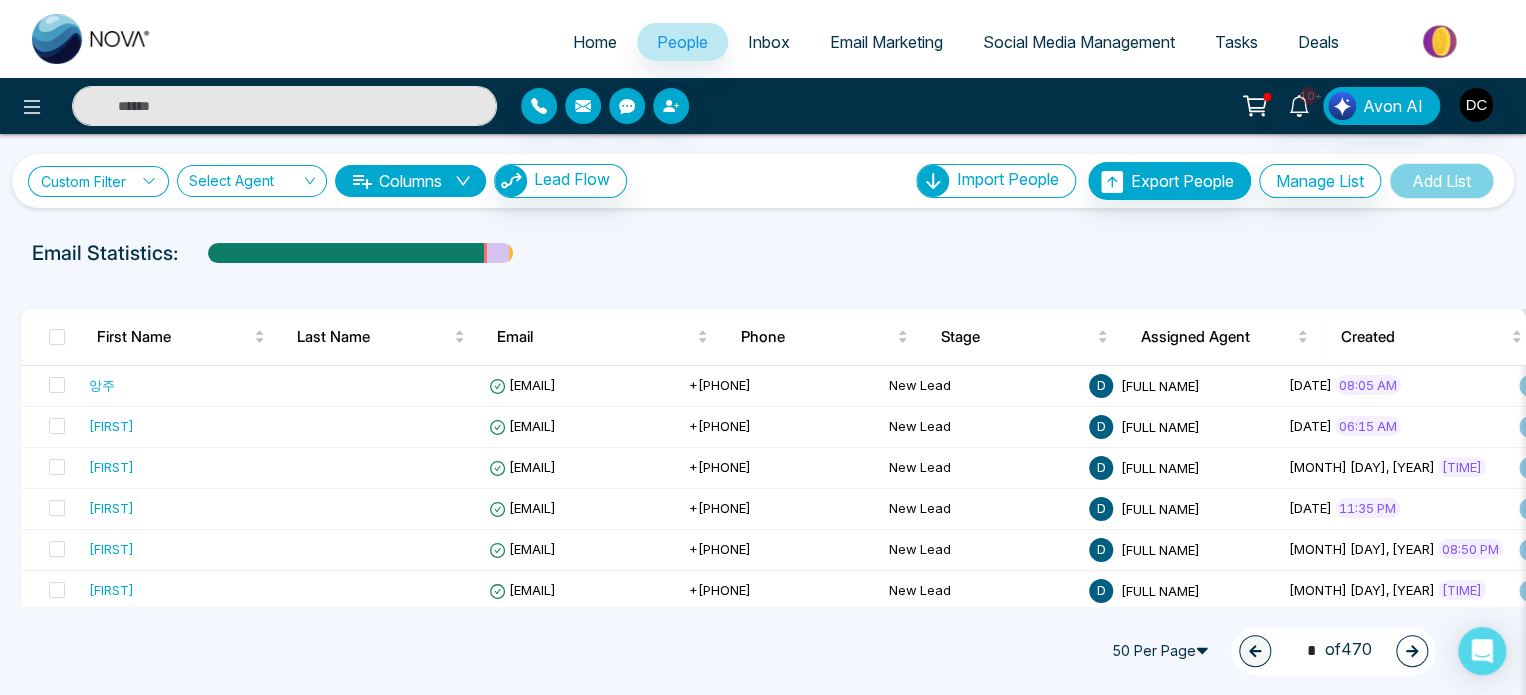 click on "Custom Filter" at bounding box center [98, 181] 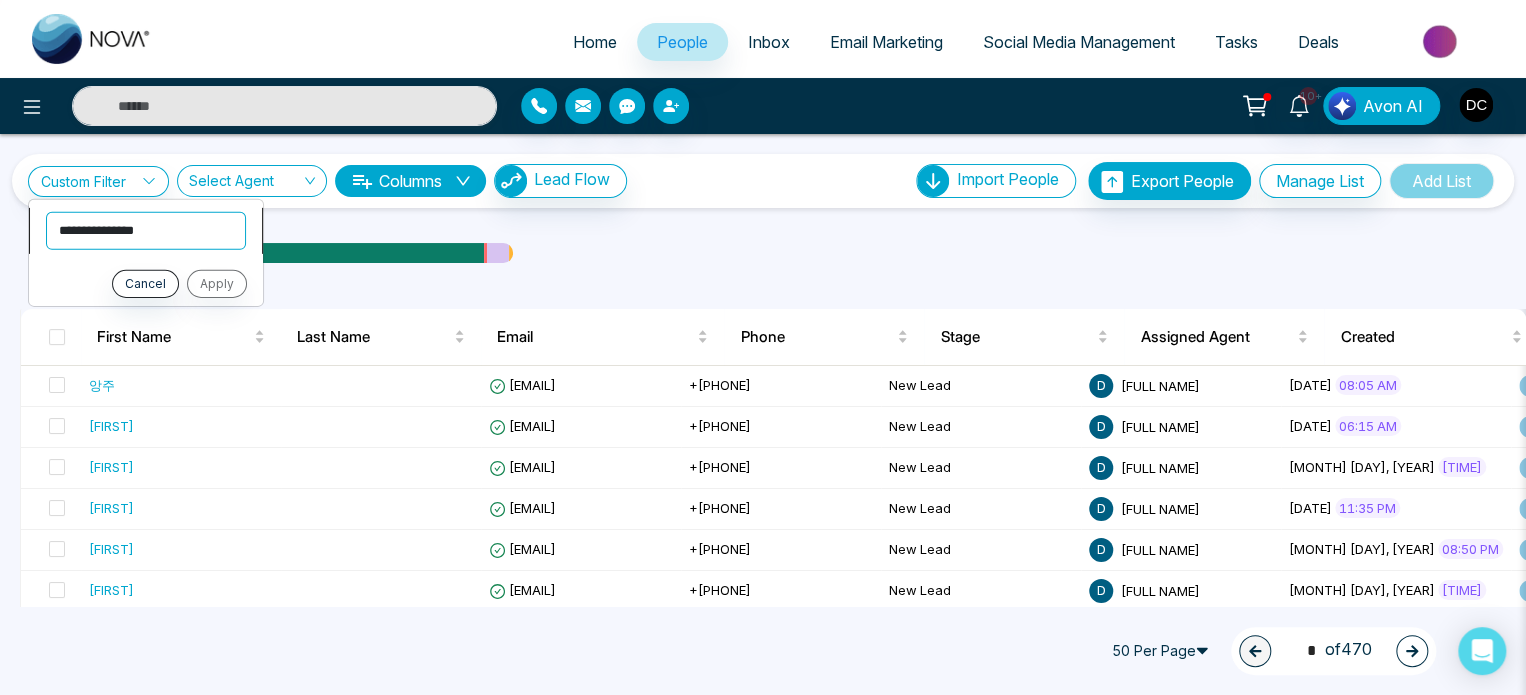 click on "**********" at bounding box center (146, 230) 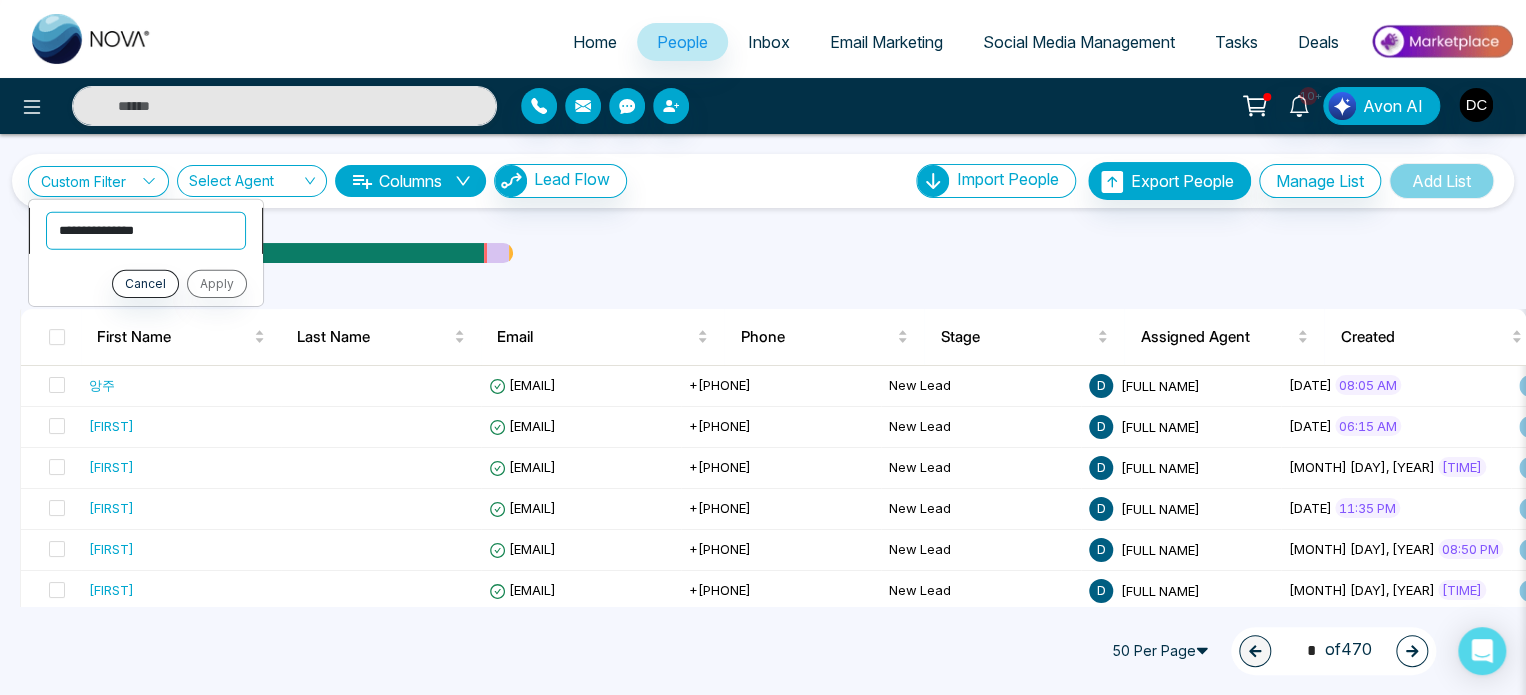 click on "**********" at bounding box center (146, 230) 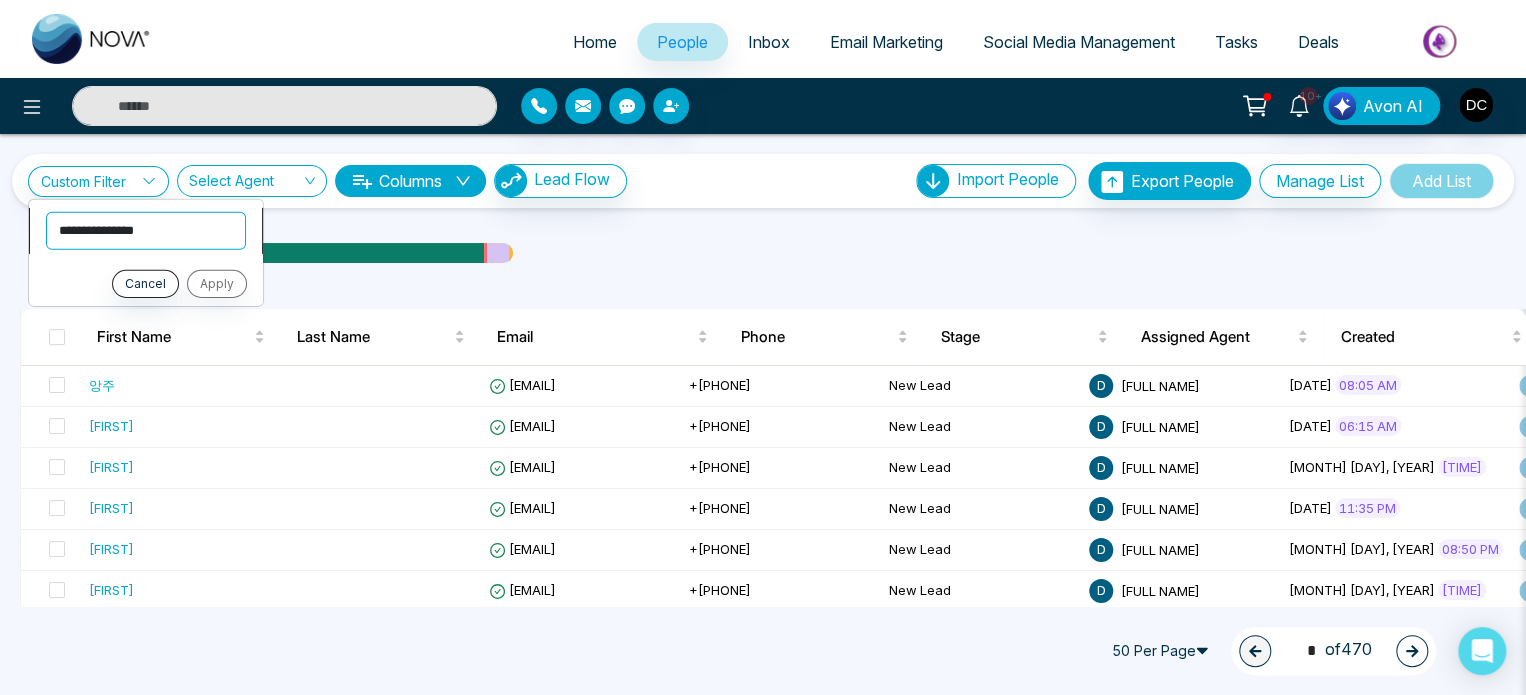 click on "**********" at bounding box center (146, 230) 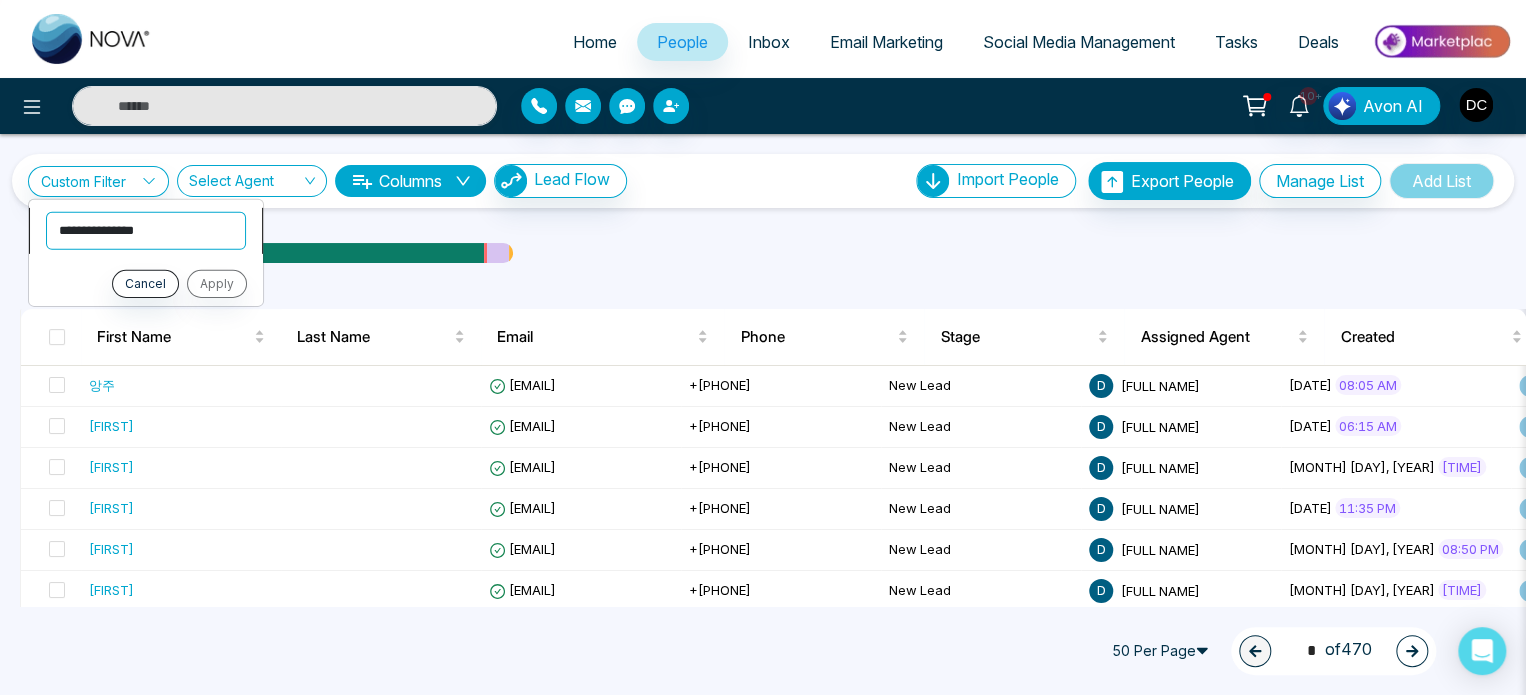 select on "****" 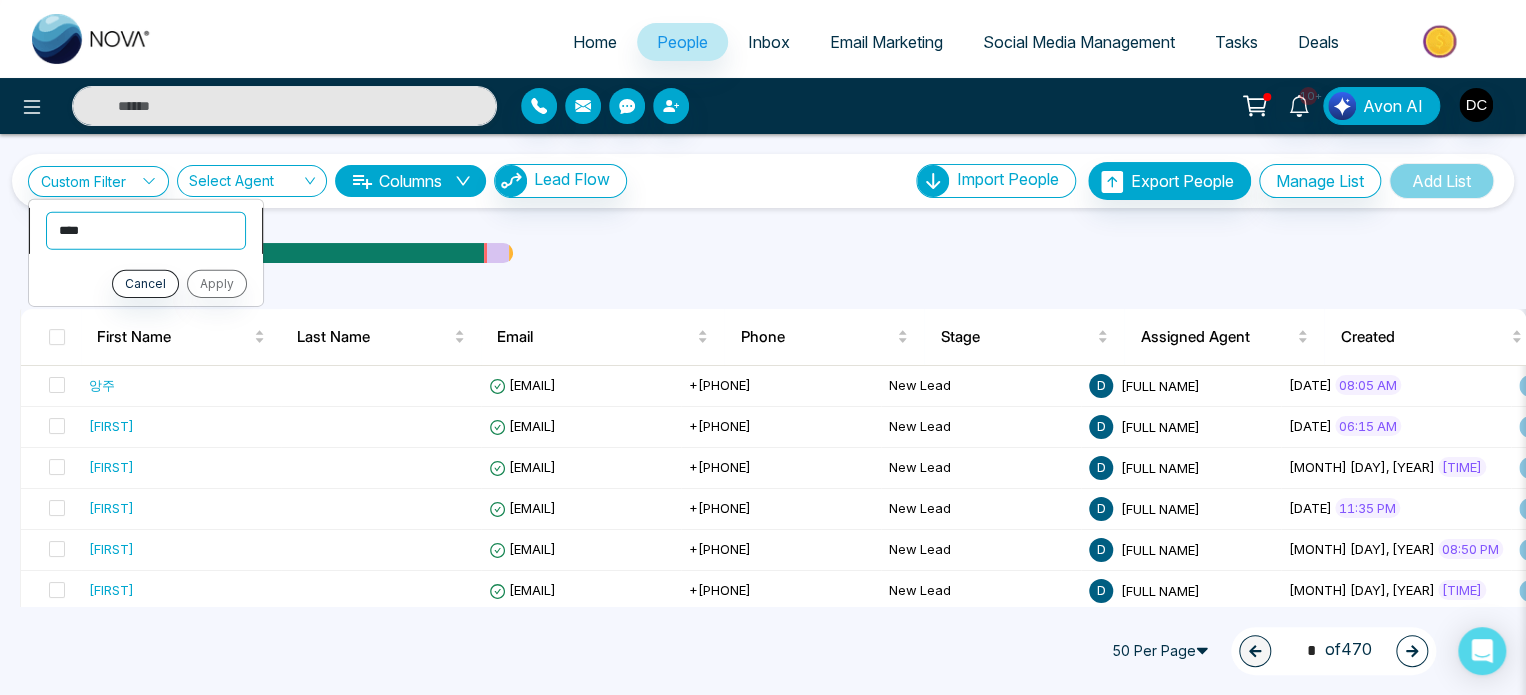 click on "**********" at bounding box center [146, 230] 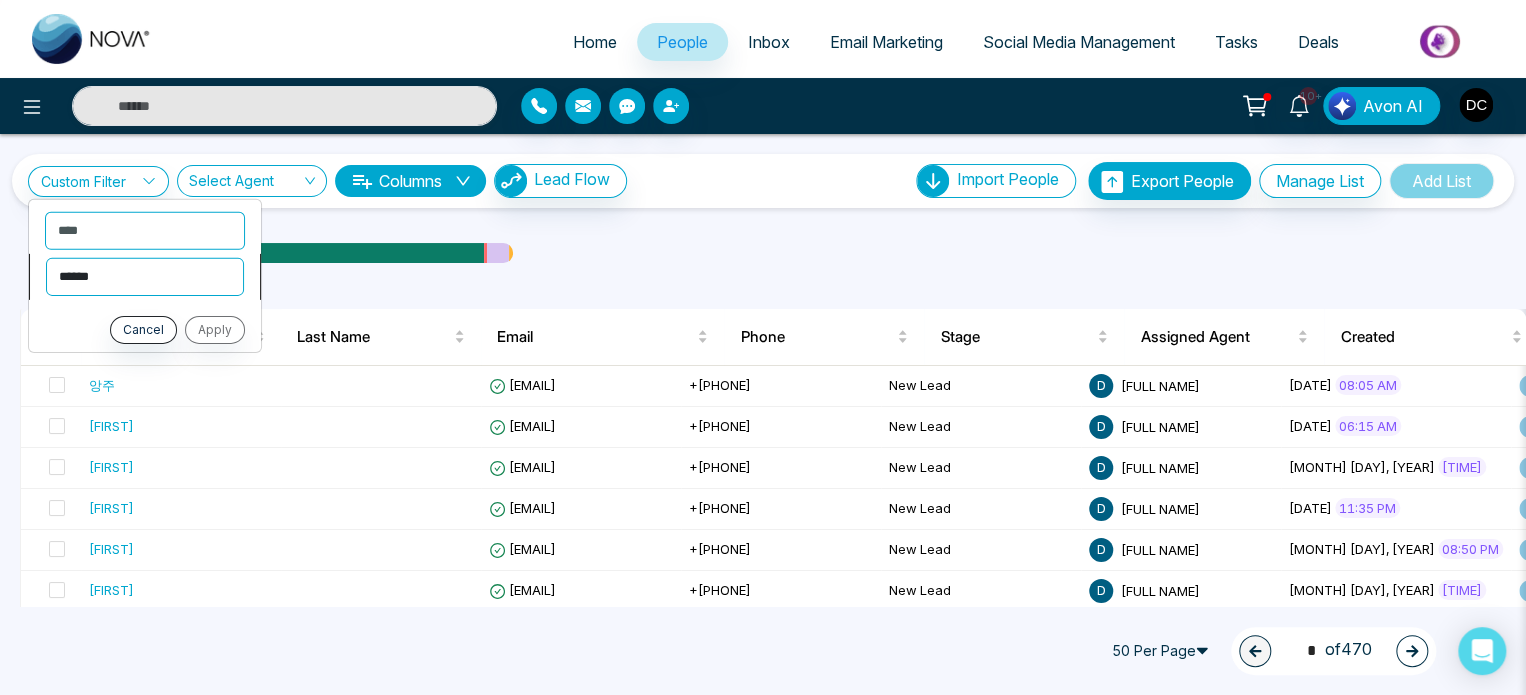 click on "**********" at bounding box center (145, 276) 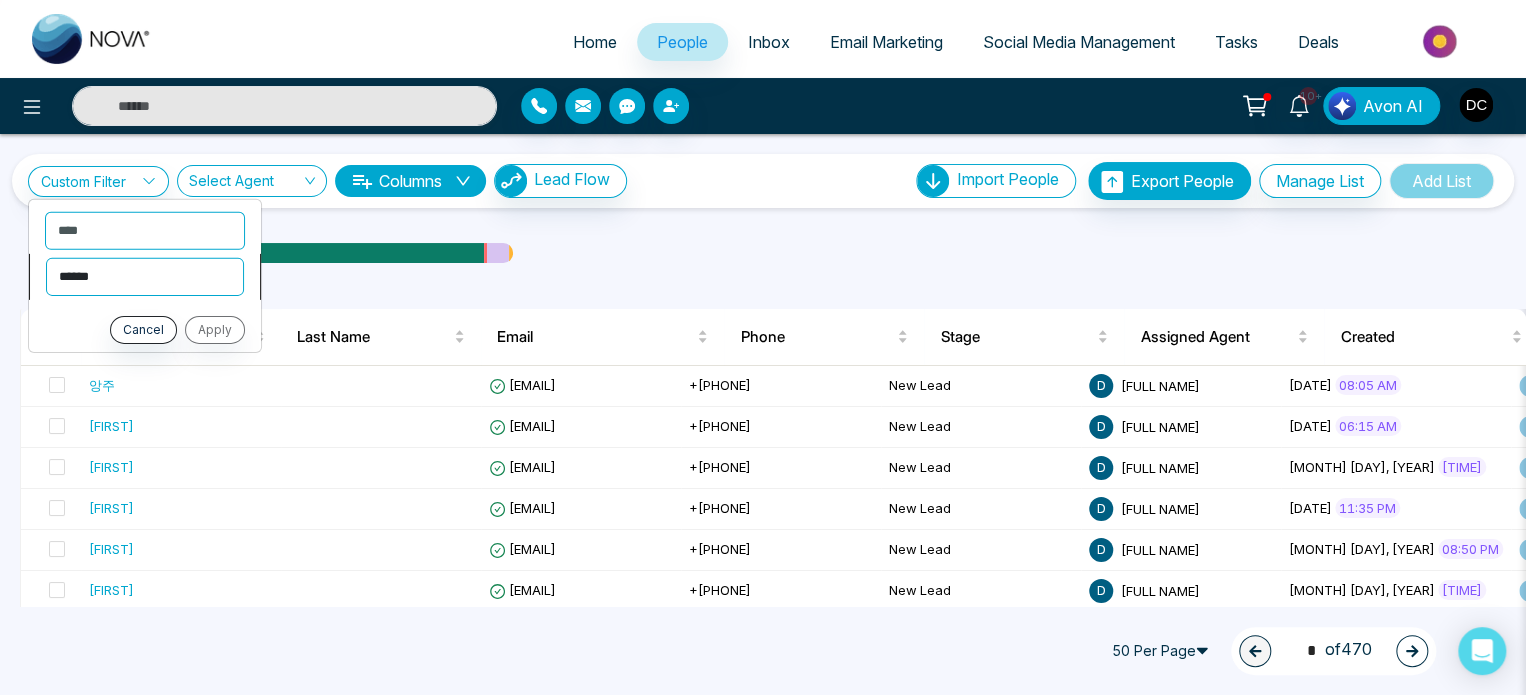 select on "*******" 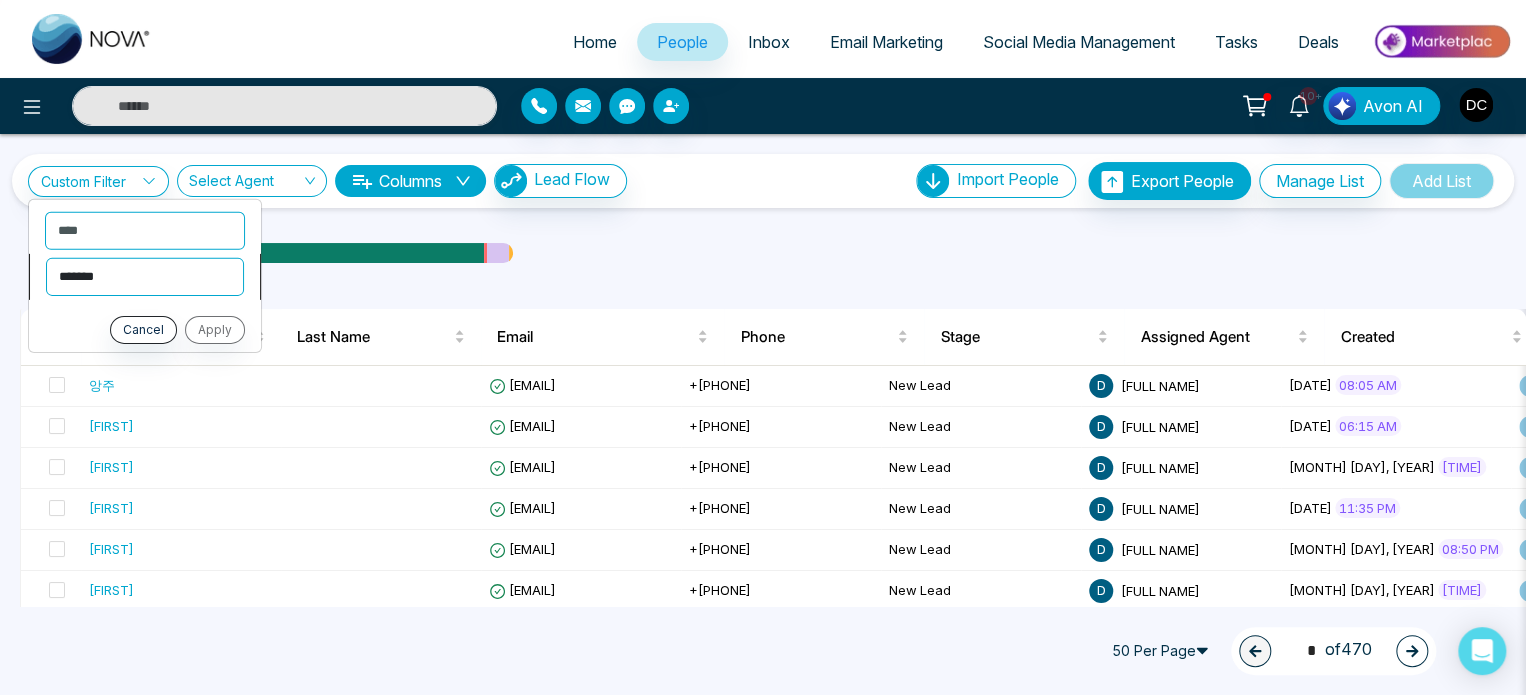 click on "**********" at bounding box center (145, 276) 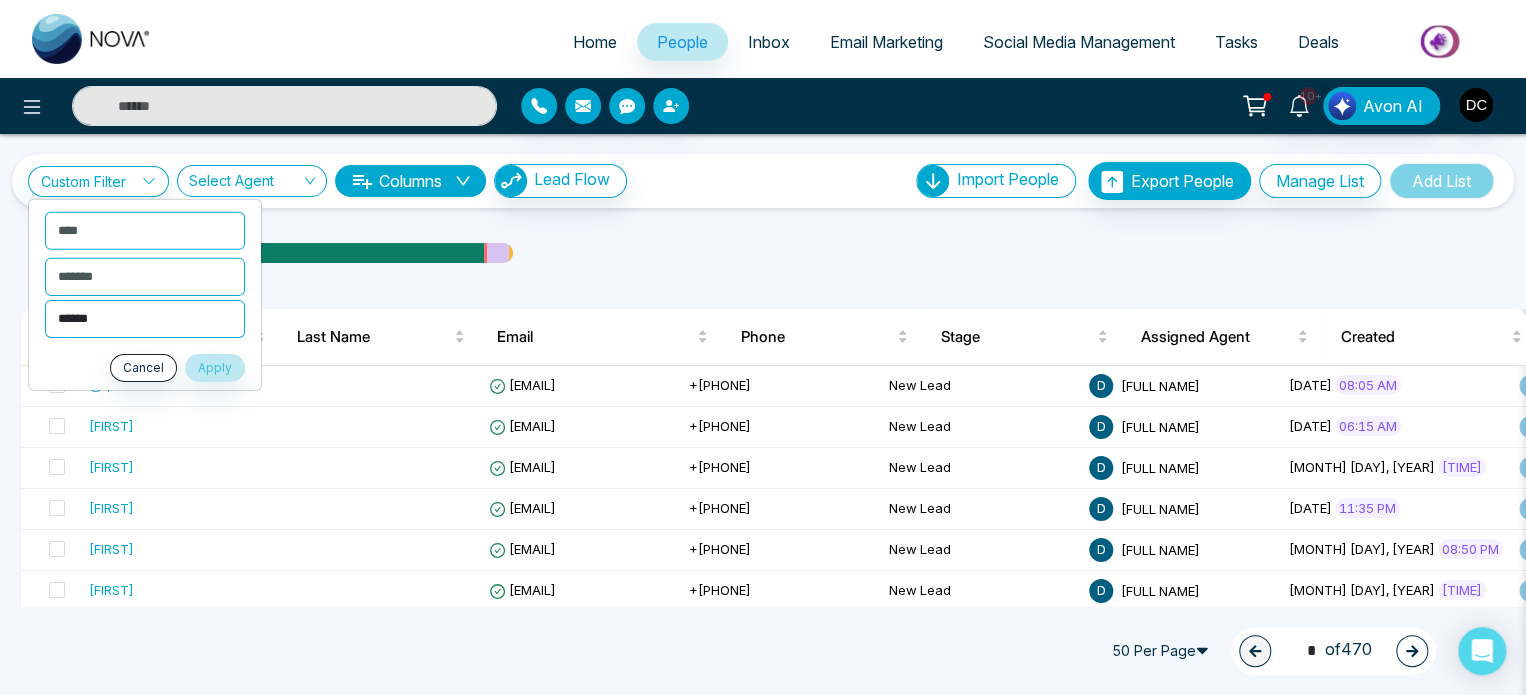 click on "**********" at bounding box center (145, 318) 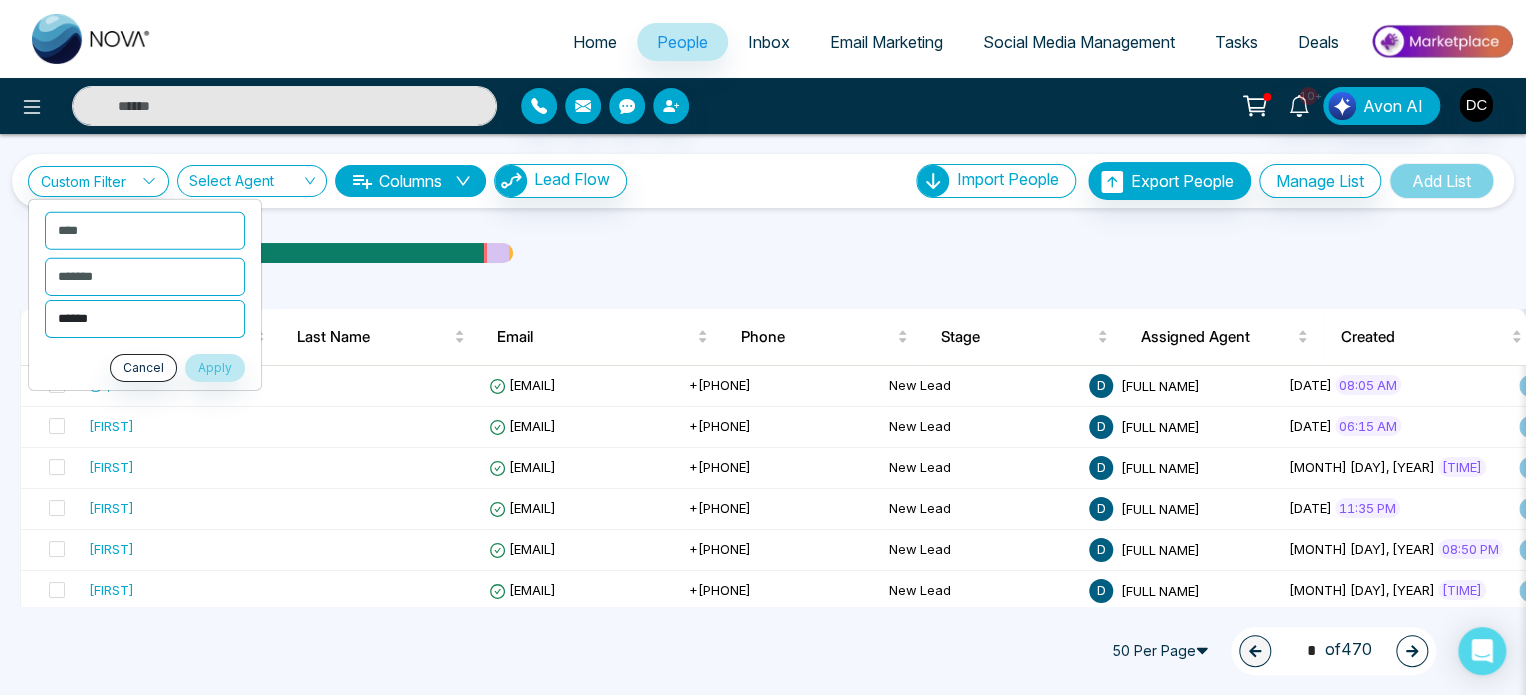 select on "**********" 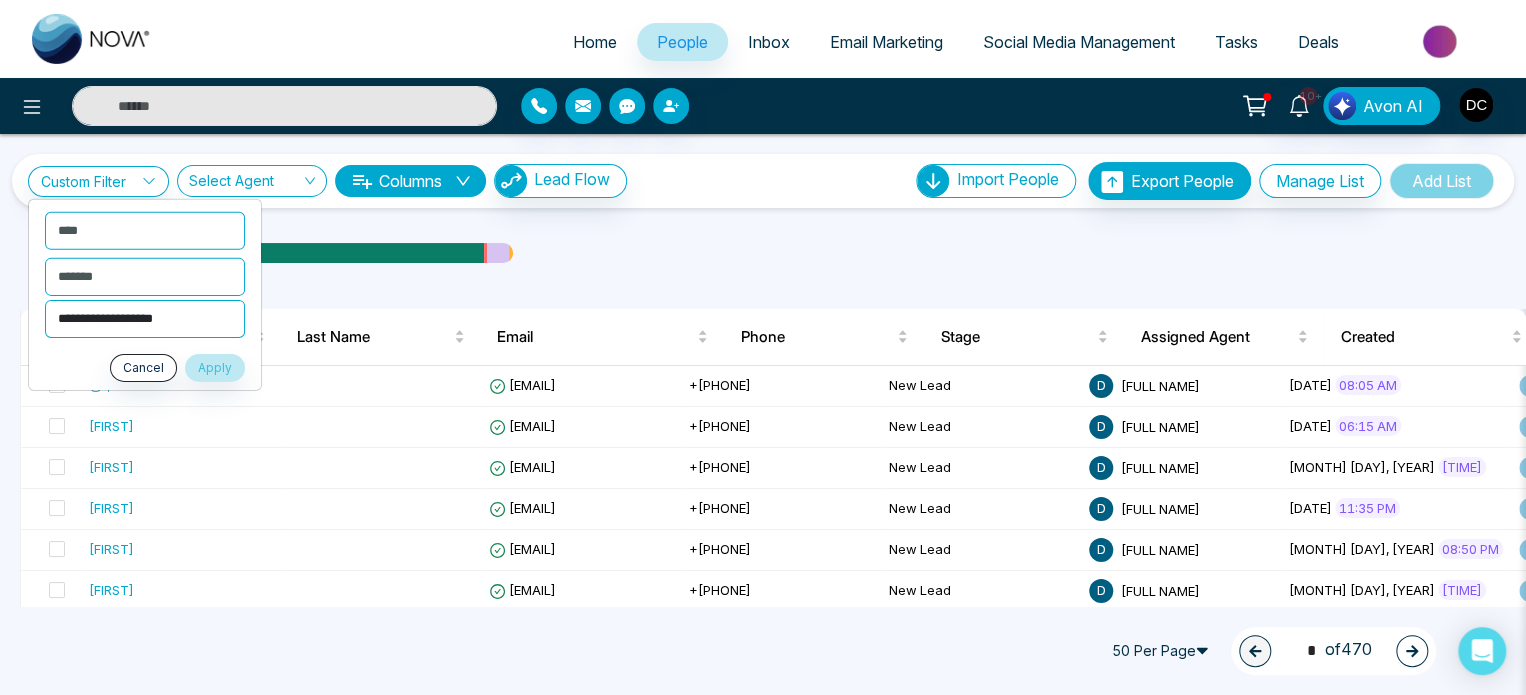 click on "**********" at bounding box center (145, 318) 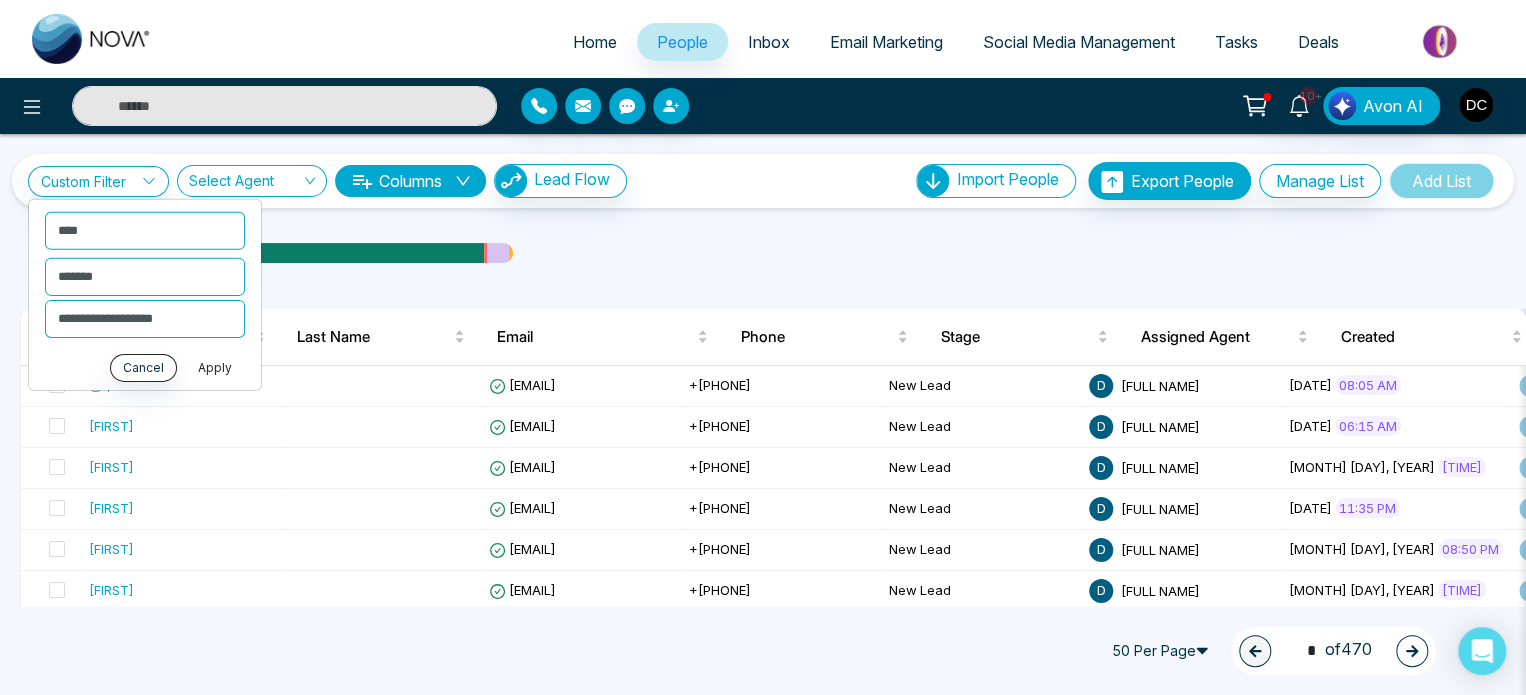 click on "Apply" at bounding box center [215, 367] 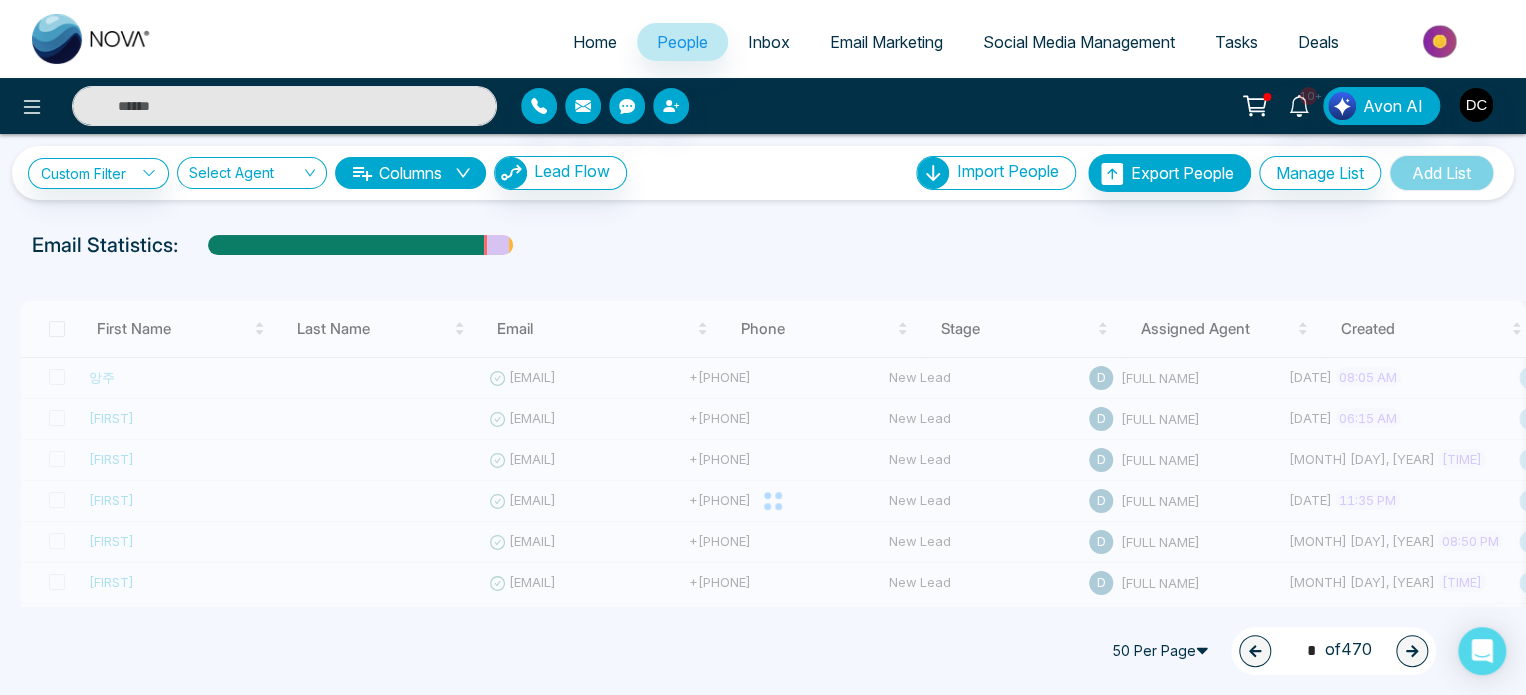 scroll, scrollTop: 0, scrollLeft: 0, axis: both 